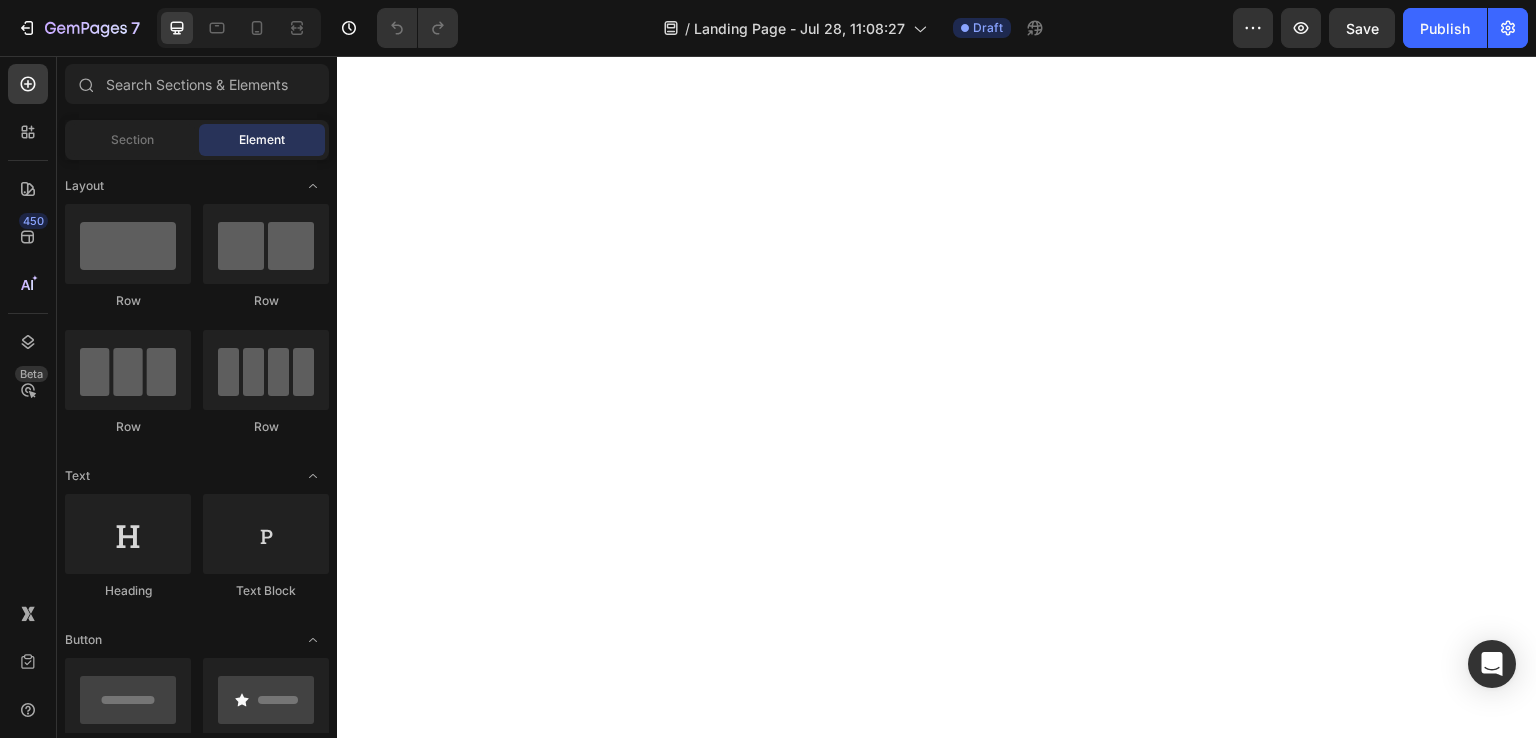 scroll, scrollTop: 0, scrollLeft: 0, axis: both 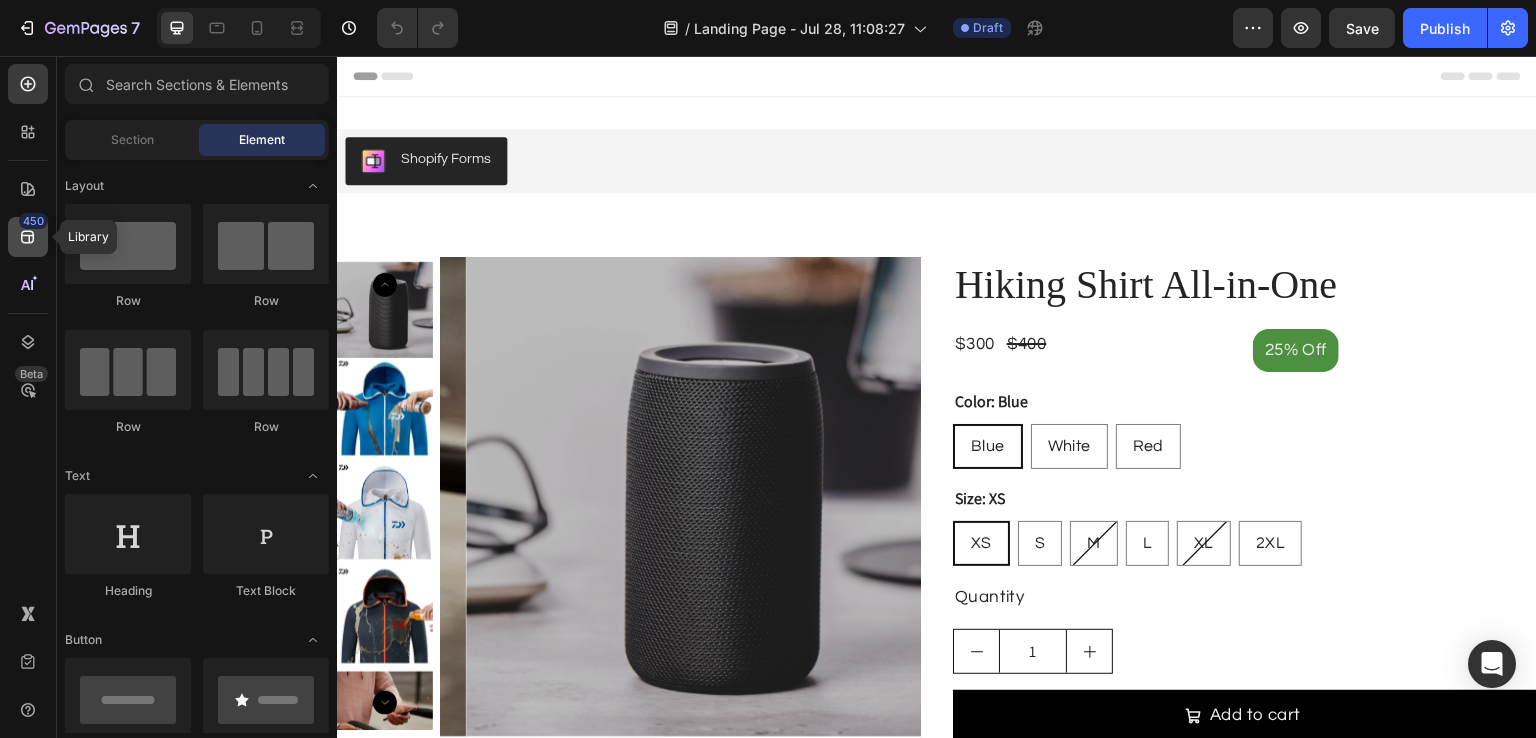 click 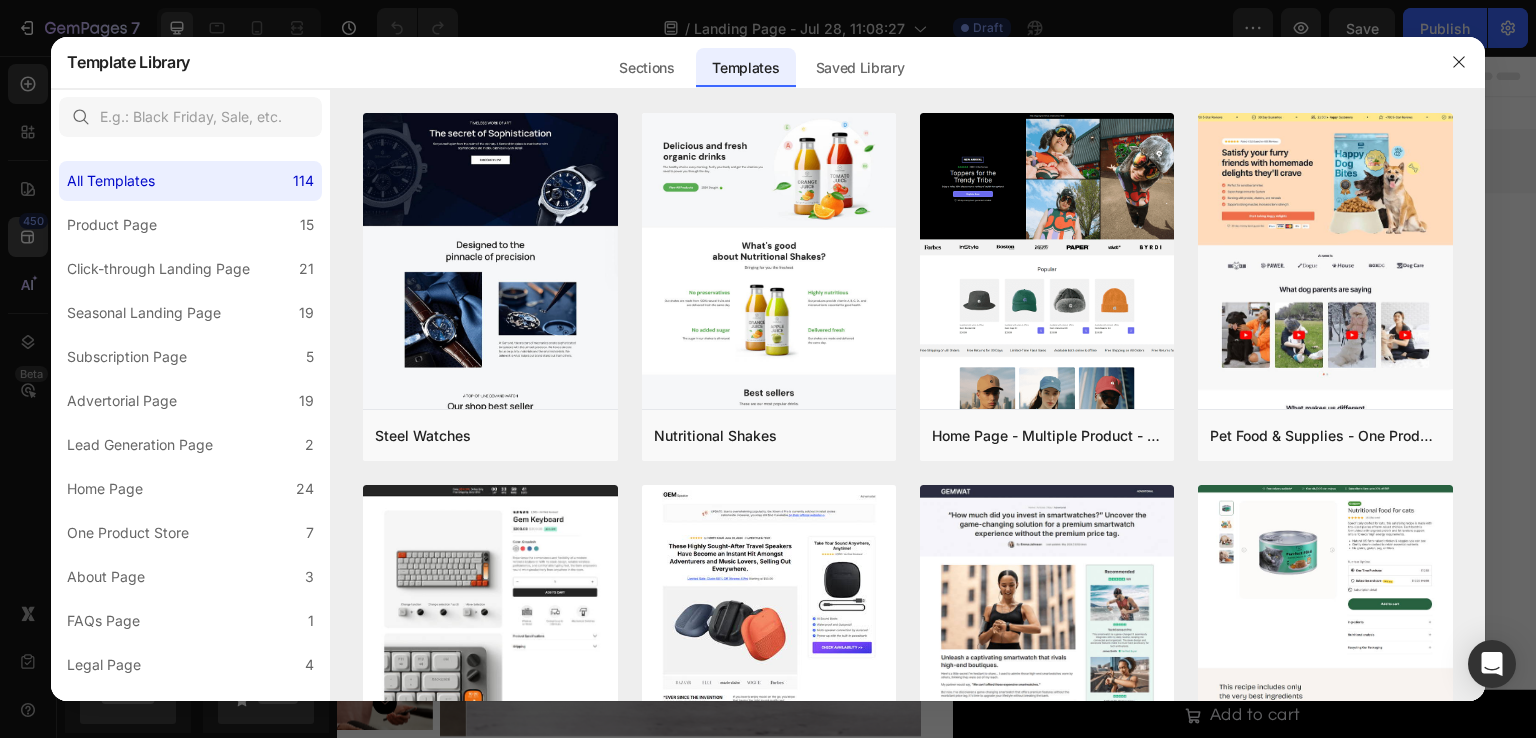 click at bounding box center [768, 369] 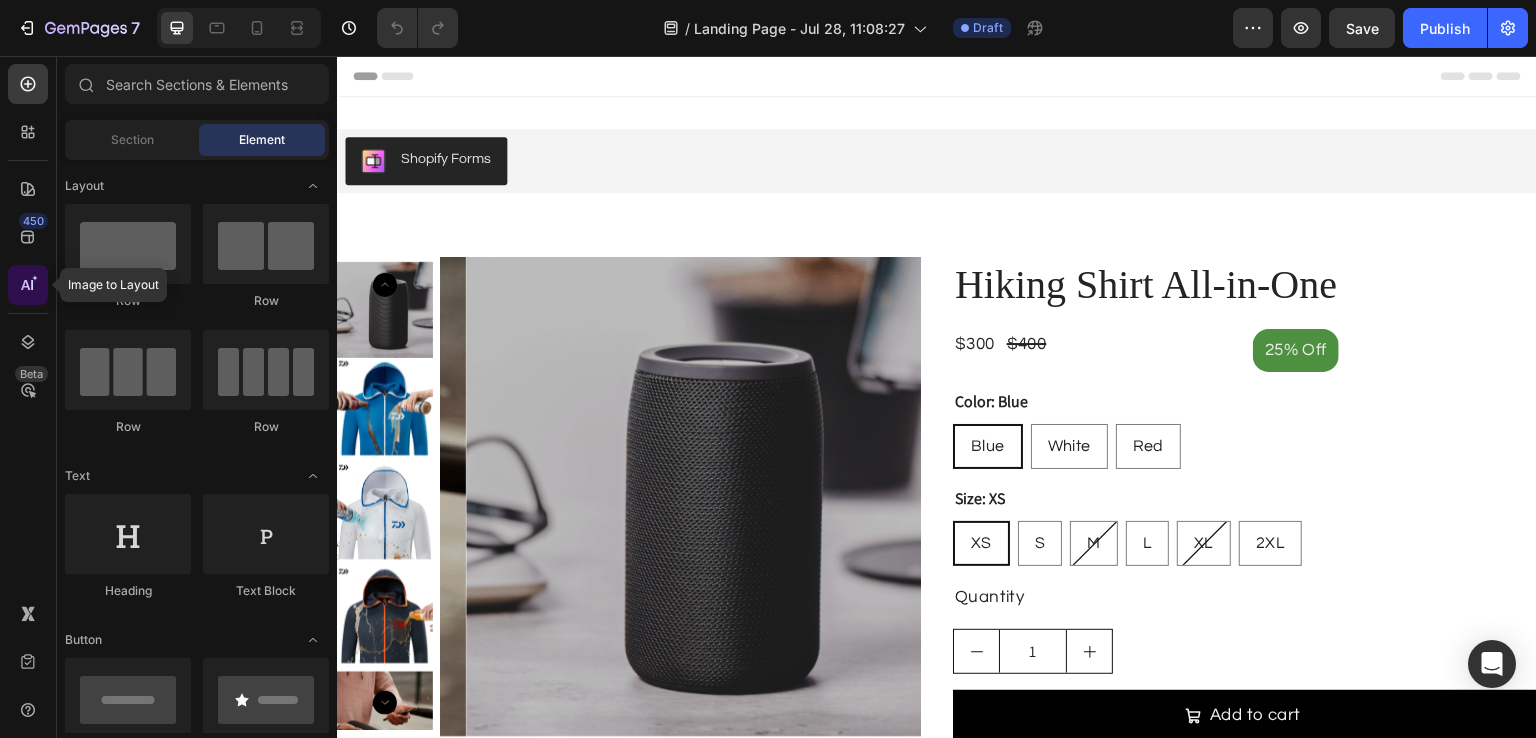 click 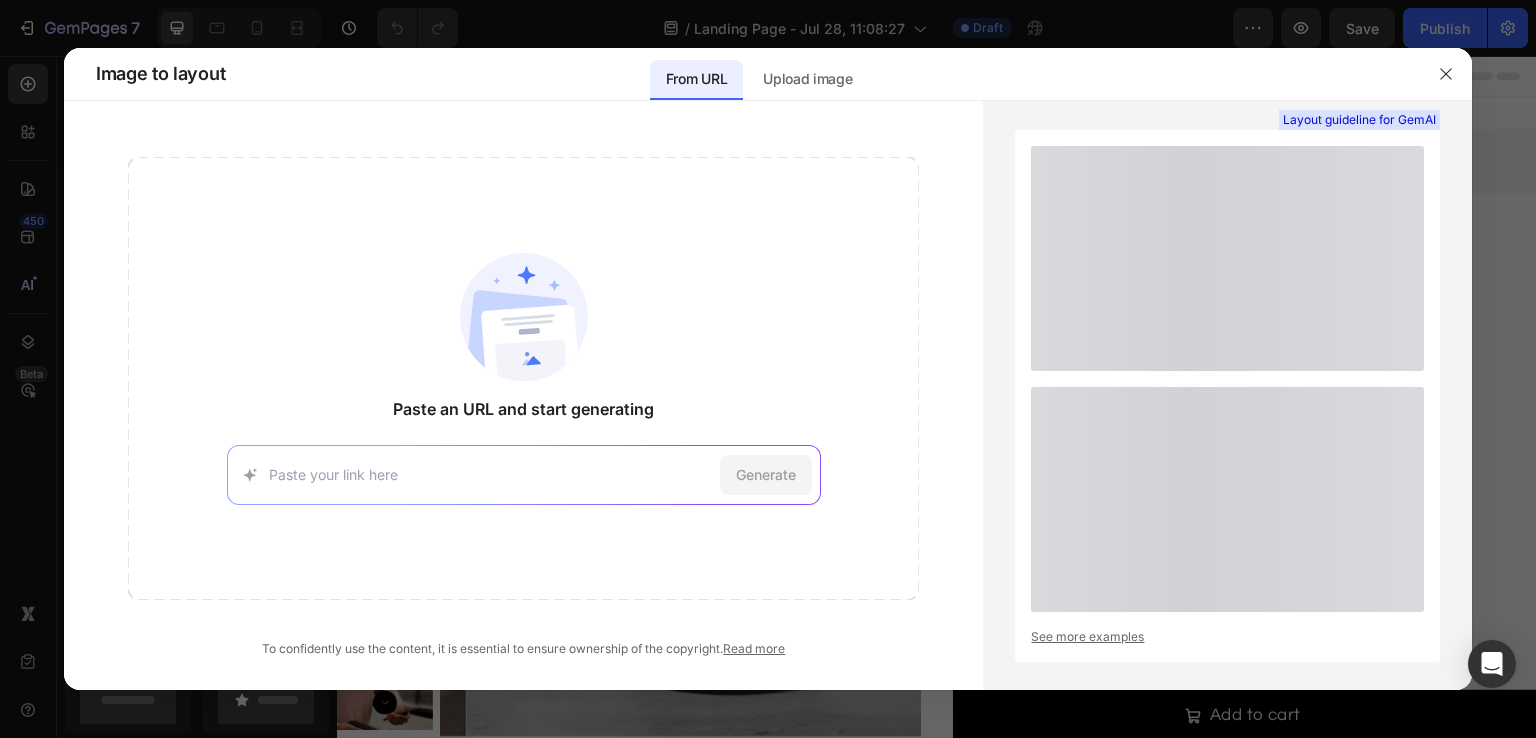 click at bounding box center [768, 369] 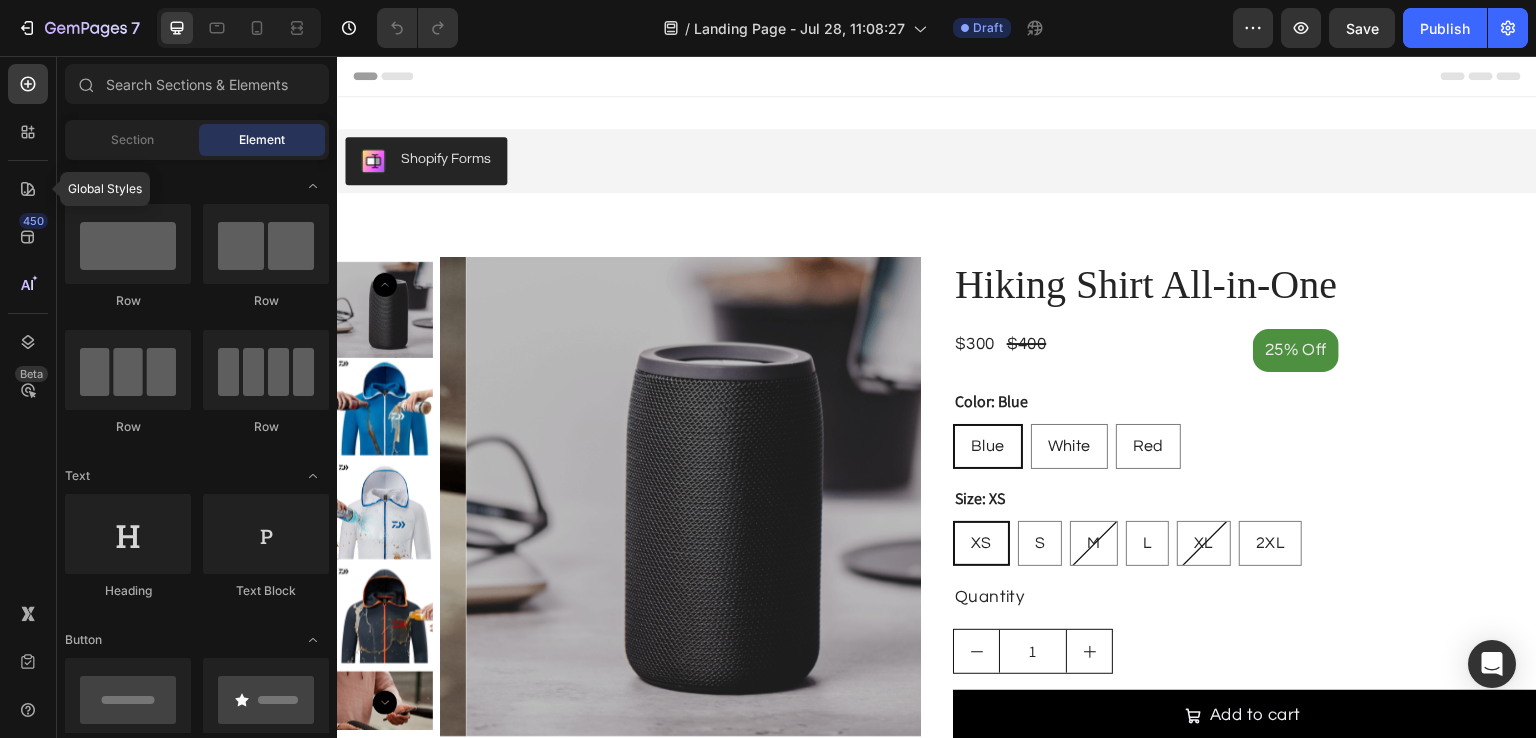 click 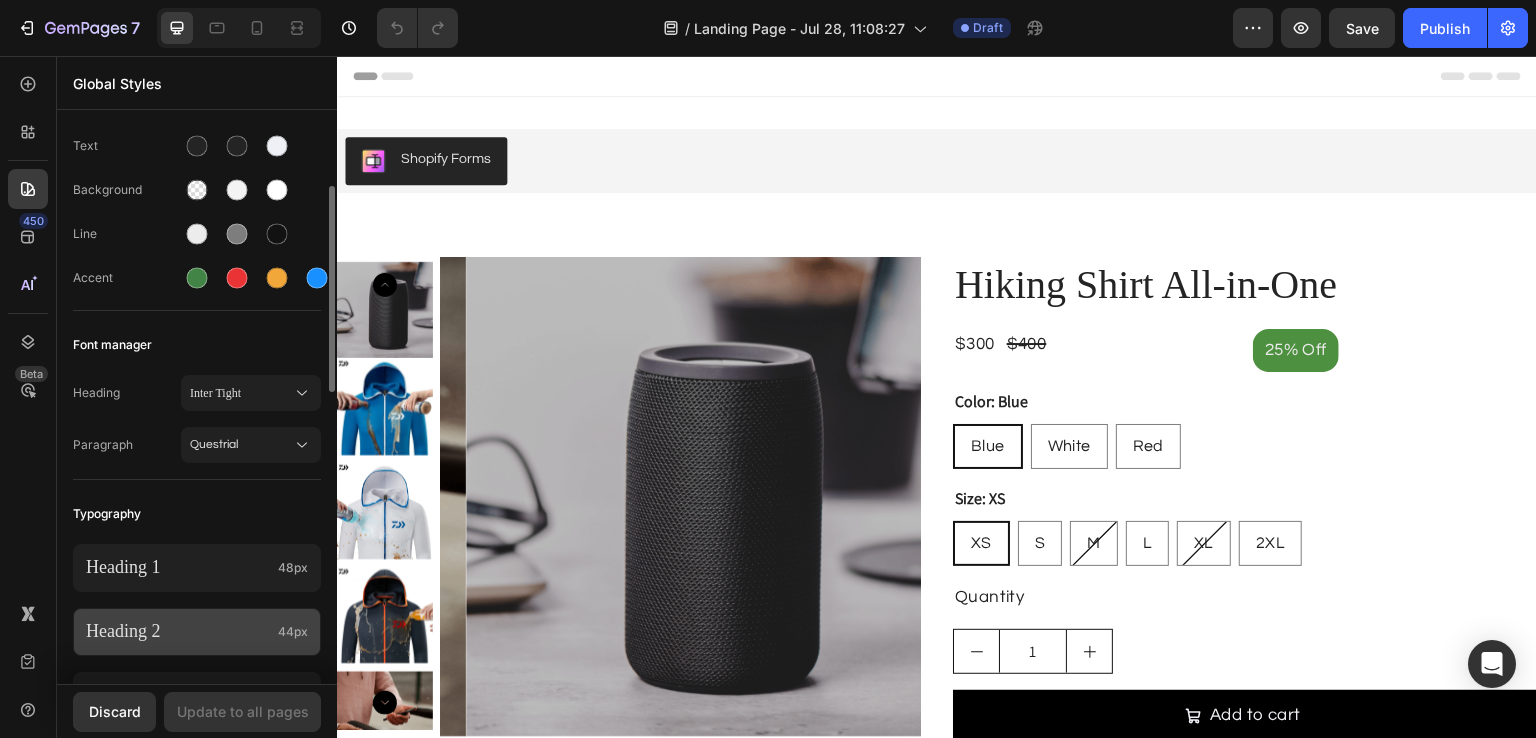 scroll, scrollTop: 600, scrollLeft: 0, axis: vertical 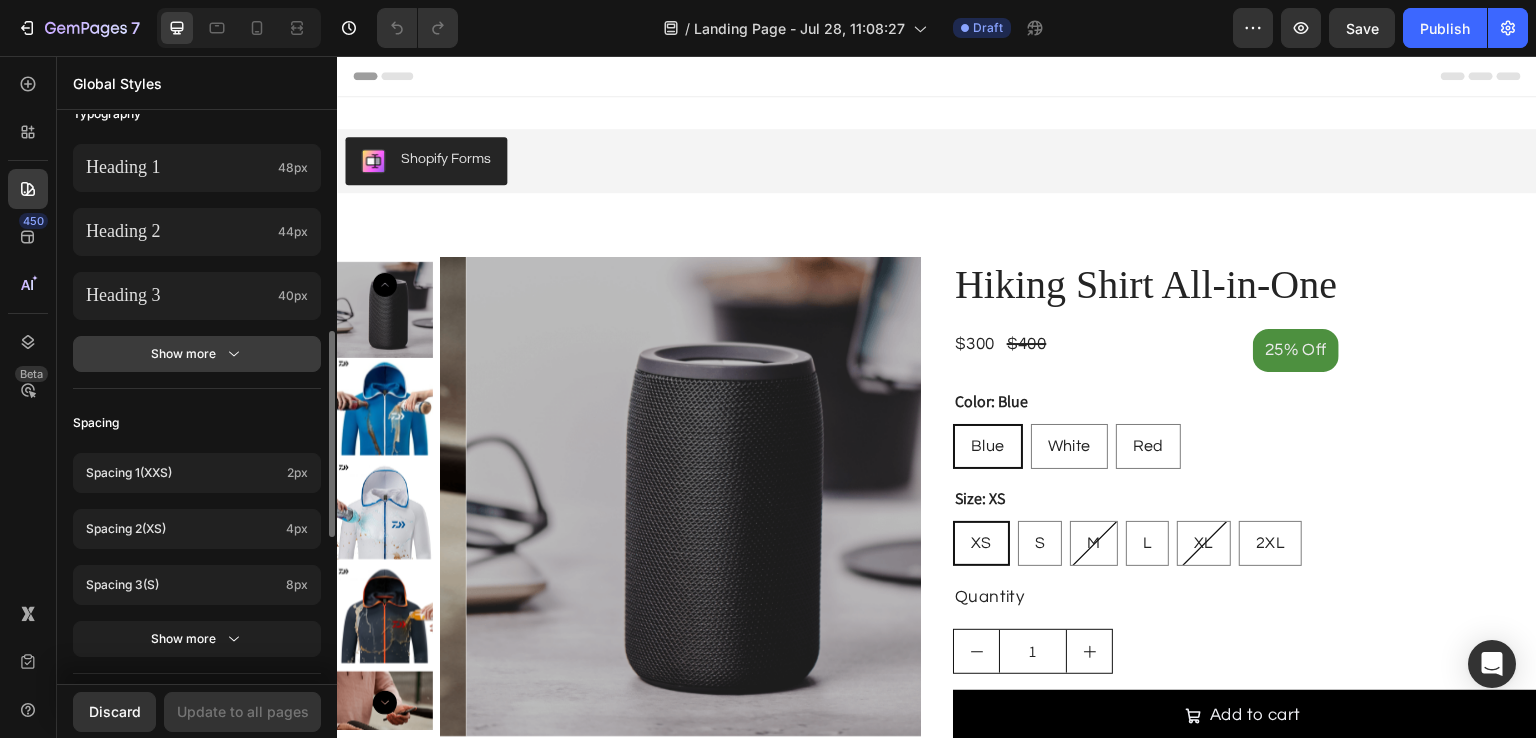 click on "Show more" at bounding box center (197, 354) 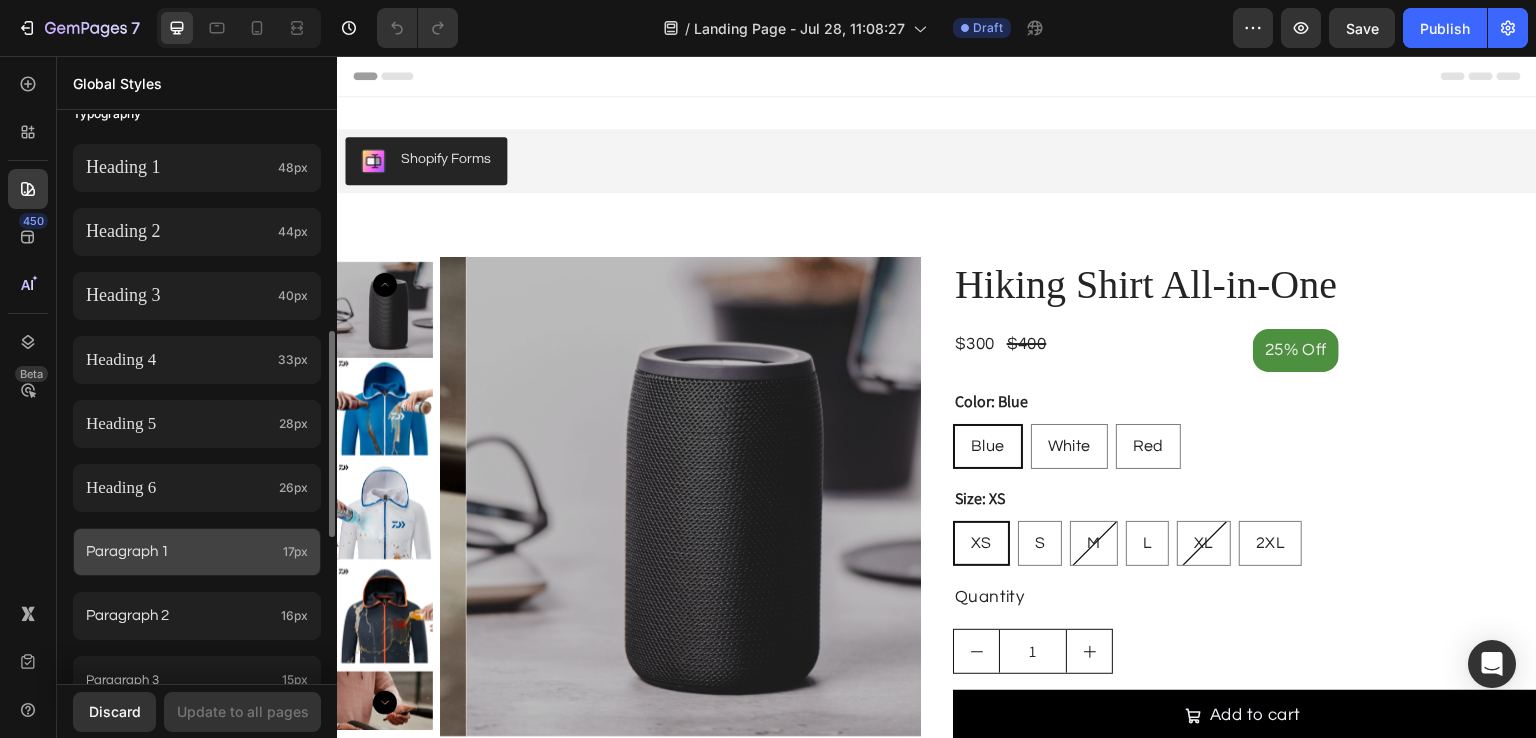 click on "Paragraph 1" at bounding box center (180, 552) 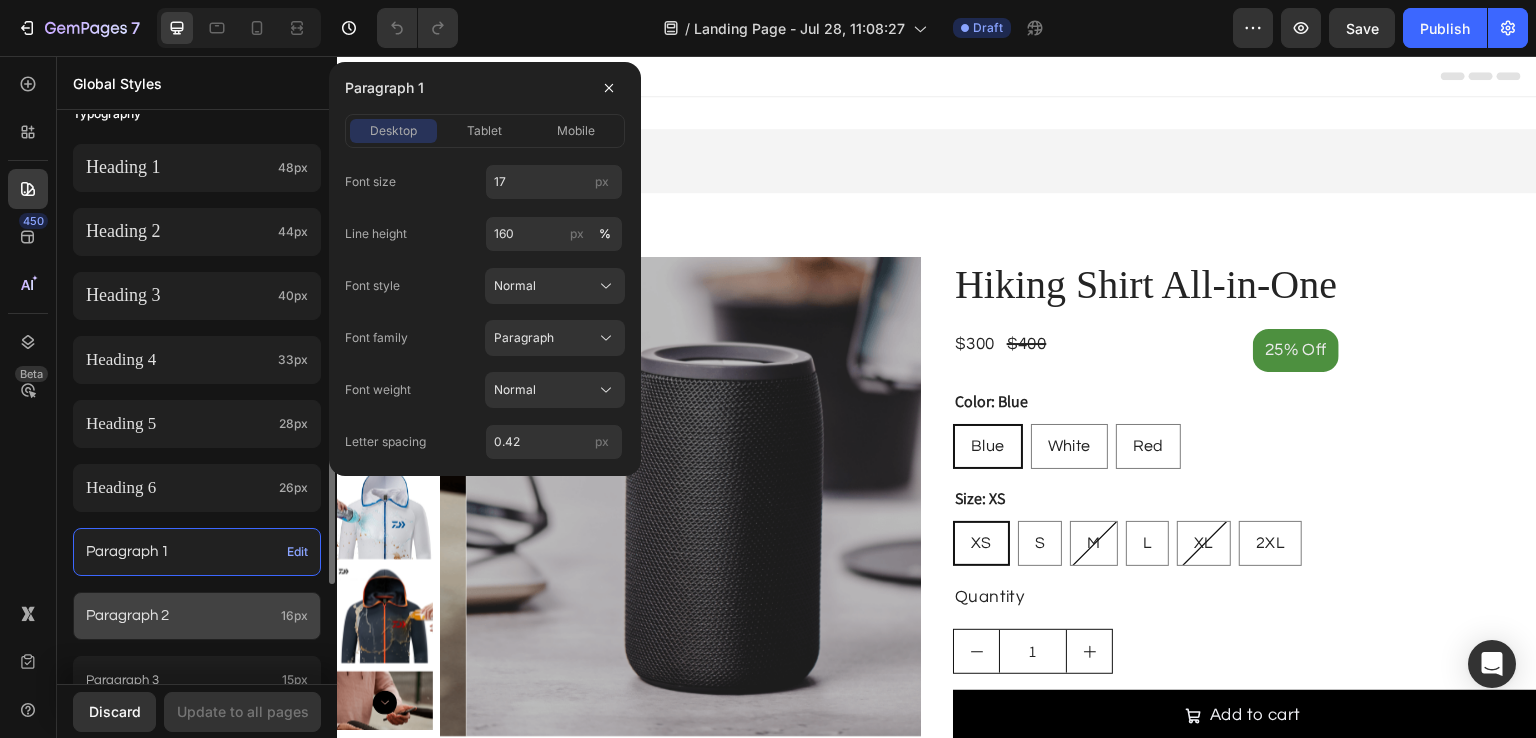 scroll, scrollTop: 700, scrollLeft: 0, axis: vertical 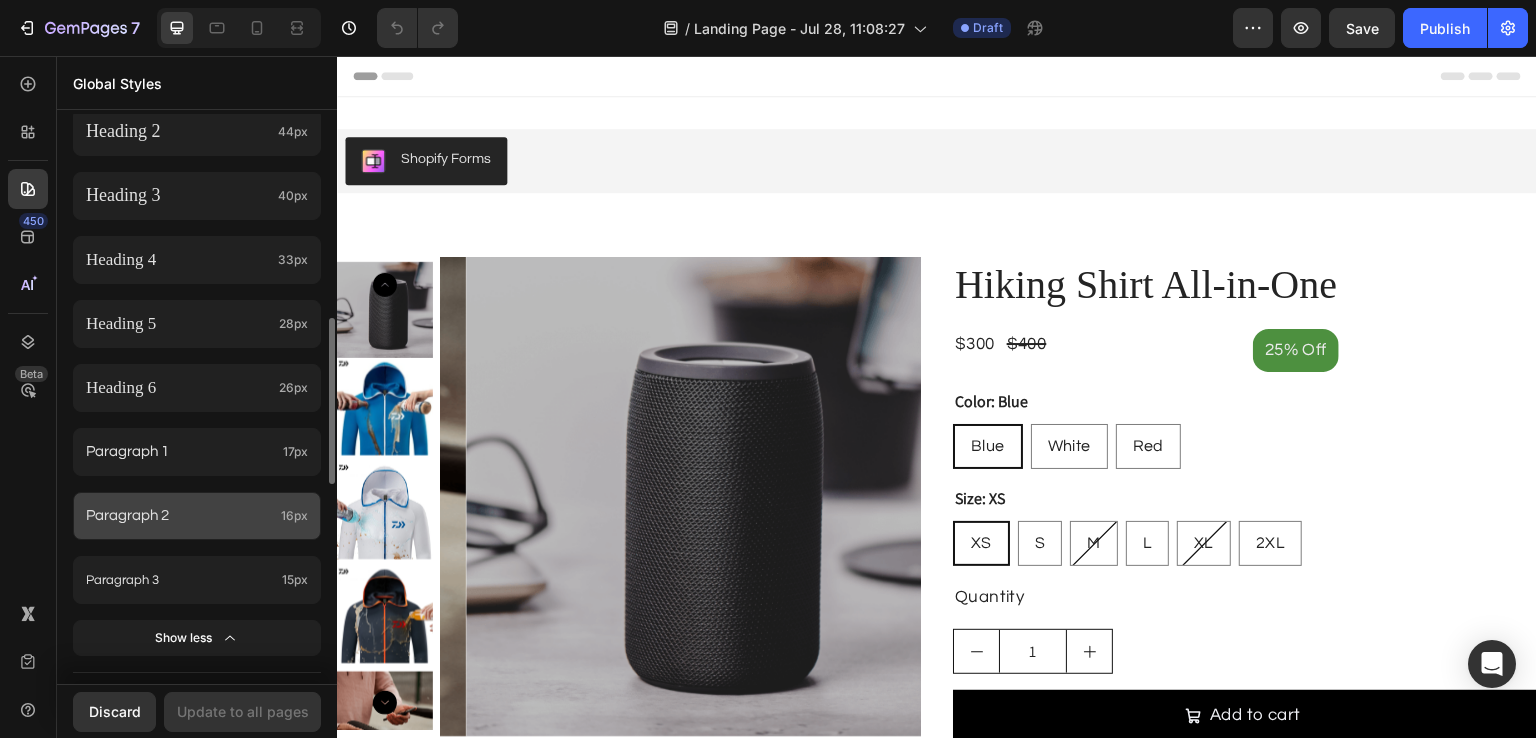 click on "Paragraph 2" at bounding box center [179, 516] 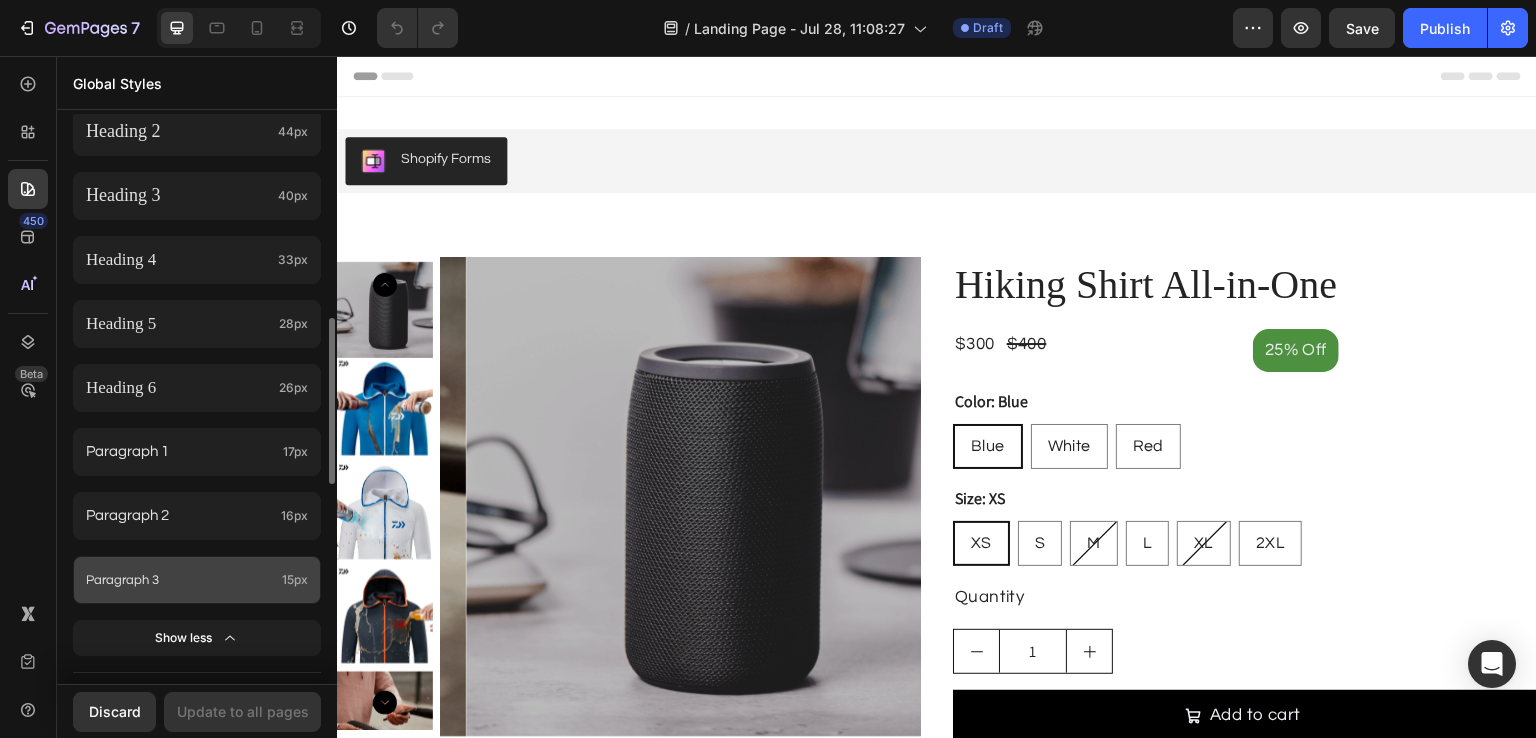 click on "Paragraph 3 15px" 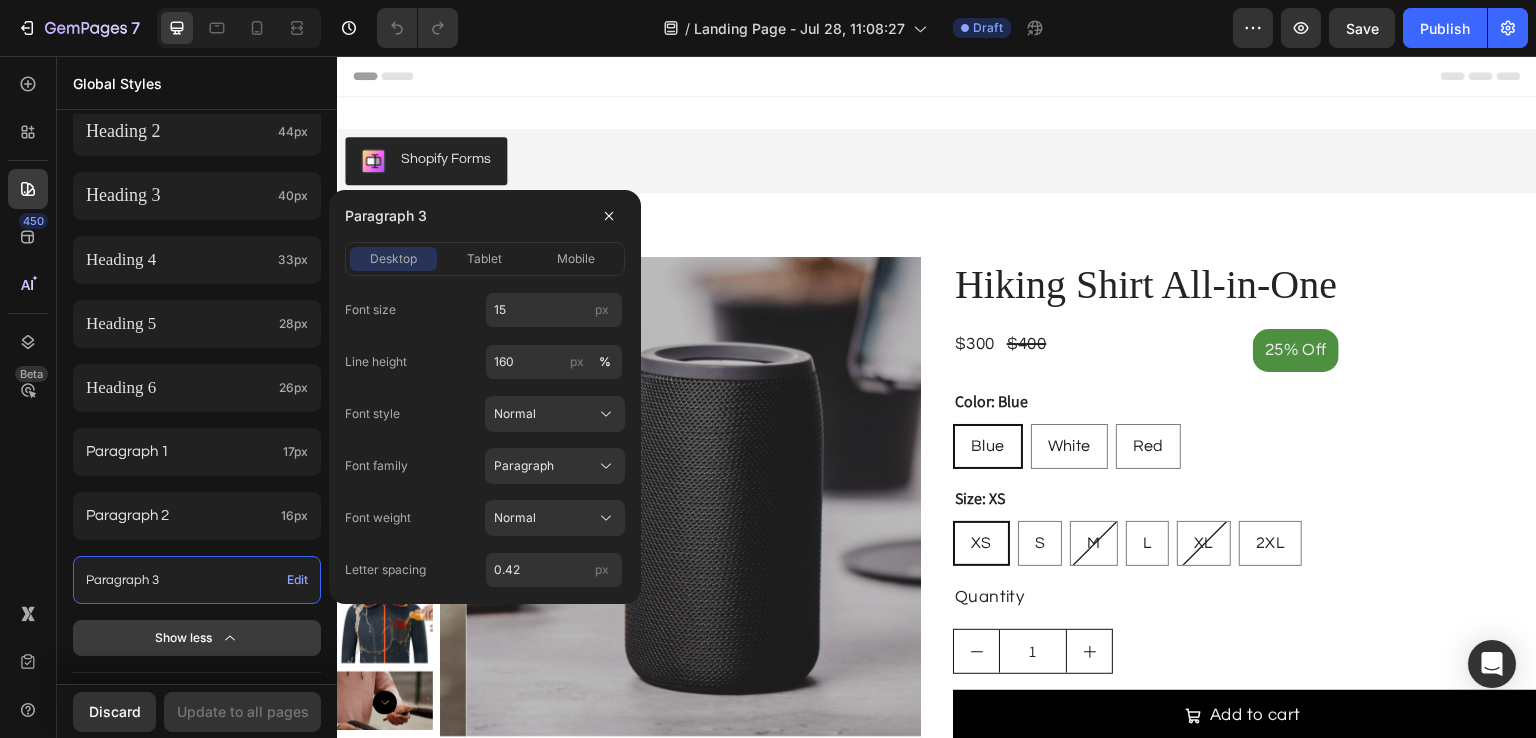 click on "Show less" at bounding box center (197, 638) 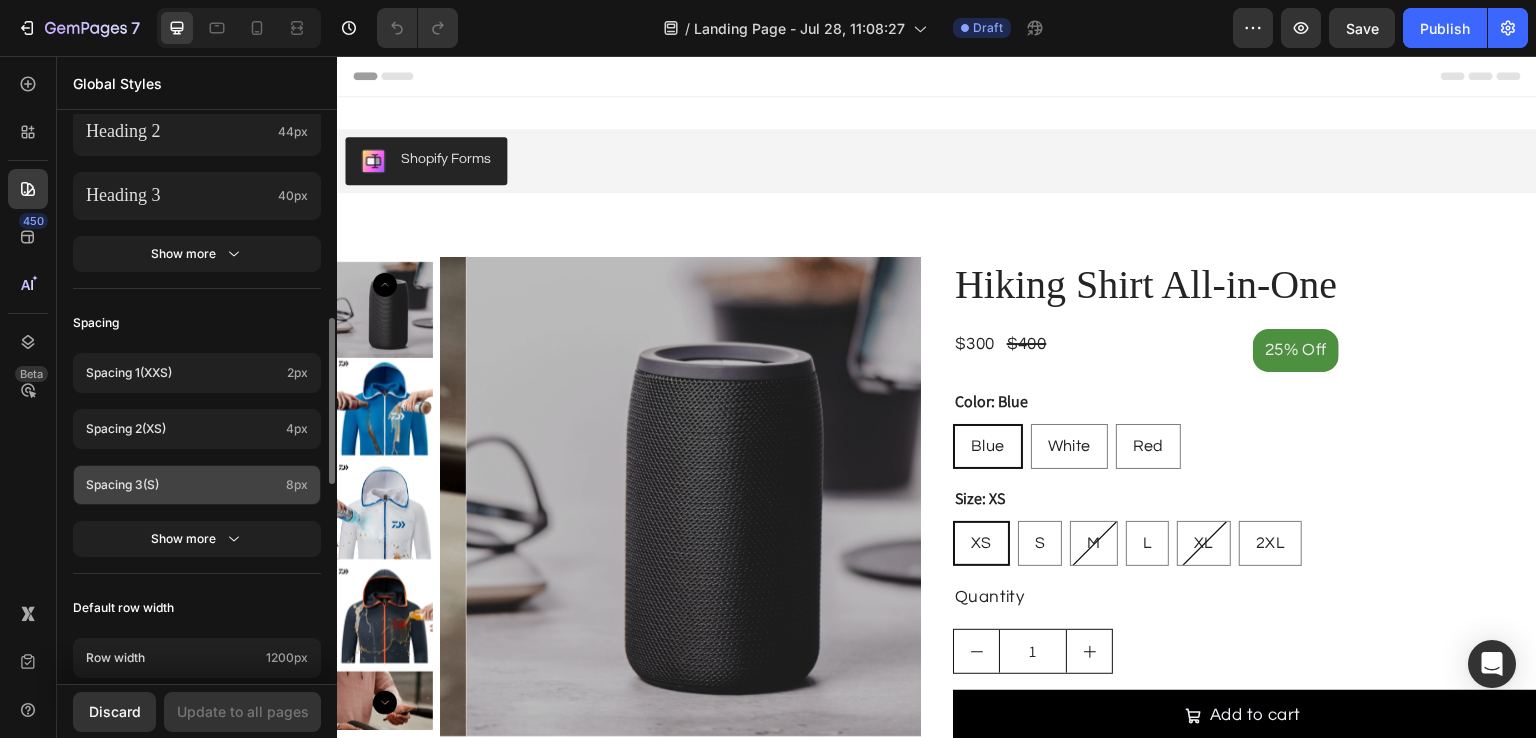 click on "Spacing 3  (s)" at bounding box center (182, 485) 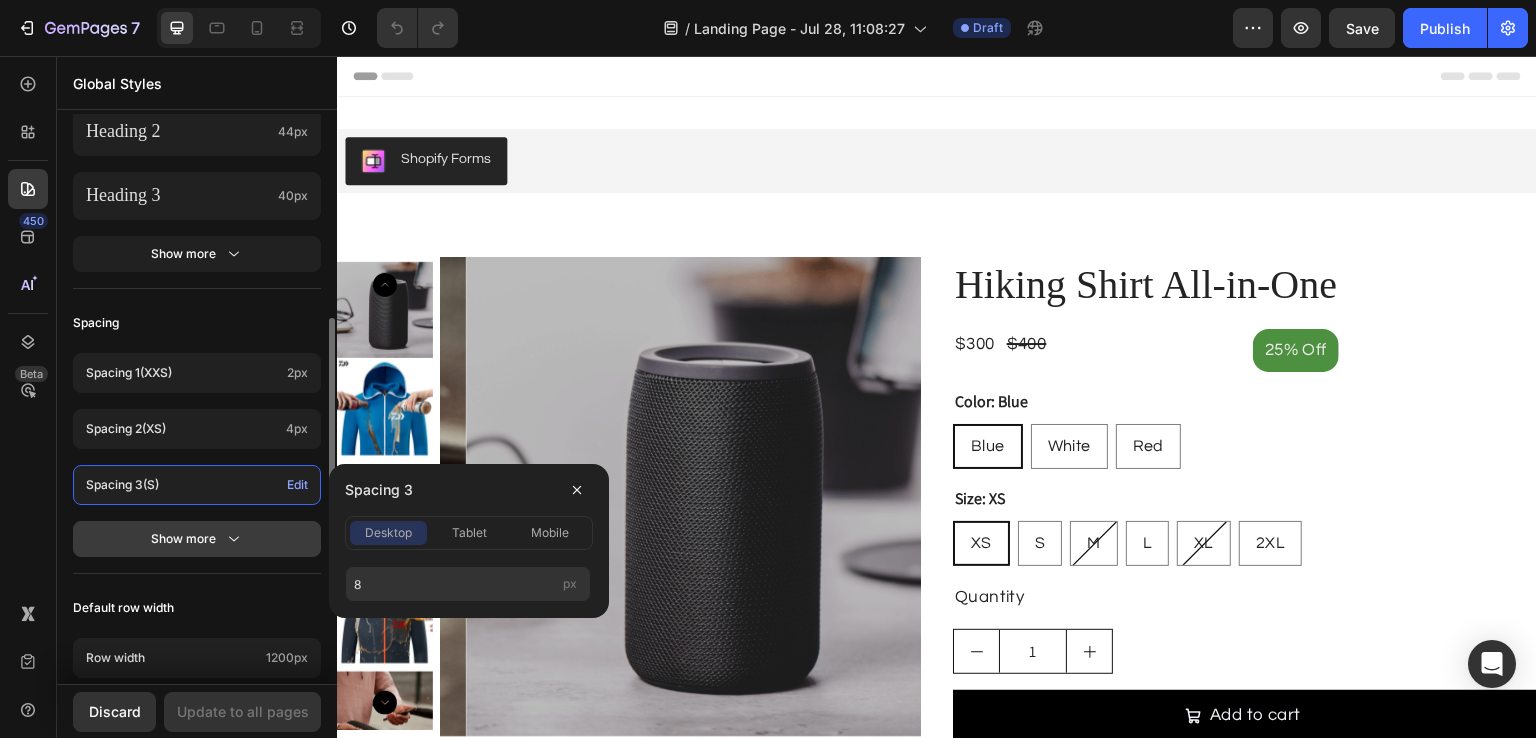 click on "Show more" at bounding box center [197, 539] 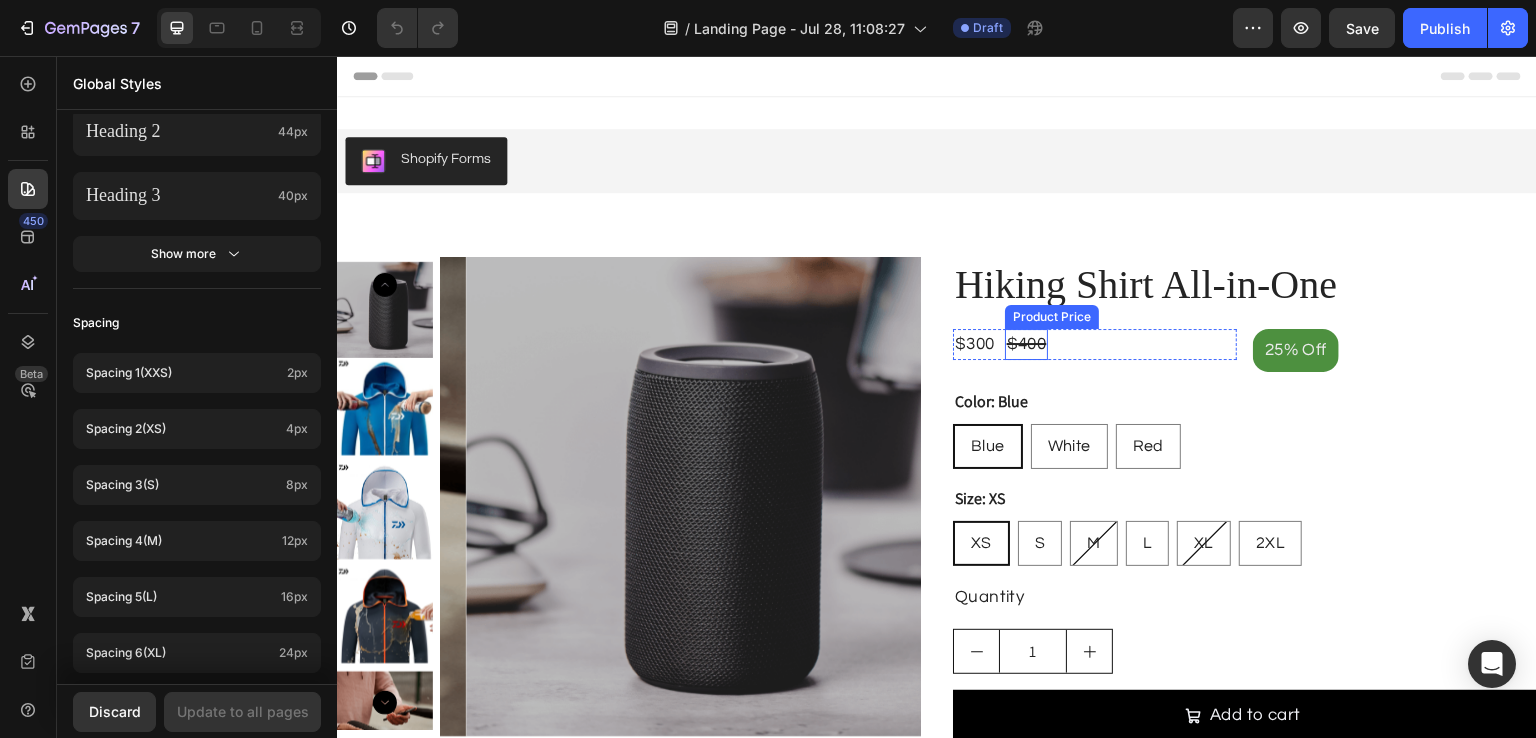 click on "Product Price" at bounding box center [1052, 317] 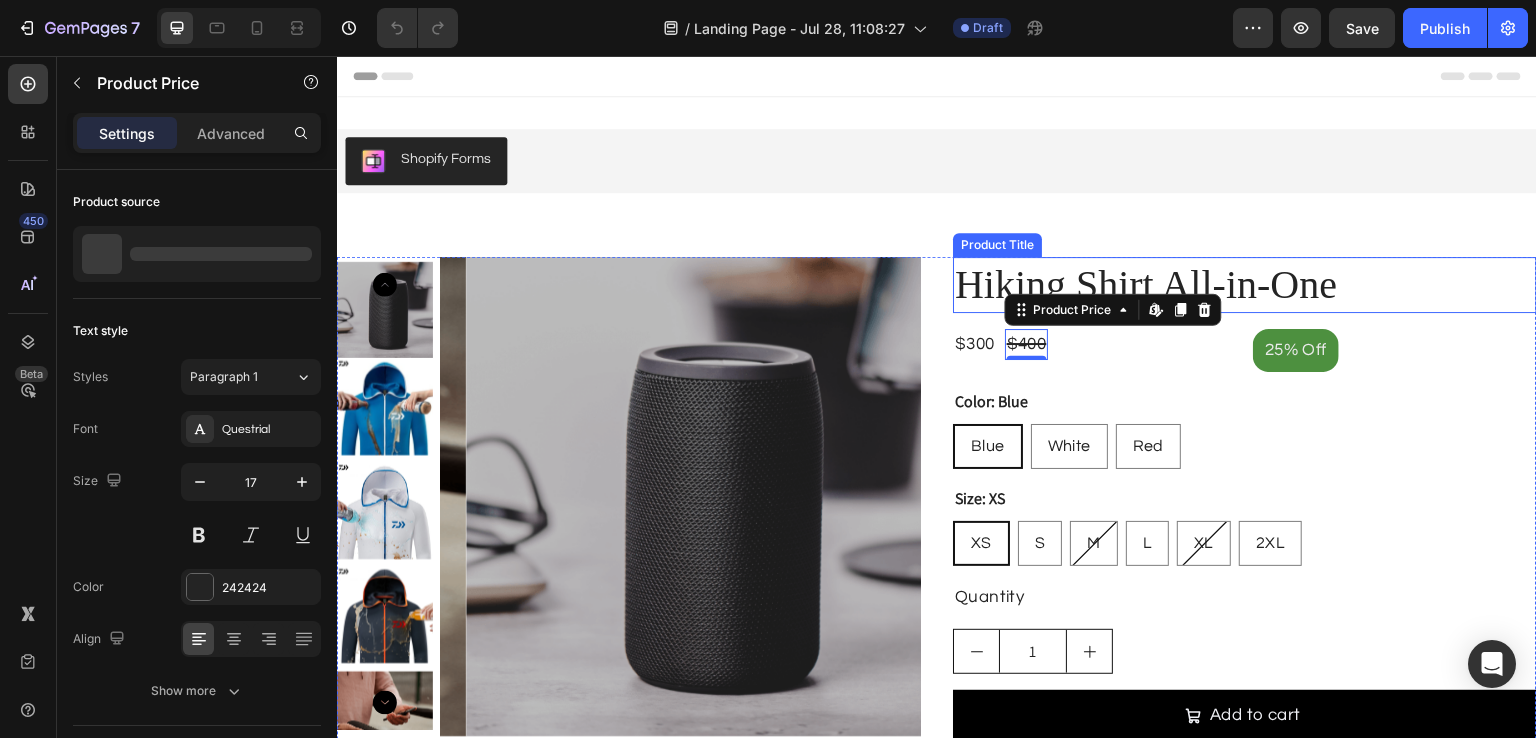 click on "Hiking Shirt All-in-One" at bounding box center [1245, 285] 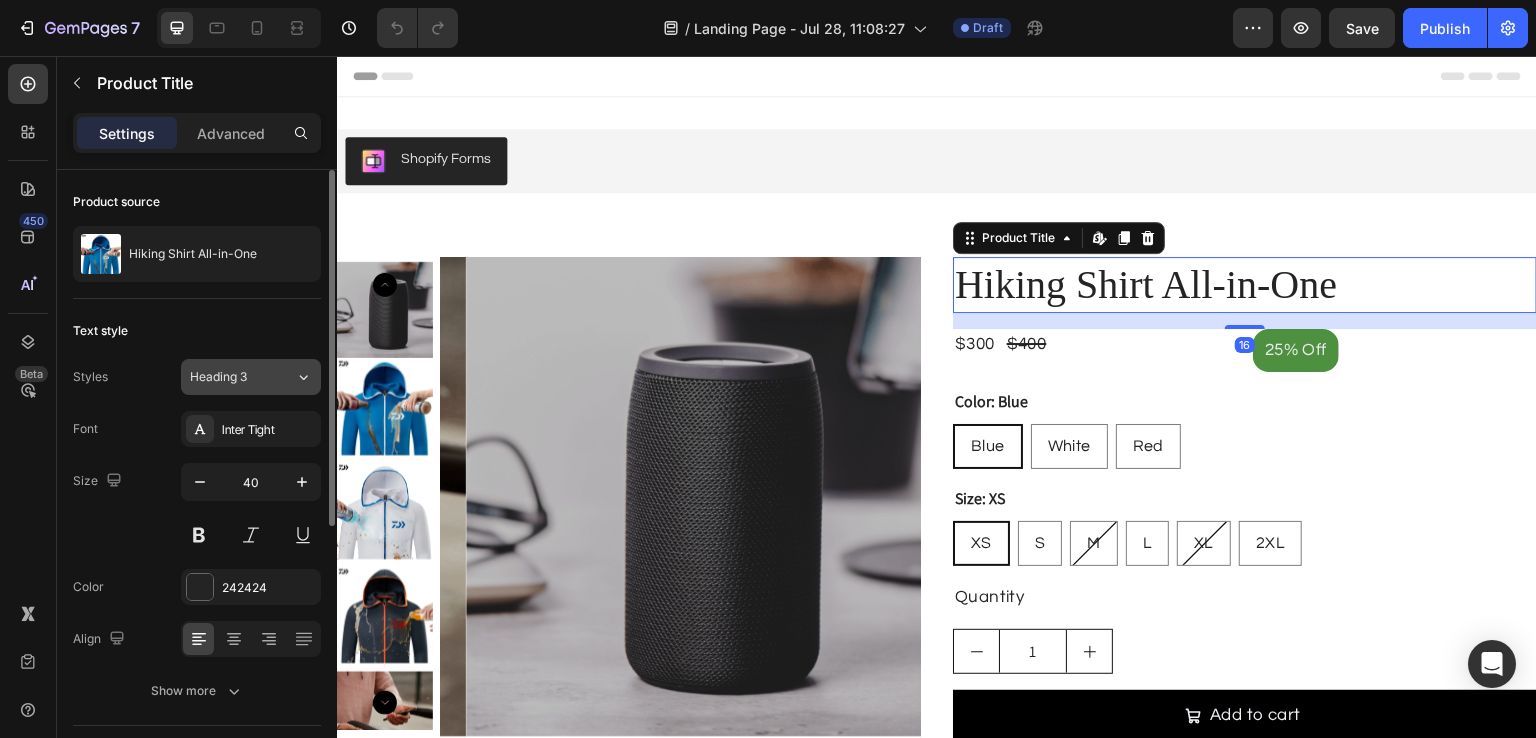 click on "Heading 3" at bounding box center [230, 377] 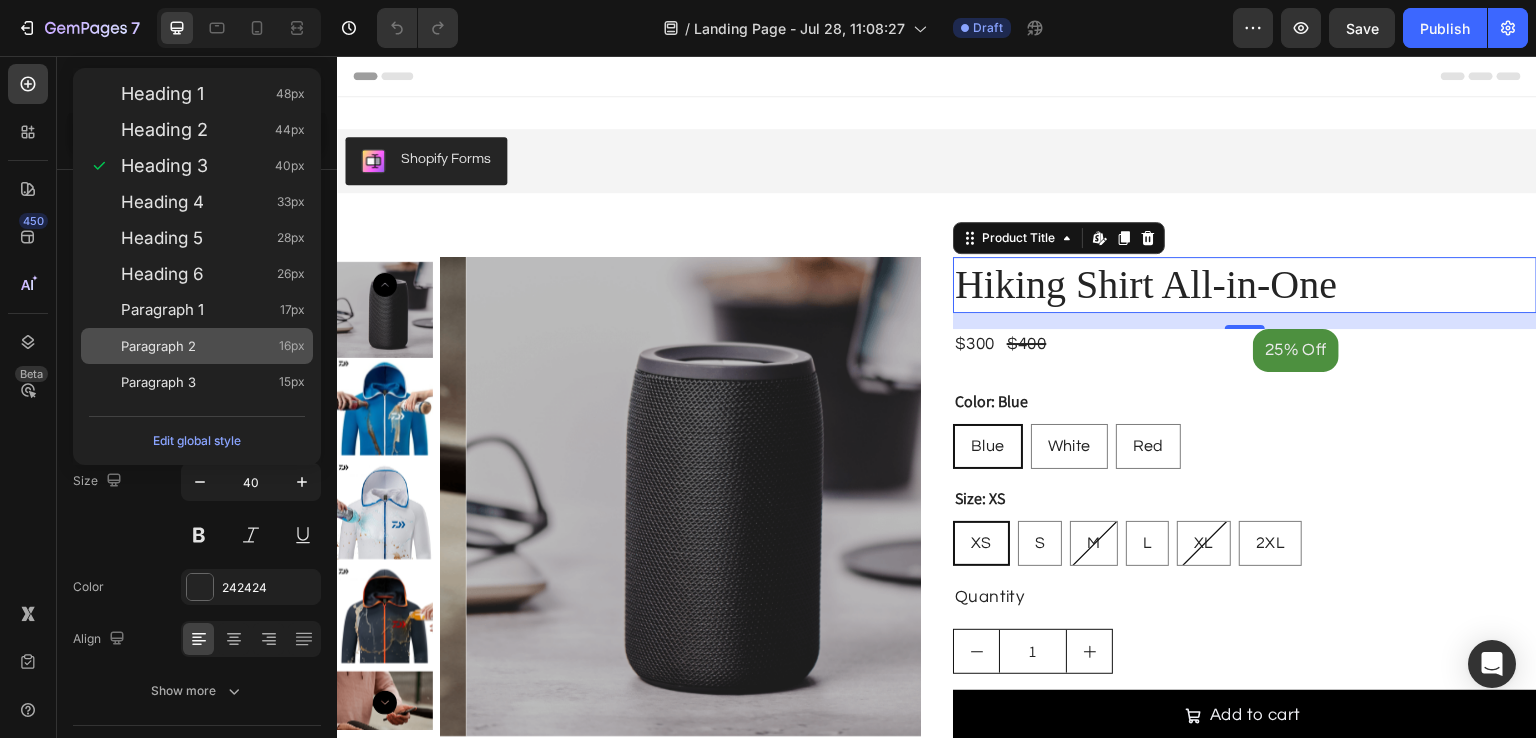 click on "Paragraph 2 16px" at bounding box center [197, 346] 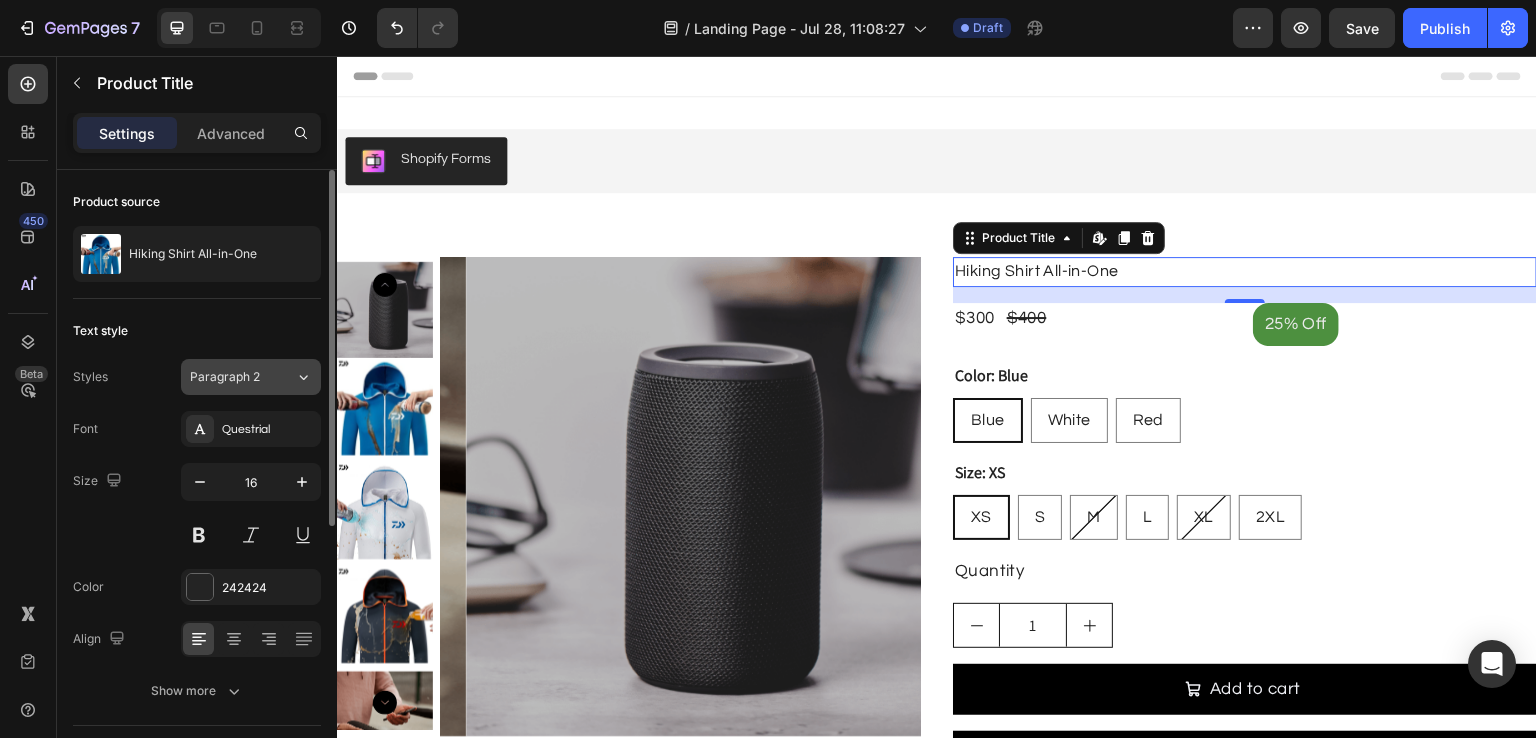 click on "Paragraph 2" 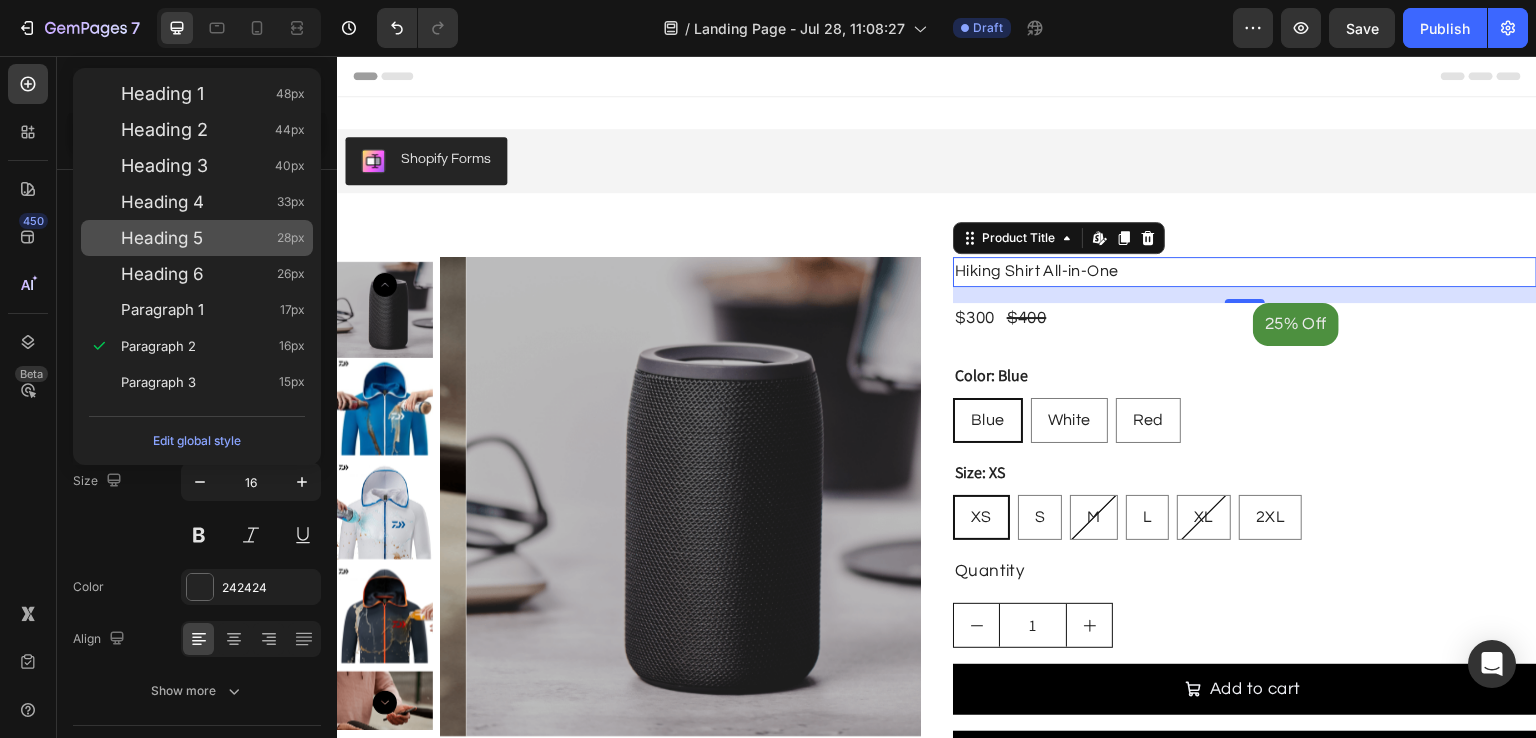 click on "Heading 5 28px" at bounding box center (213, 238) 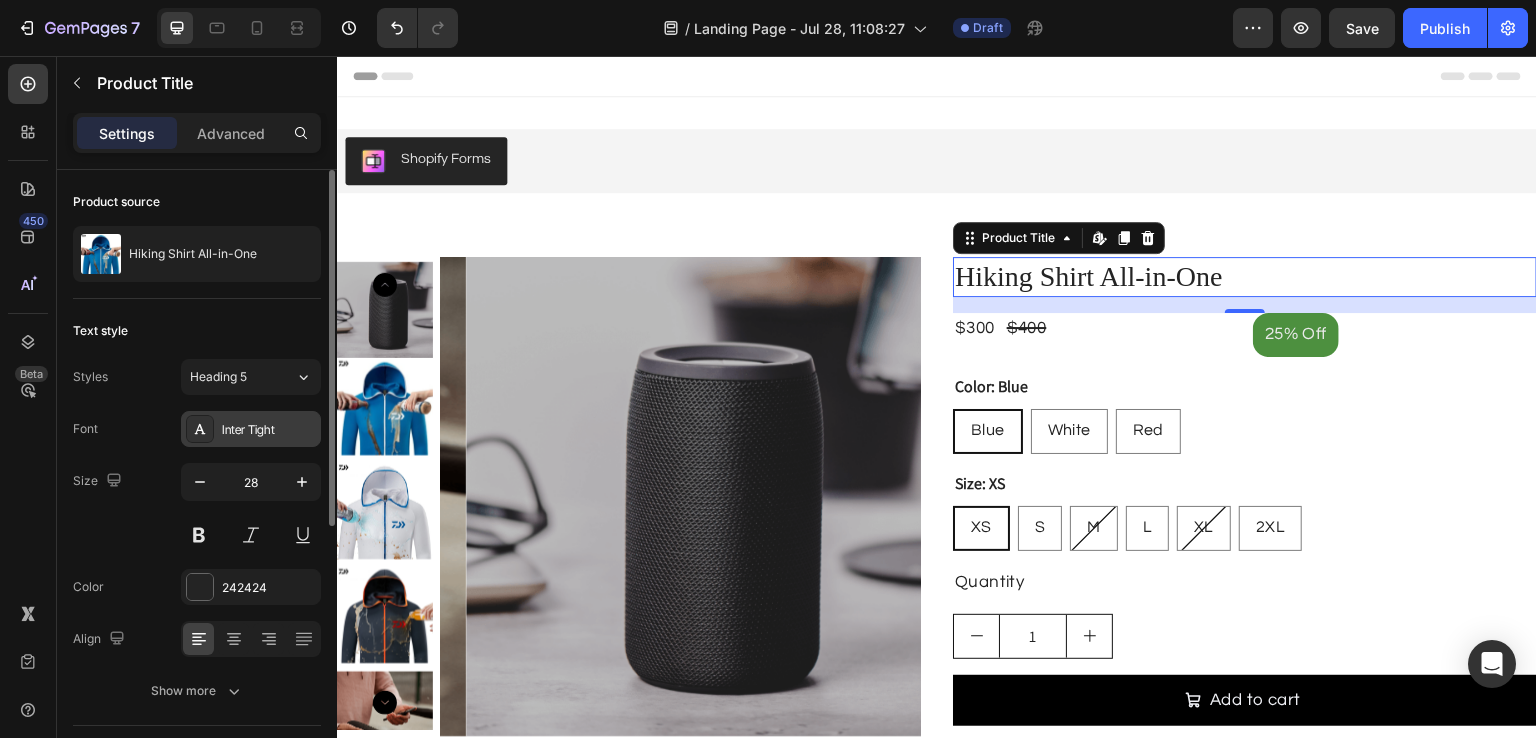 click on "Inter Tight" at bounding box center [269, 430] 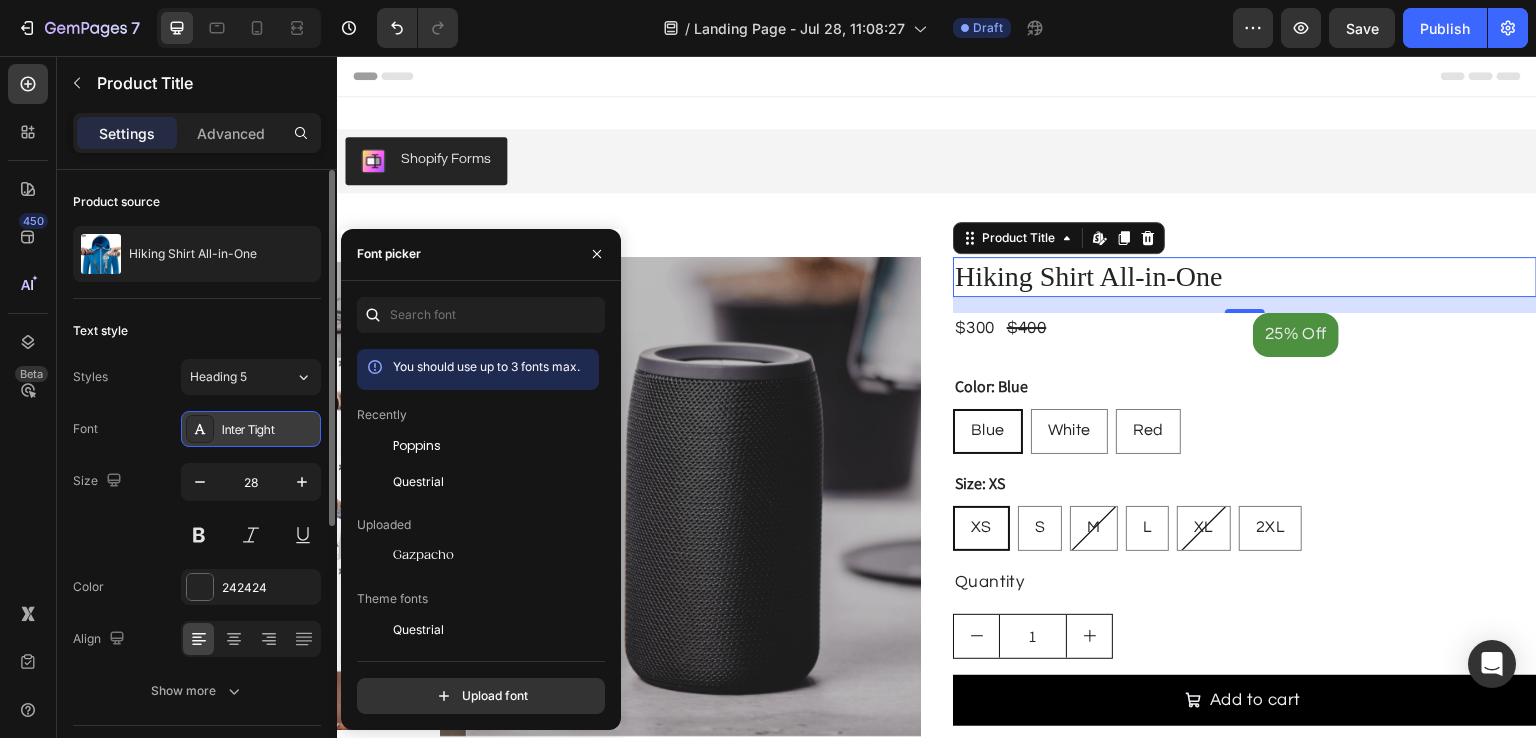 click on "Inter Tight" at bounding box center [251, 429] 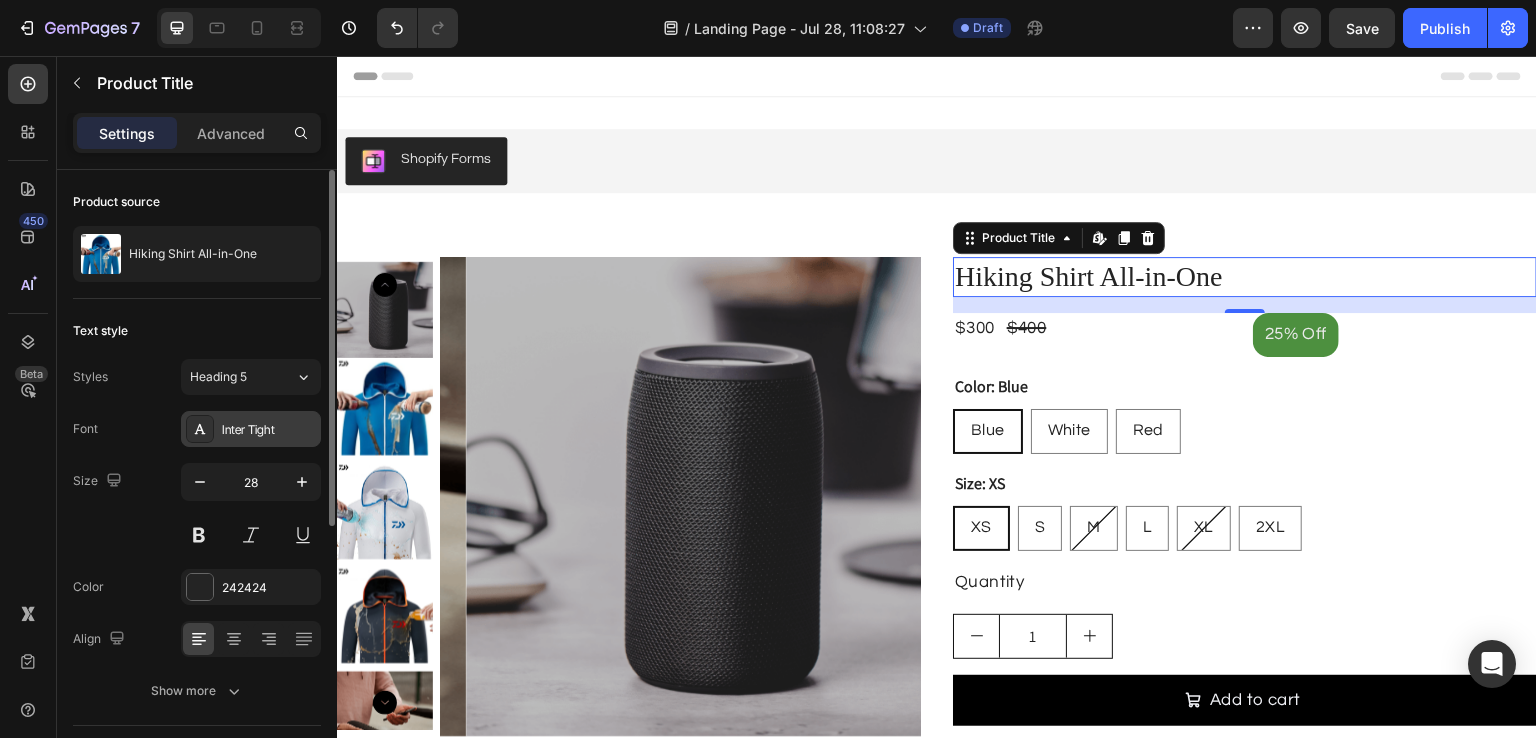 click on "Inter Tight" at bounding box center [251, 429] 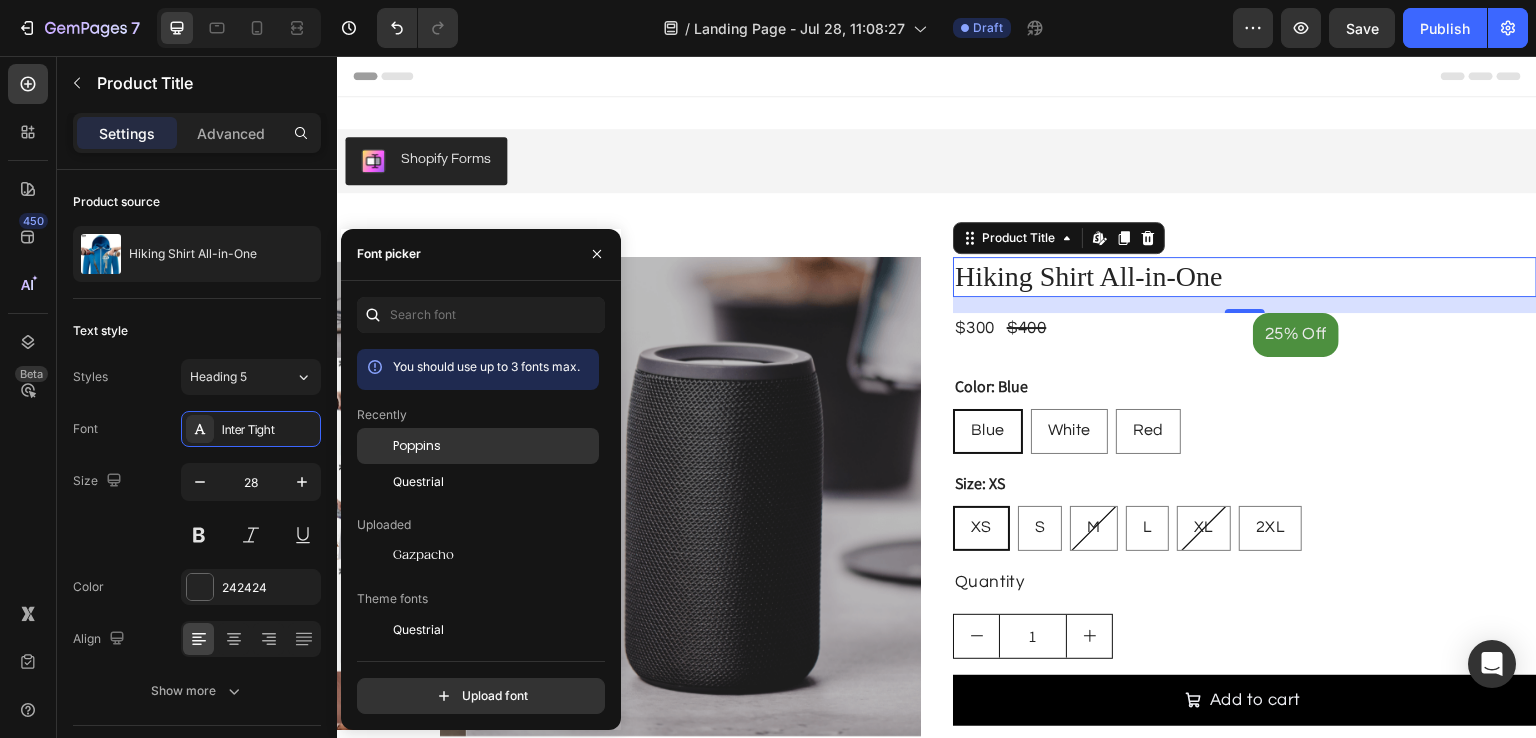 click on "Poppins" at bounding box center [417, 446] 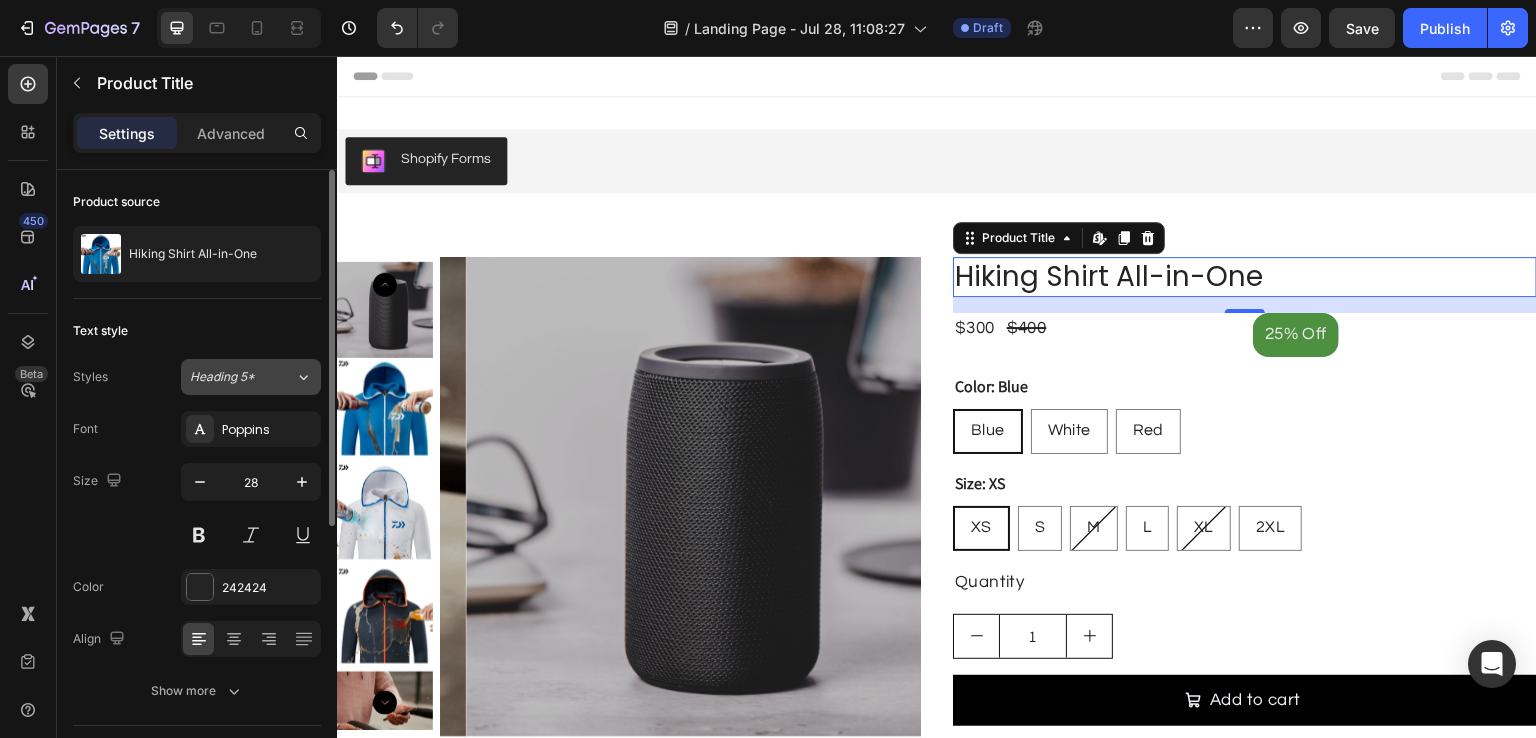 click on "Heading 5*" at bounding box center [230, 377] 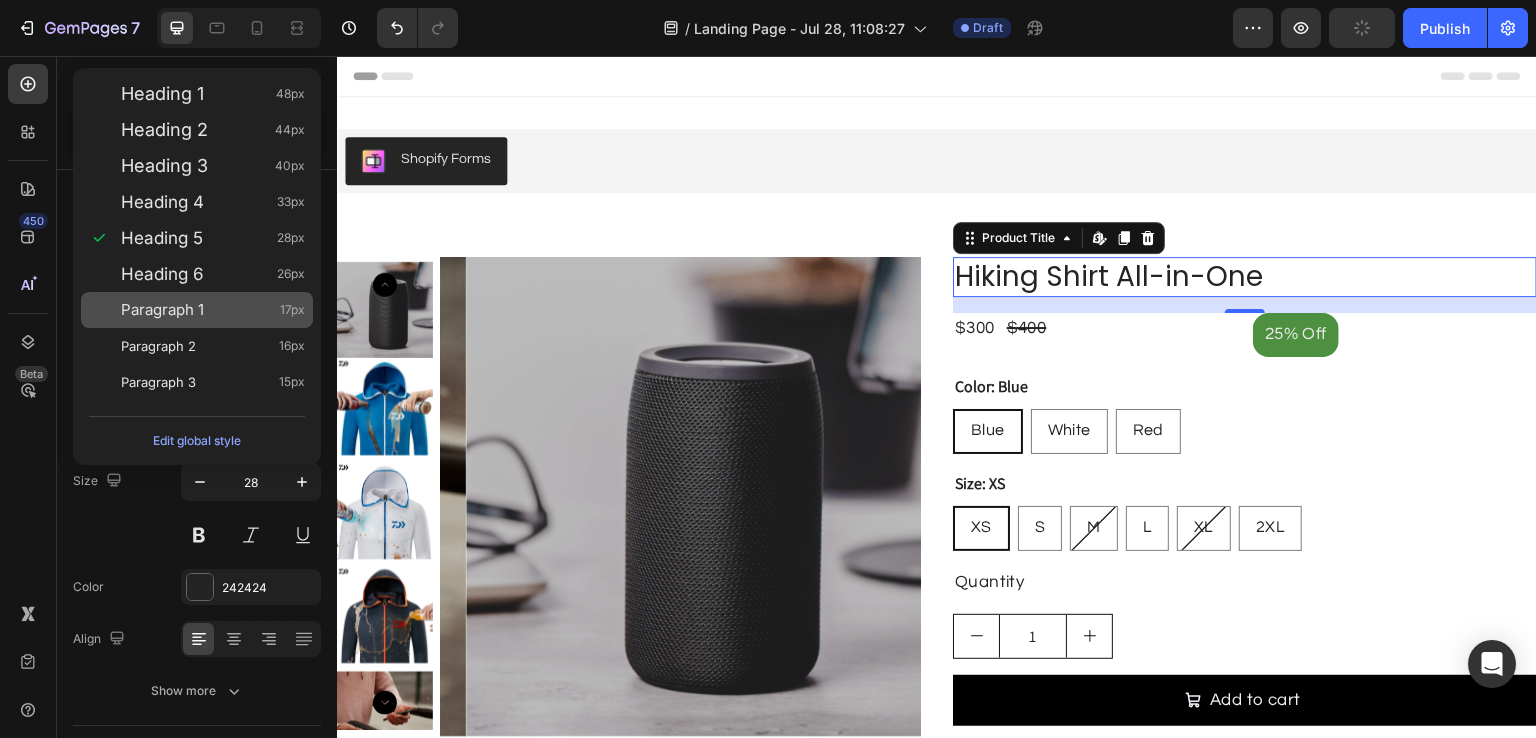 click on "Paragraph 1" at bounding box center [162, 310] 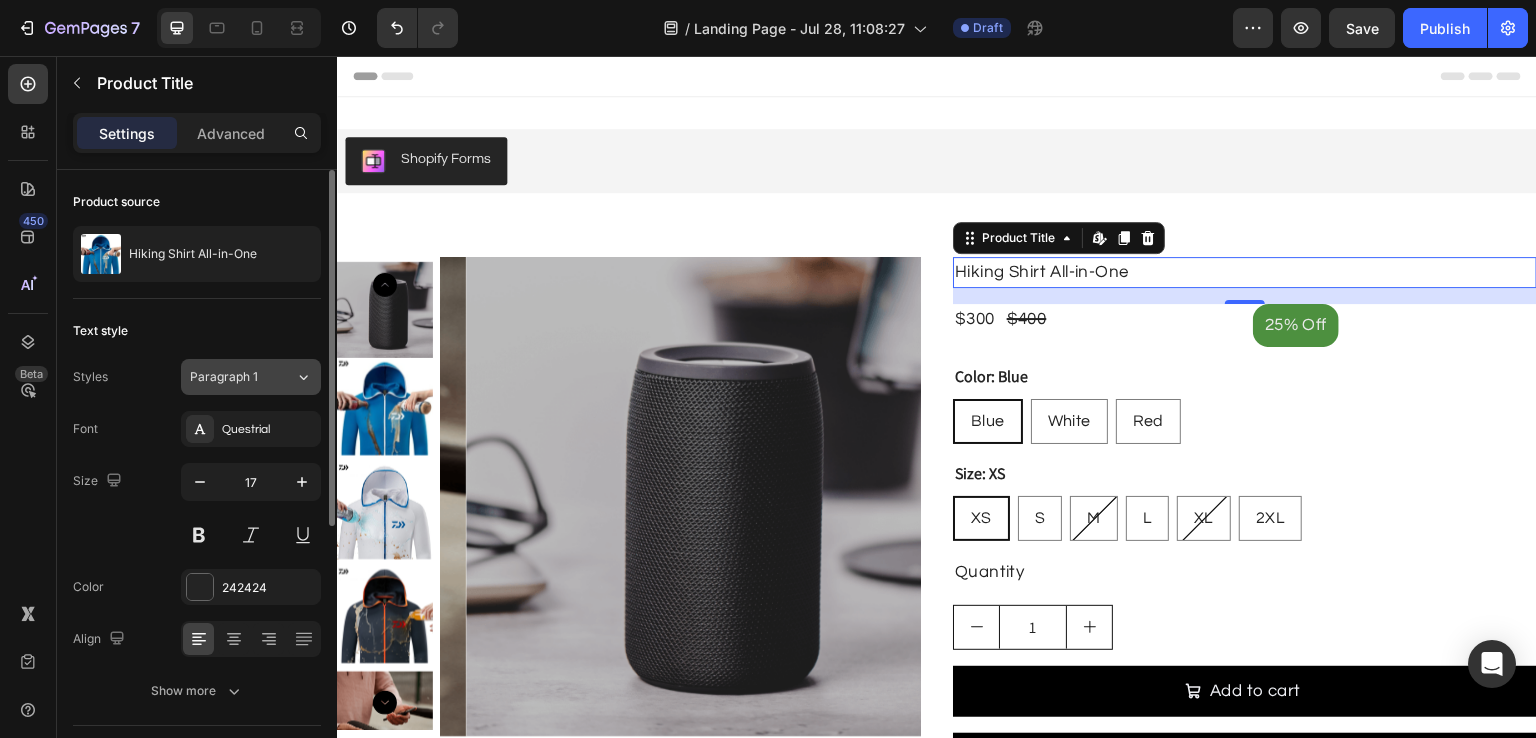 click on "Paragraph 1" 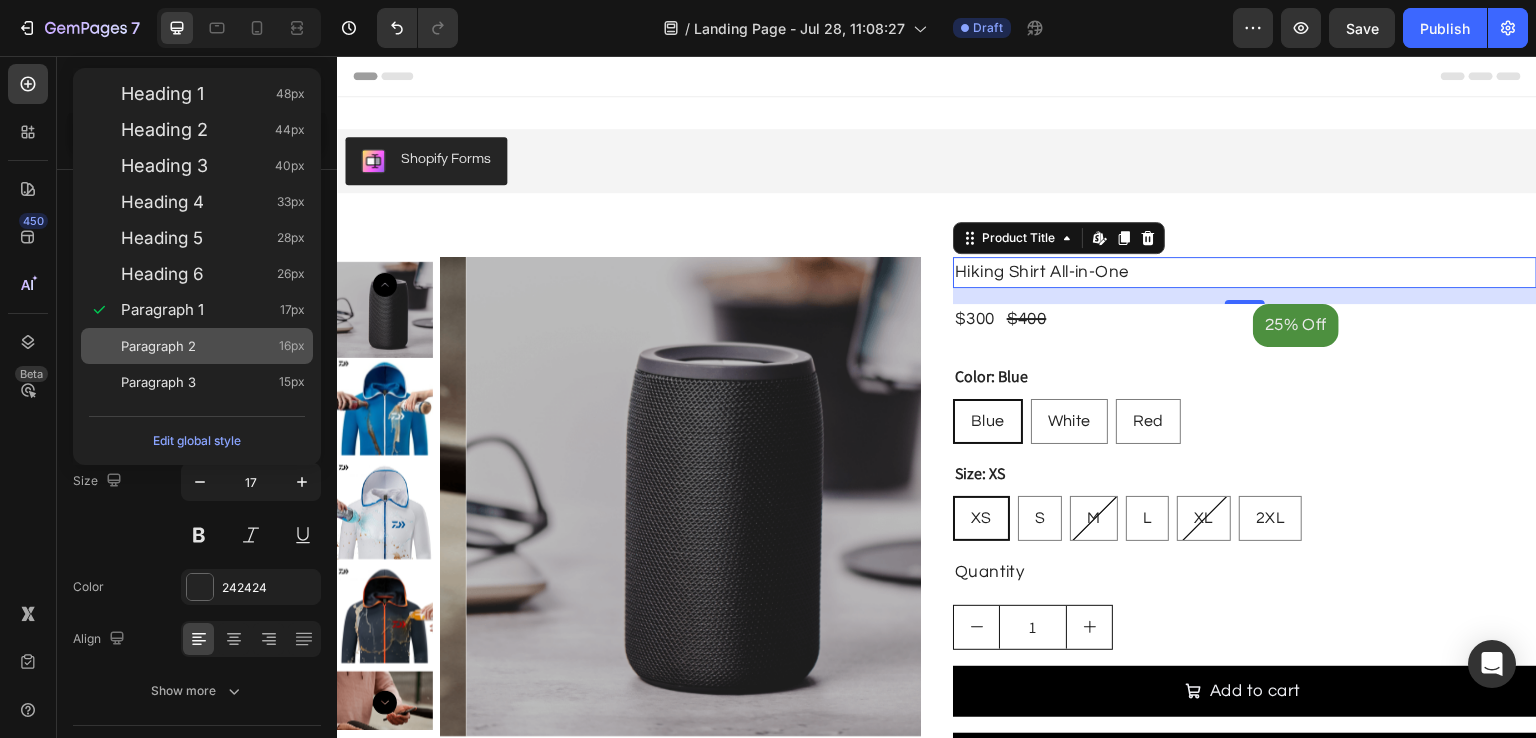 click on "Paragraph 2 16px" at bounding box center [197, 346] 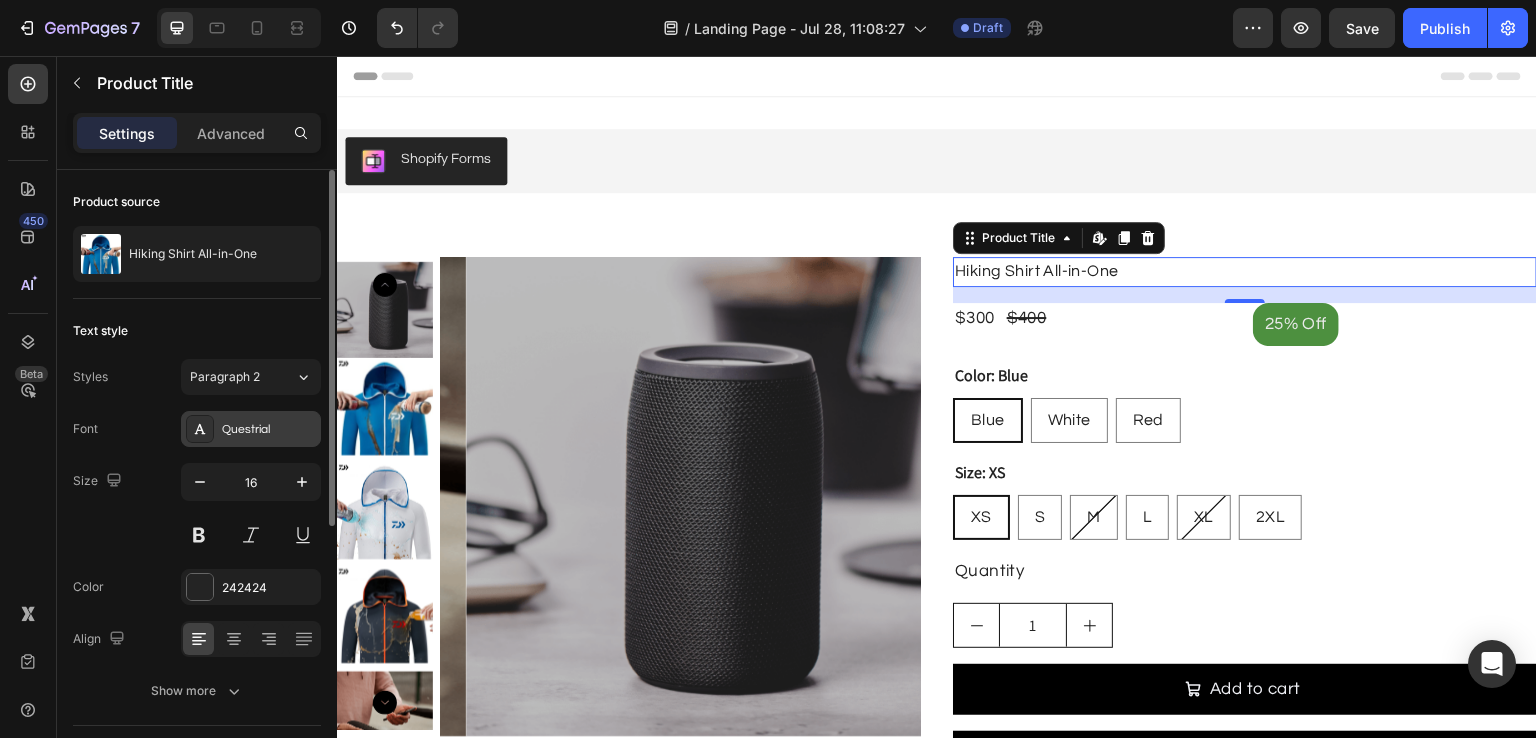 click on "Questrial" at bounding box center [269, 430] 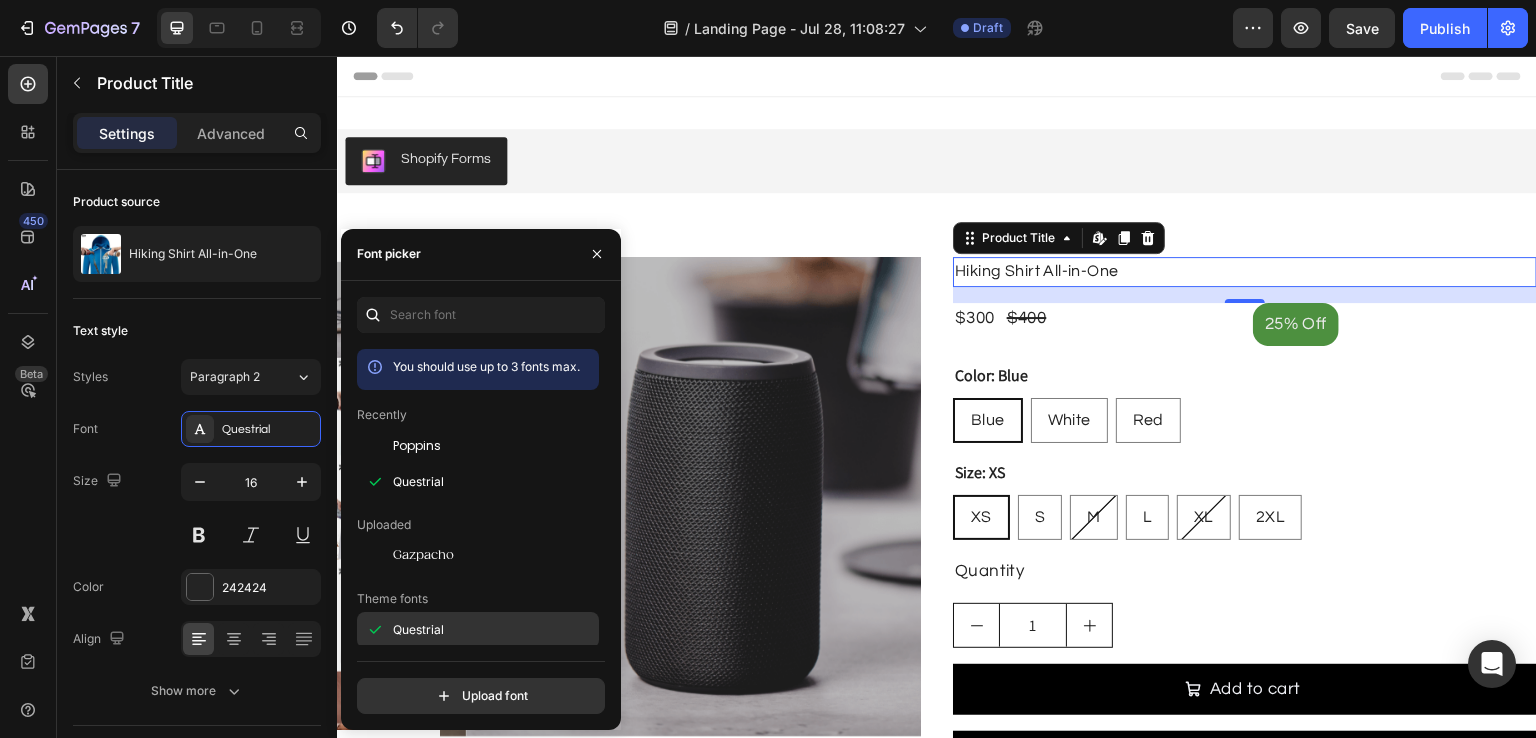 click on "Questrial" at bounding box center [418, 630] 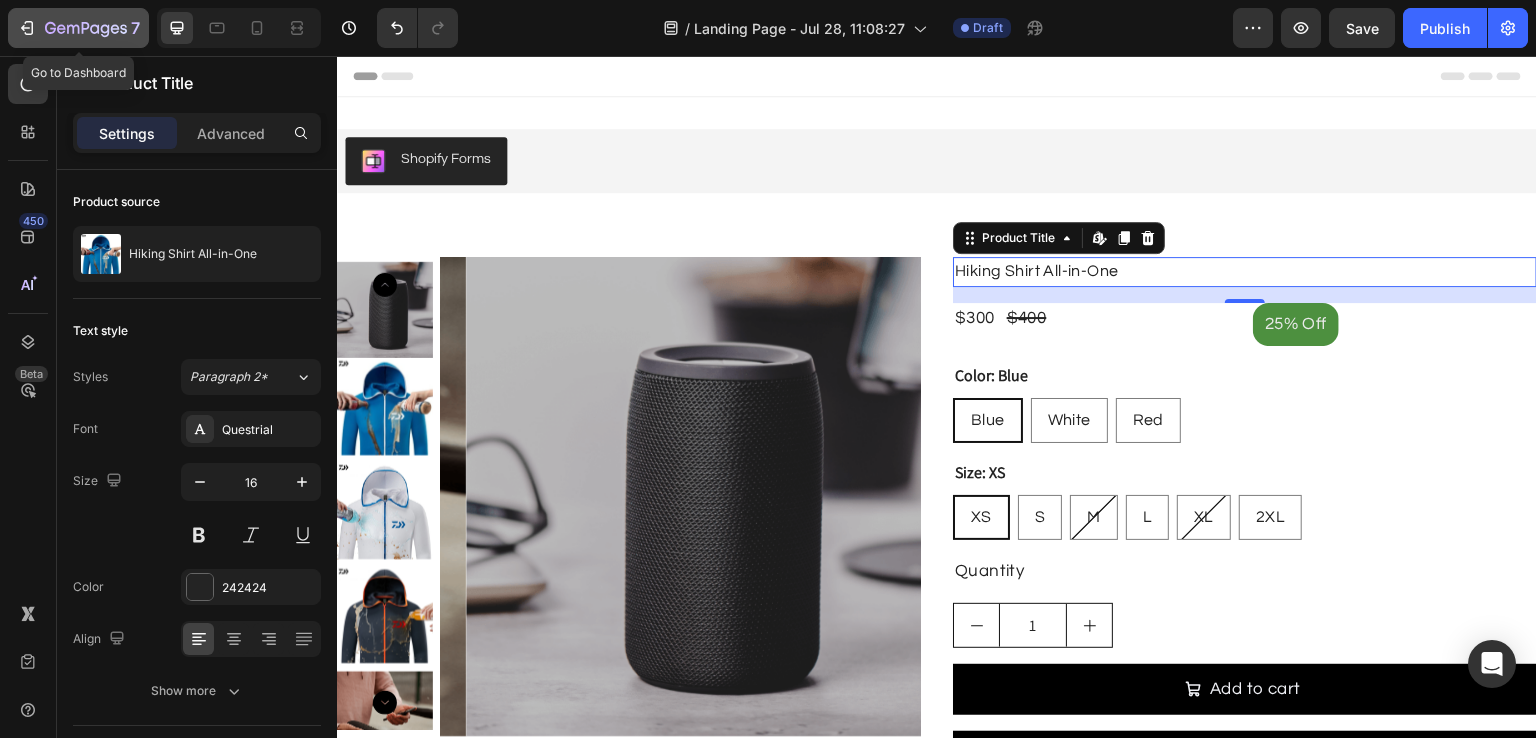 click 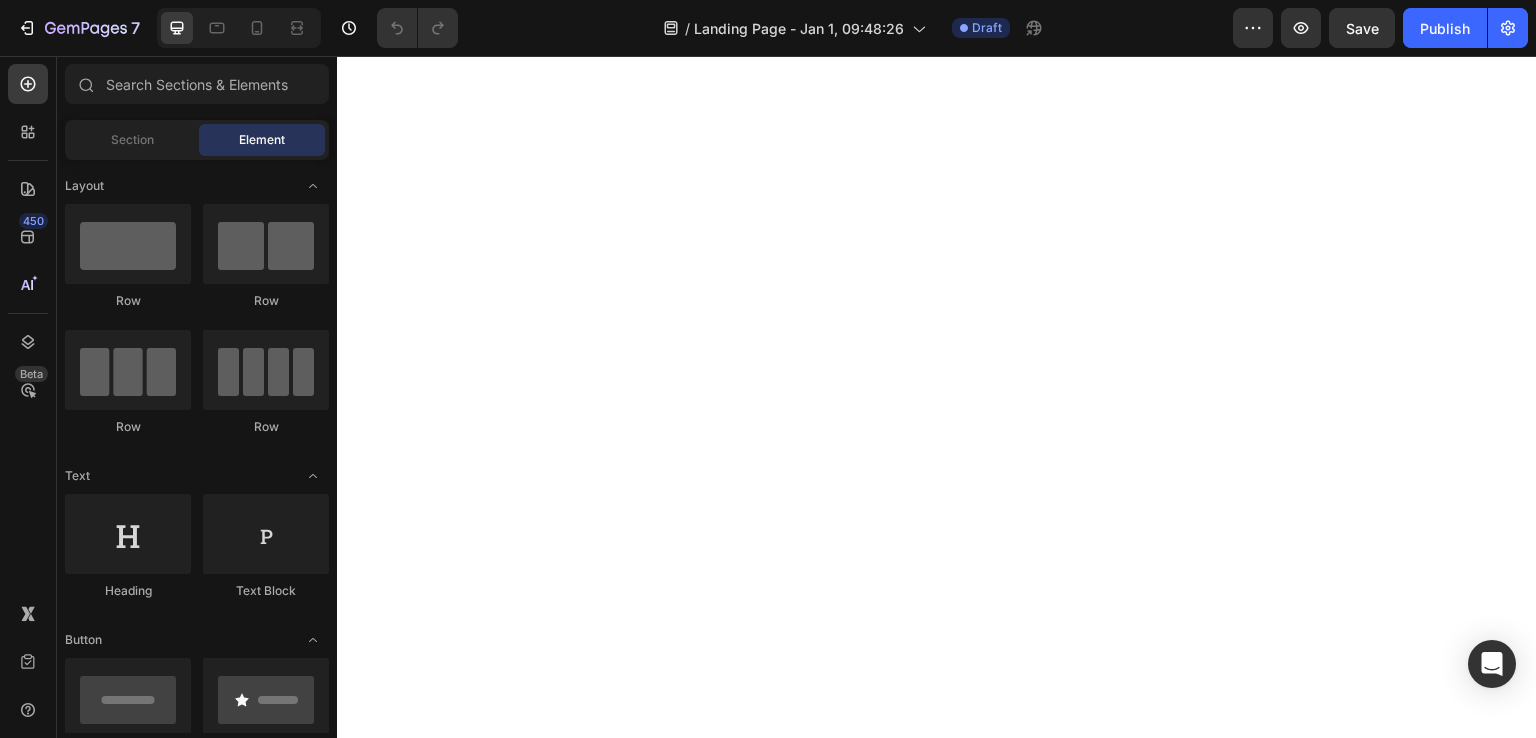 scroll, scrollTop: 0, scrollLeft: 0, axis: both 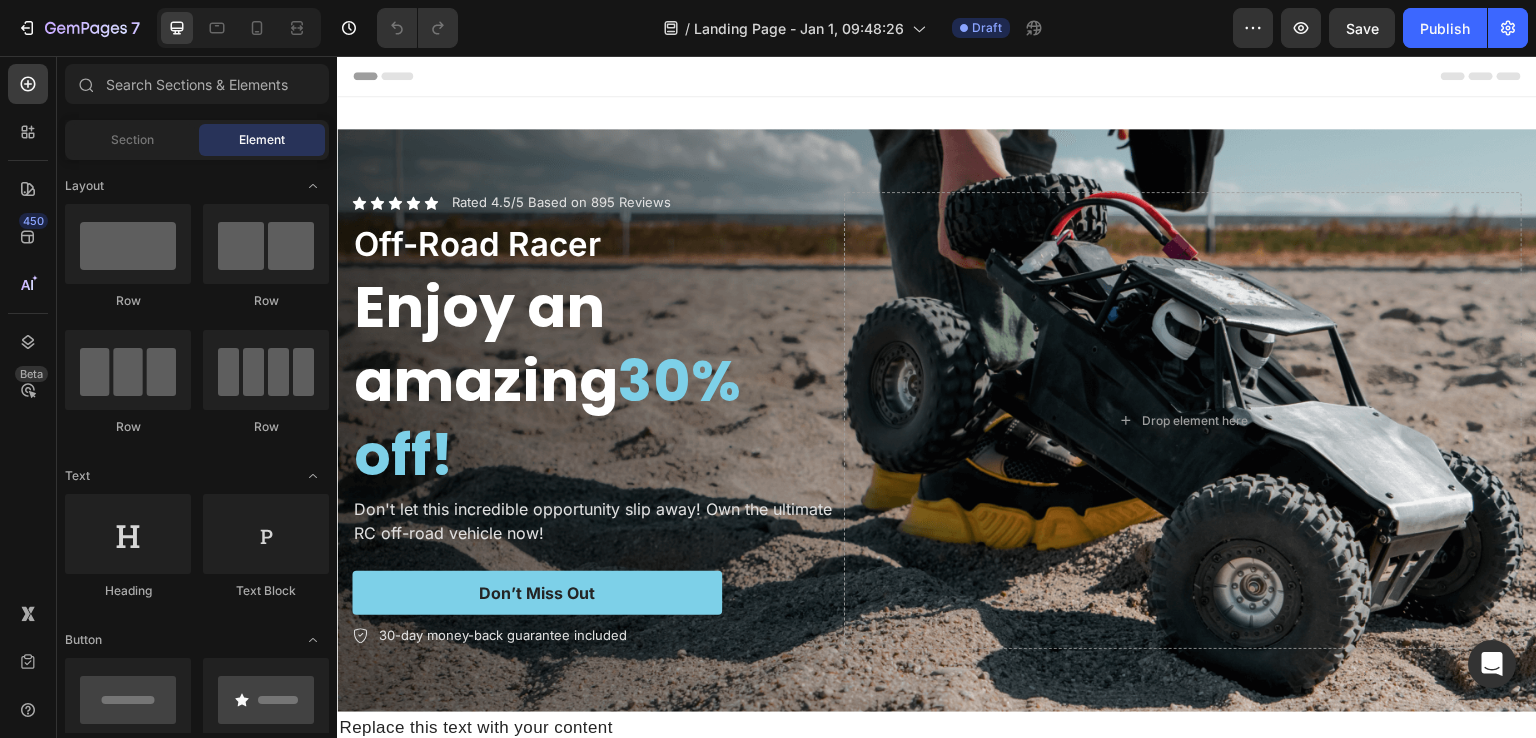 click on "Enjoy an amazing  30% off!" at bounding box center (594, 381) 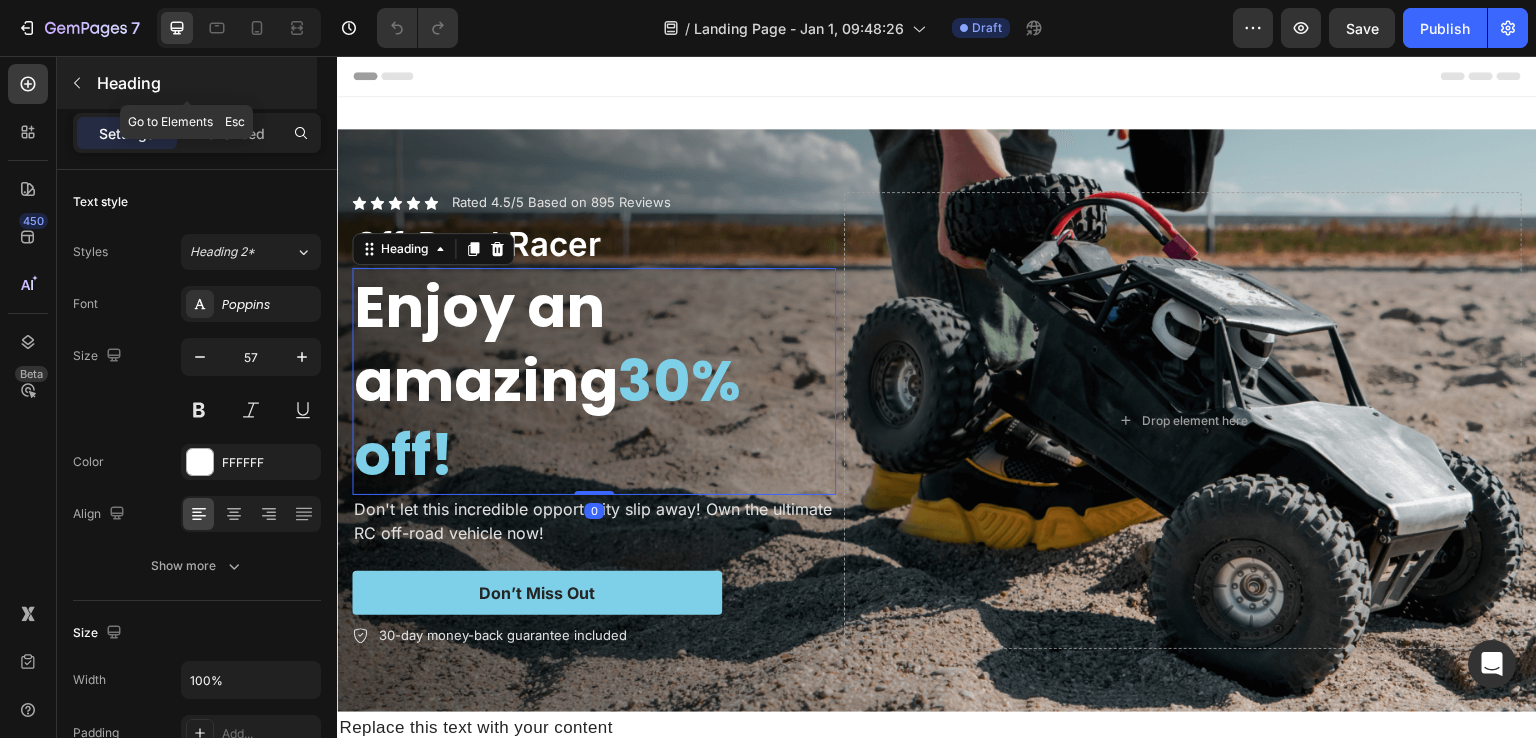 click 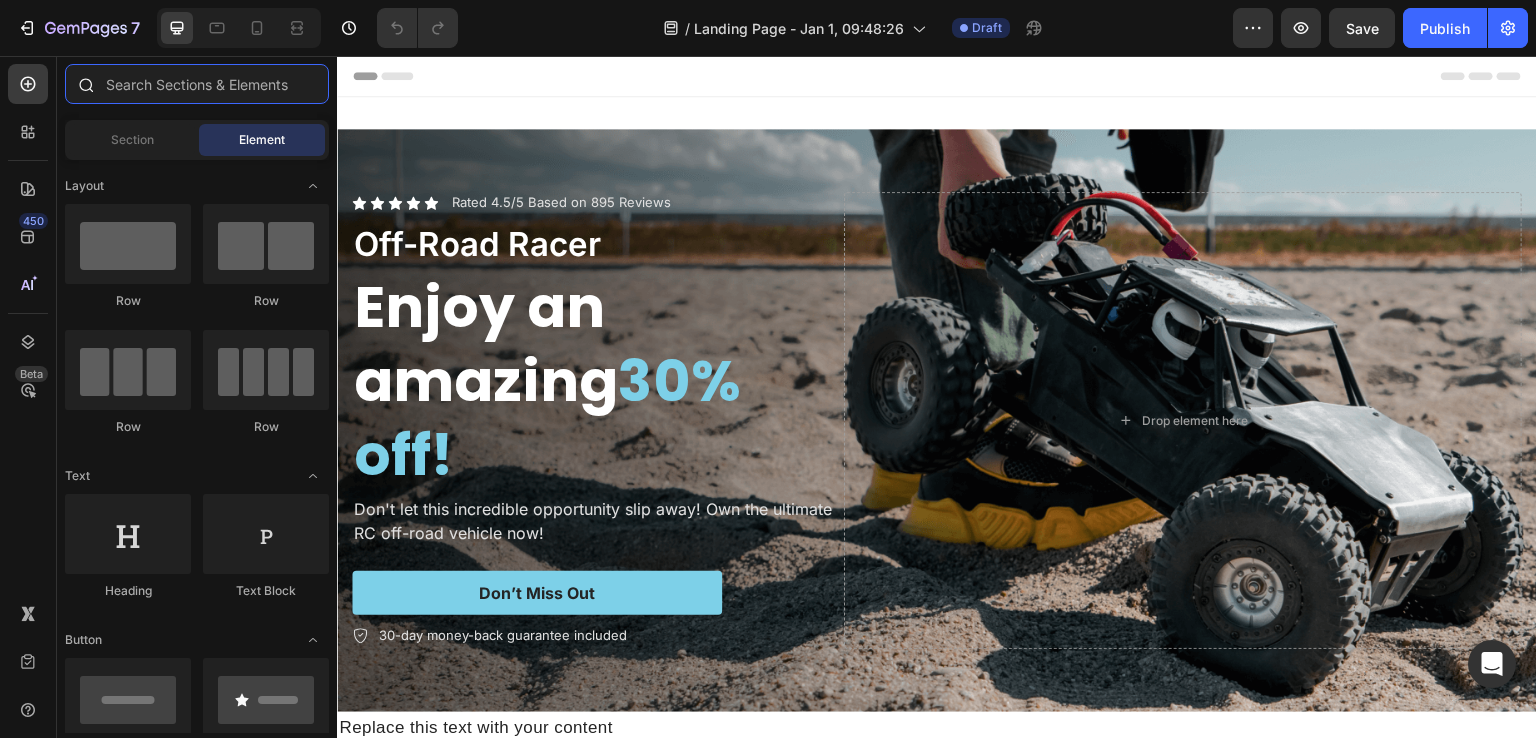 click at bounding box center (197, 84) 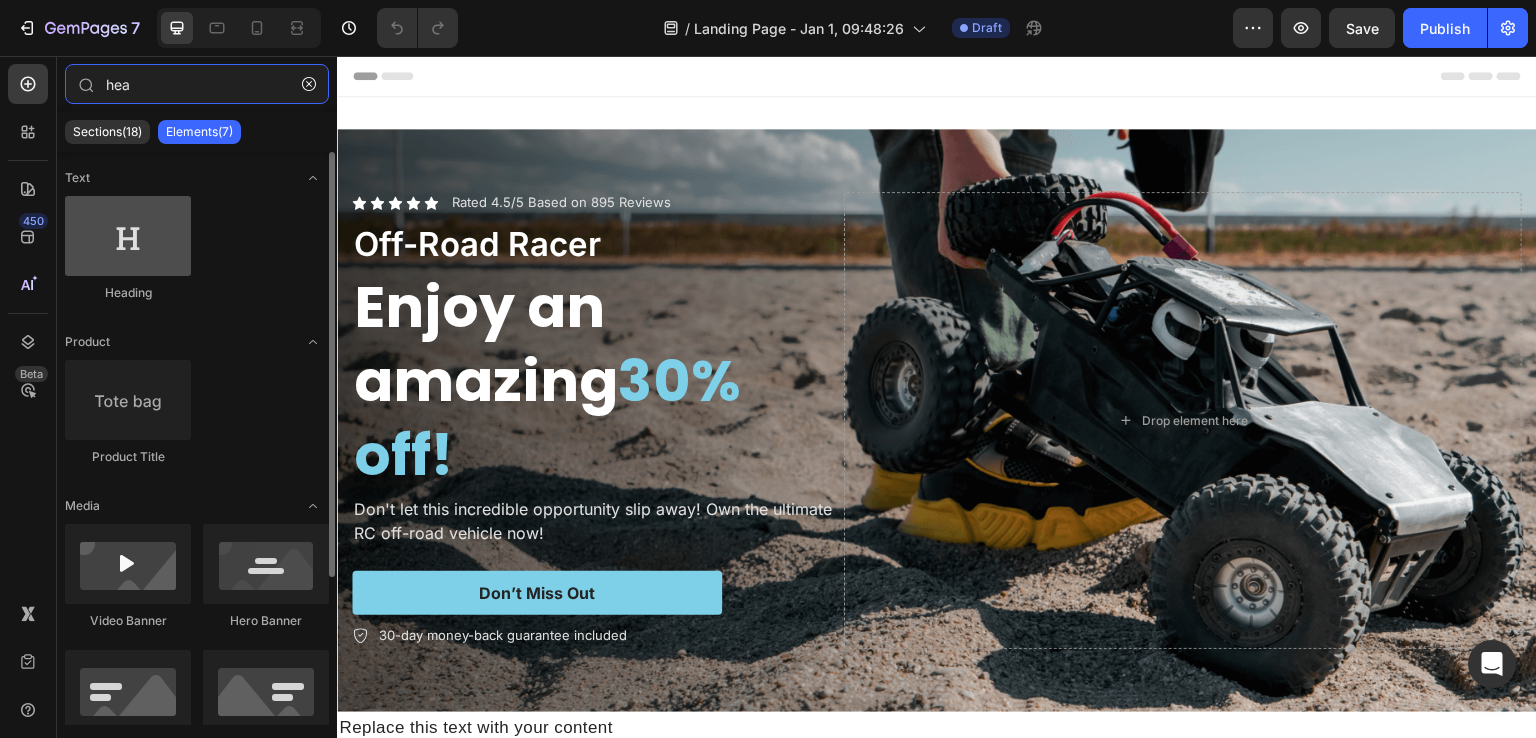type on "hea" 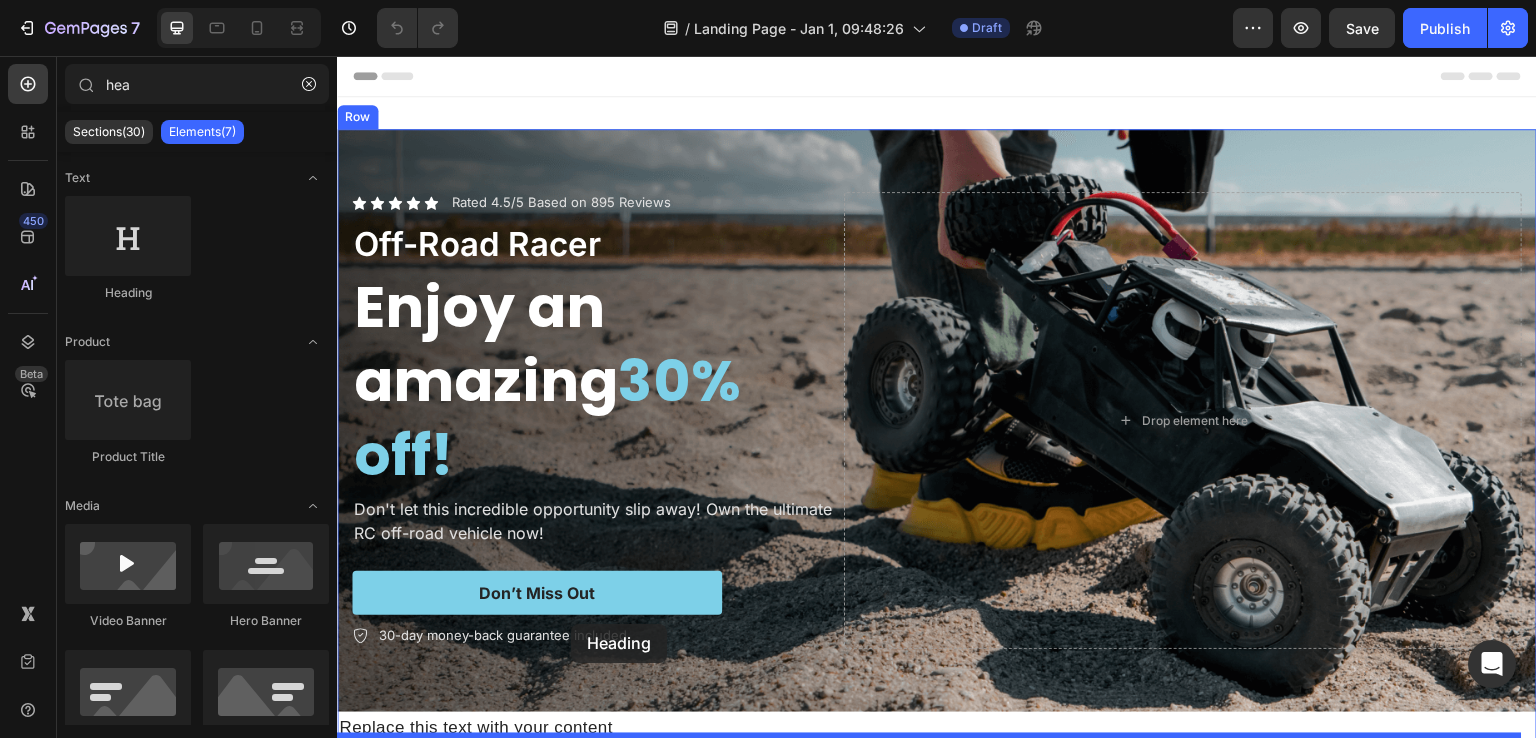 scroll, scrollTop: 293, scrollLeft: 0, axis: vertical 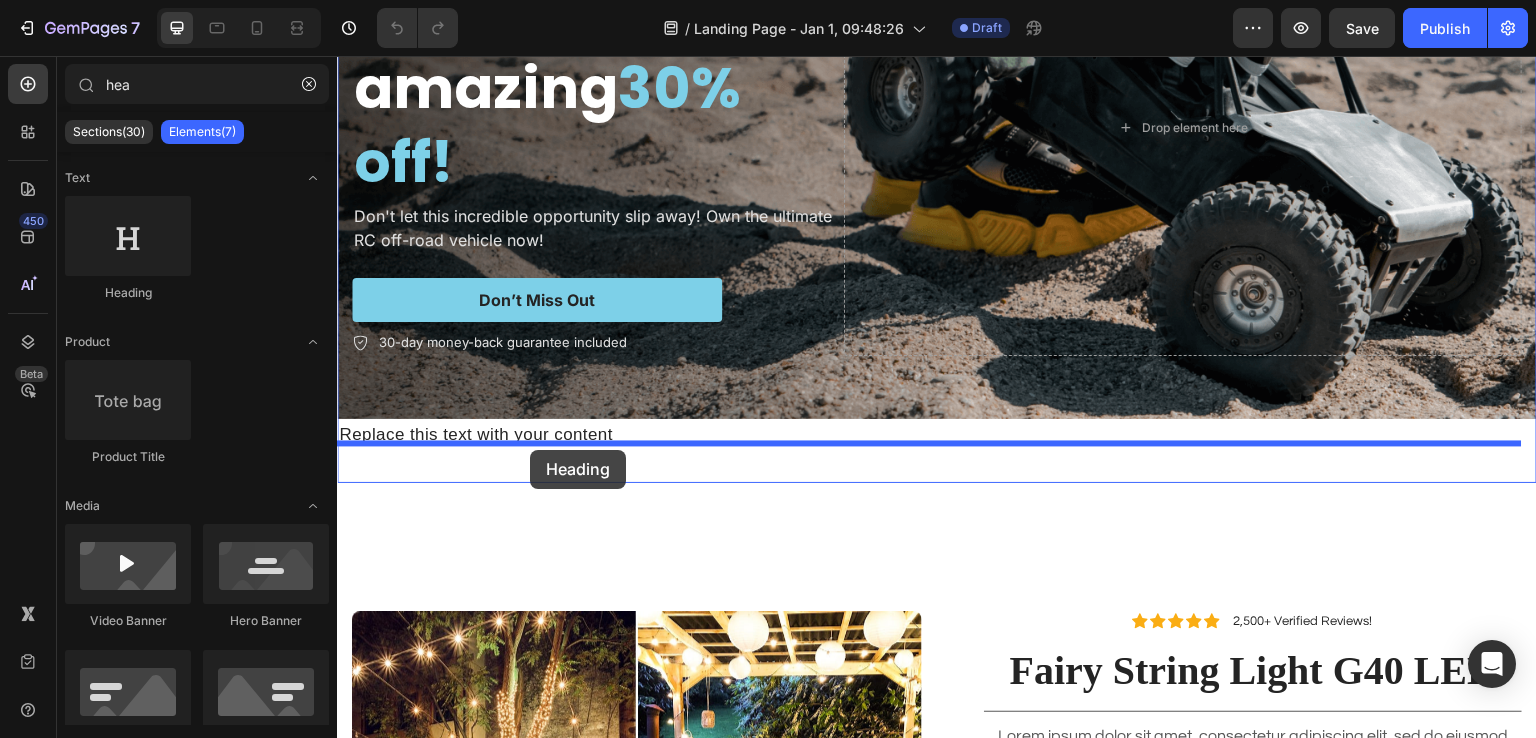 drag, startPoint x: 467, startPoint y: 318, endPoint x: 530, endPoint y: 450, distance: 146.26346 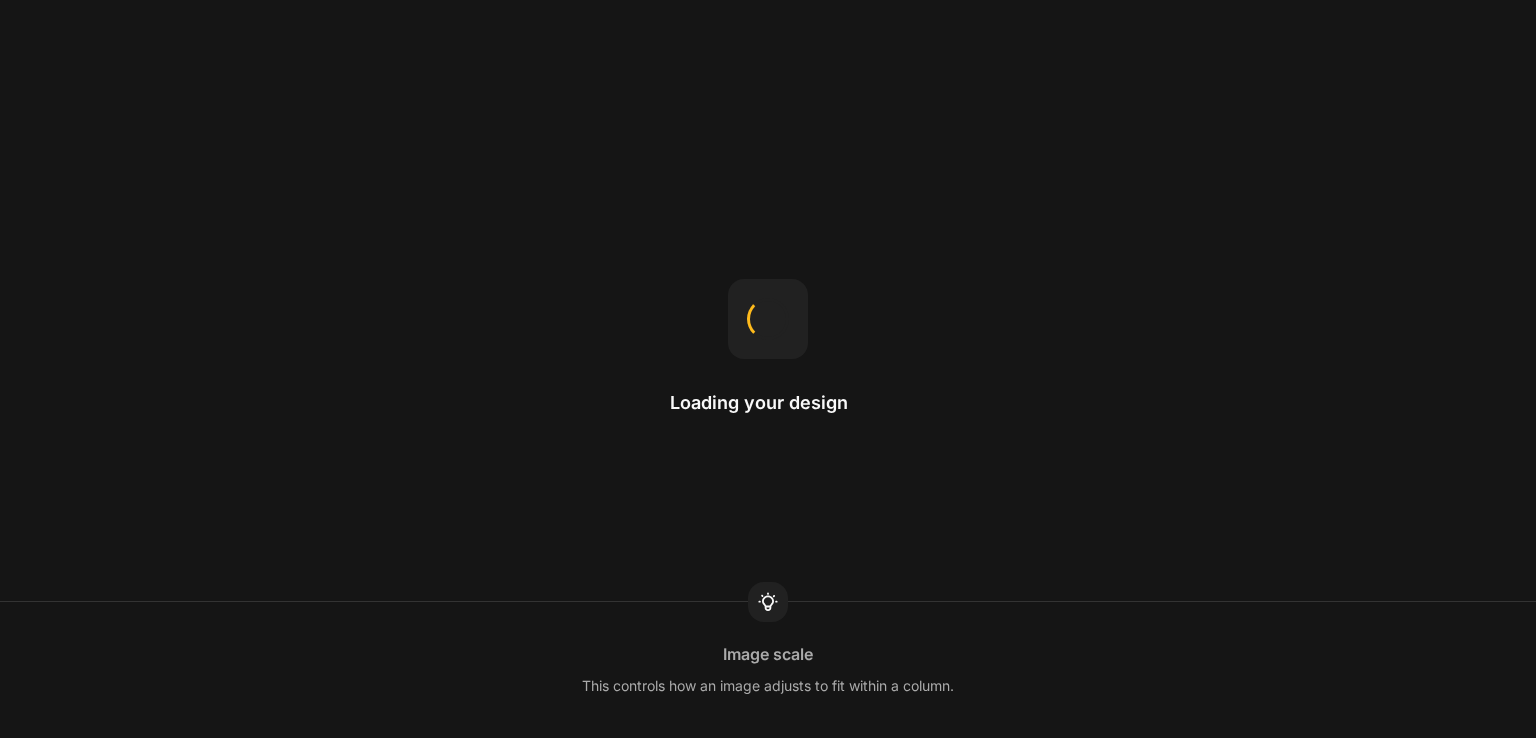 scroll, scrollTop: 0, scrollLeft: 0, axis: both 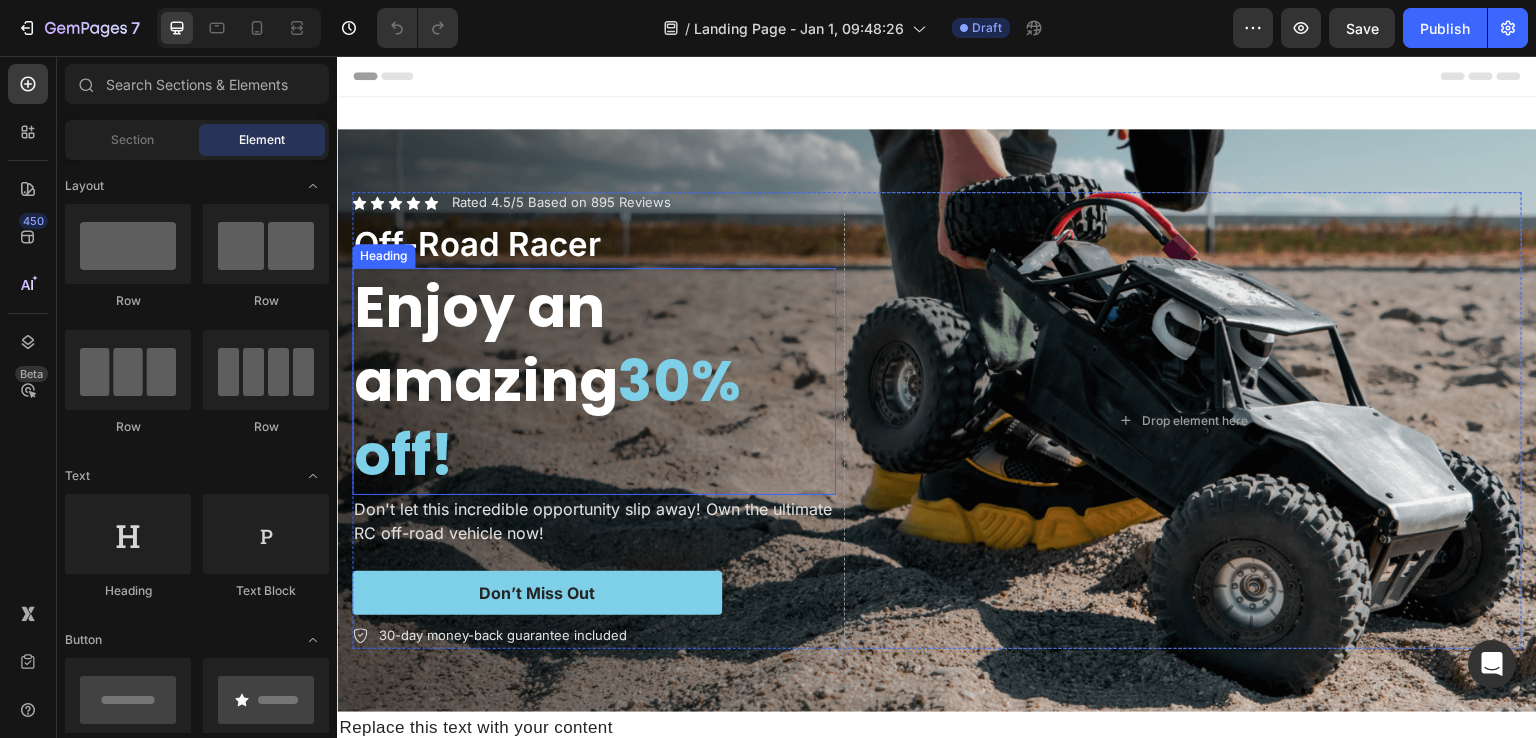 click on "30% off!" at bounding box center (547, 418) 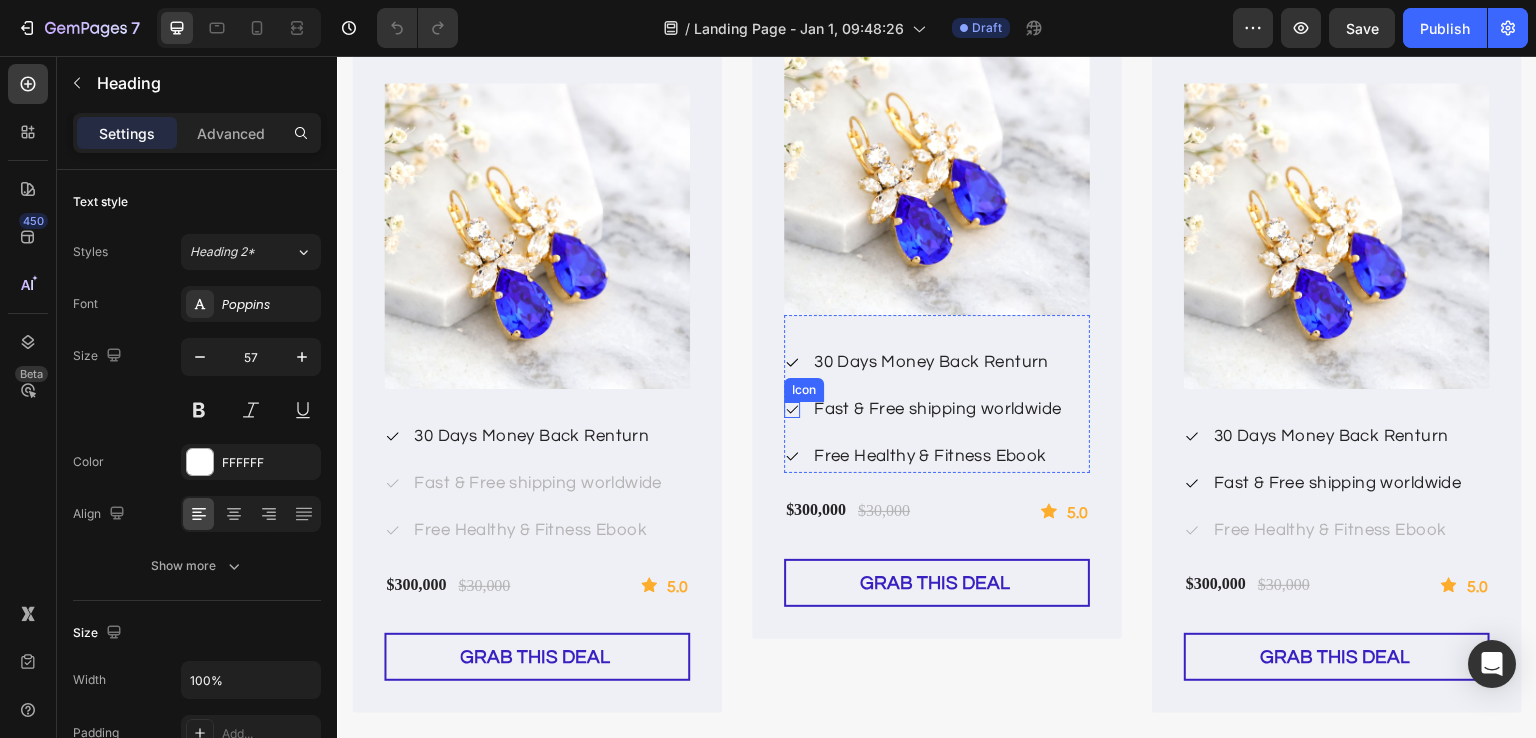 scroll, scrollTop: 2436, scrollLeft: 0, axis: vertical 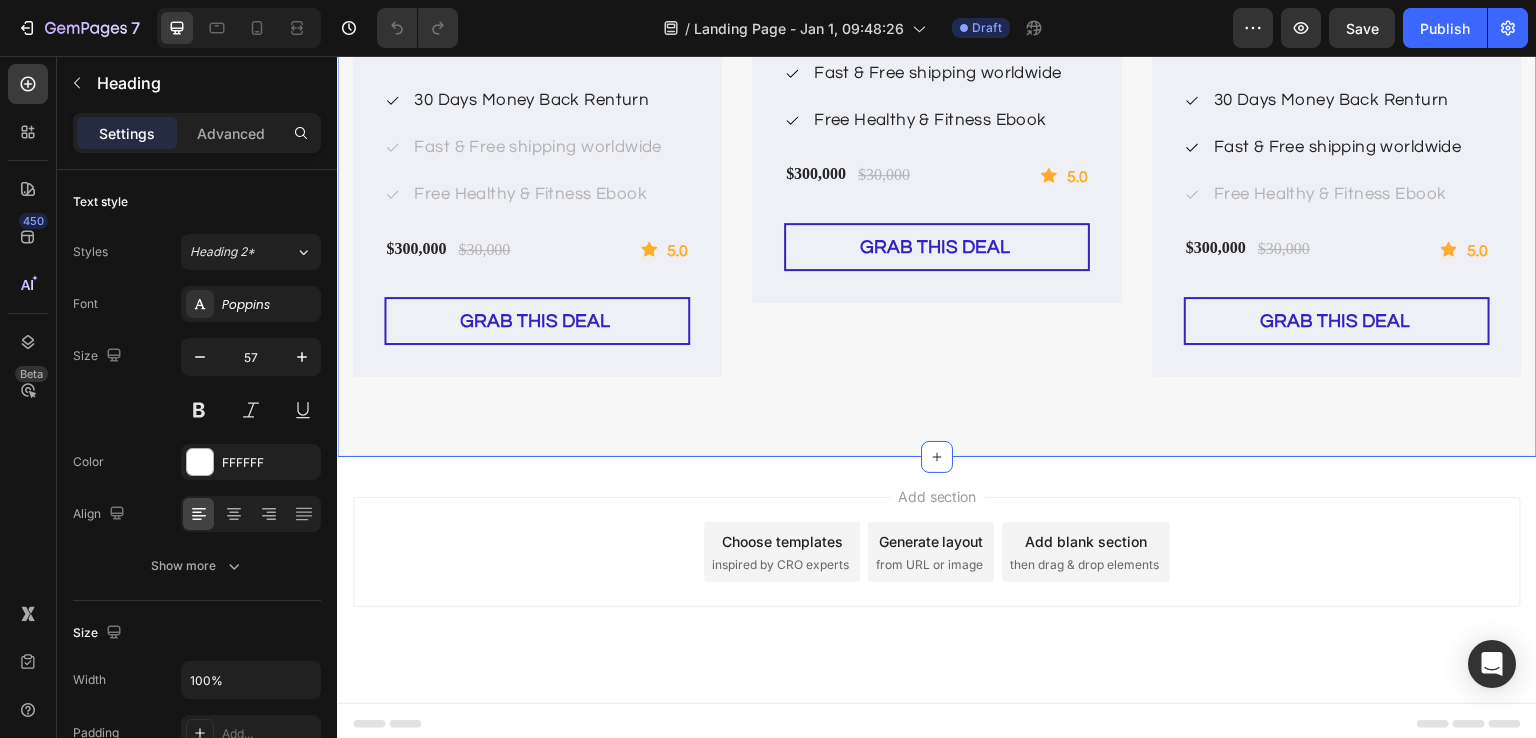 click on "Special Deal For Father's Day Only Heading Improve your dad's health with our GemSleep Bundle Sale. Text block Row - 10% OFF Heading                Title Line Earrings Test (Price) (P) Title (P) Images & Gallery
Icon 30 Days Money Back Renturn Text block
Icon Fast & Free shipping worldwide Text block
Icon Free Healthy & Fitness Ebook Text block Icon List $300,000 (P) Price (P) Price $30,000 (P) Price (P) Price Row Icon 5.0 Text block Row Row GRAB THIS DEAL (P) Cart Button Product Row Most Popular - 20% OFF Heading                Title Line Earrings Test (Price) (P) Title (P) Images & Gallery
Icon 30 Days Money Back Renturn Text block
Icon Fast & Free shipping worldwide Text block
Icon Free Healthy & Fitness Ebook Text block Icon List $300,000 (P) Price (P) Price $30,000 (P) Price (P) Price Row Icon 5.0 Text block Row Row GRAB THIS DEAL (P) Cart Button Product Row Best Choice - 15% OFF Heading                Title" at bounding box center [937, -106] 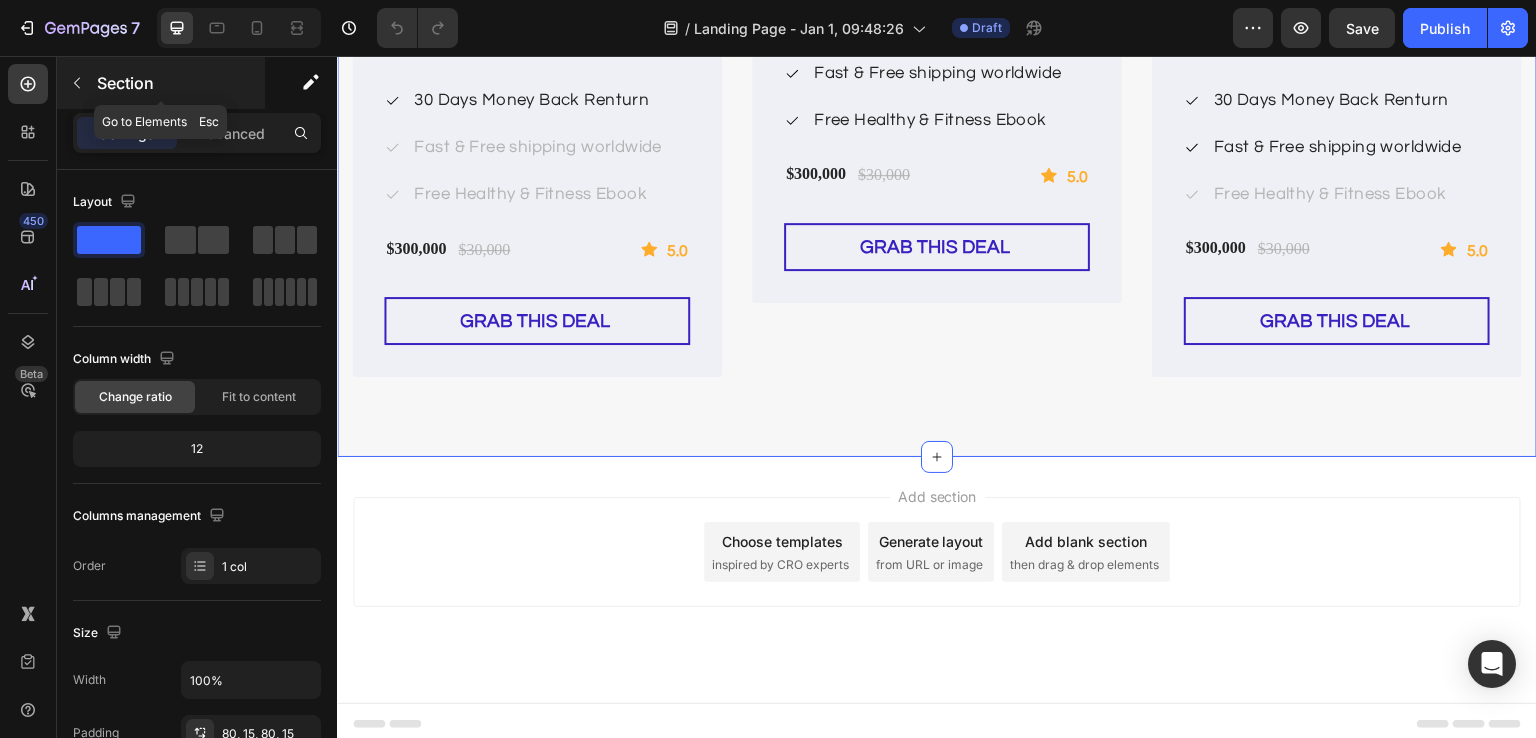 click at bounding box center [77, 83] 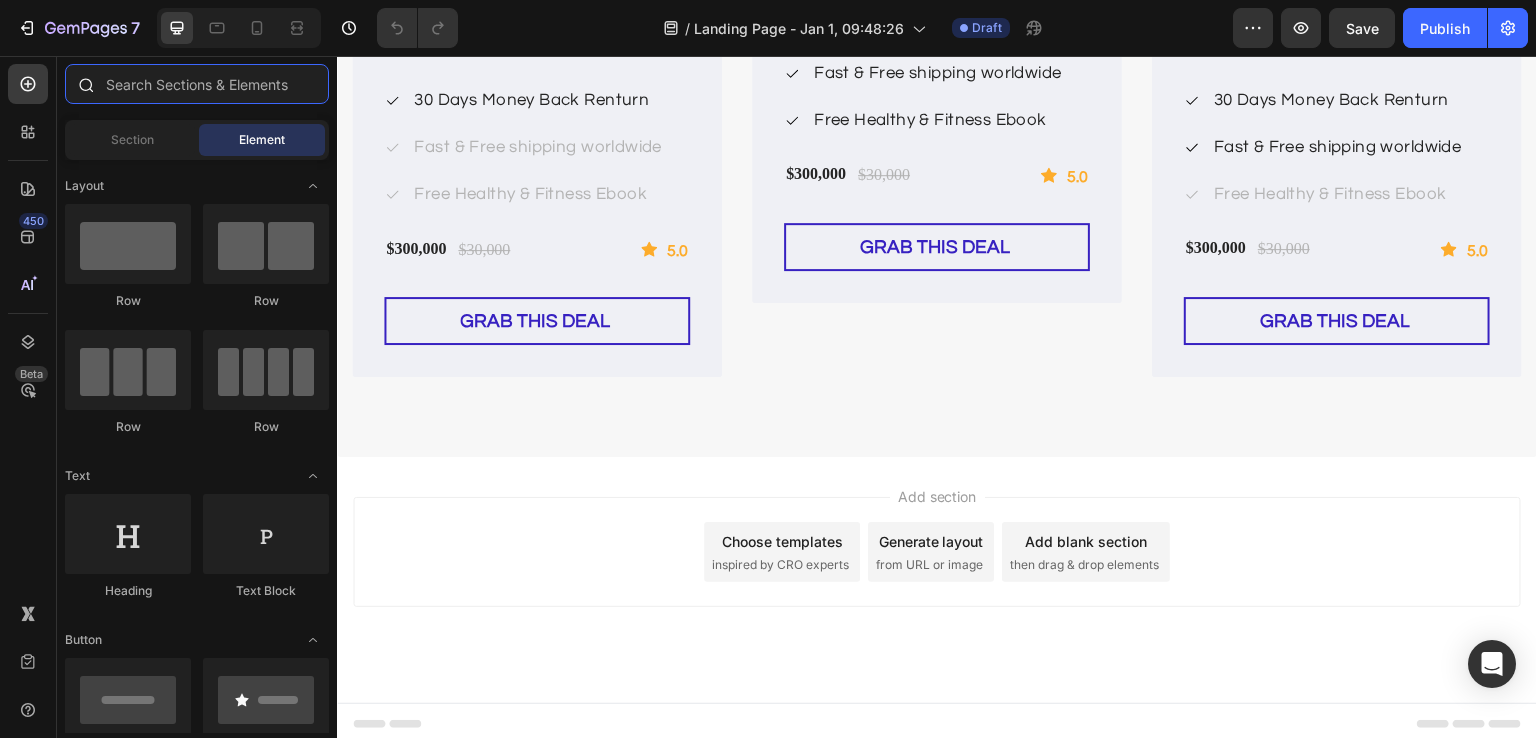 click at bounding box center (197, 84) 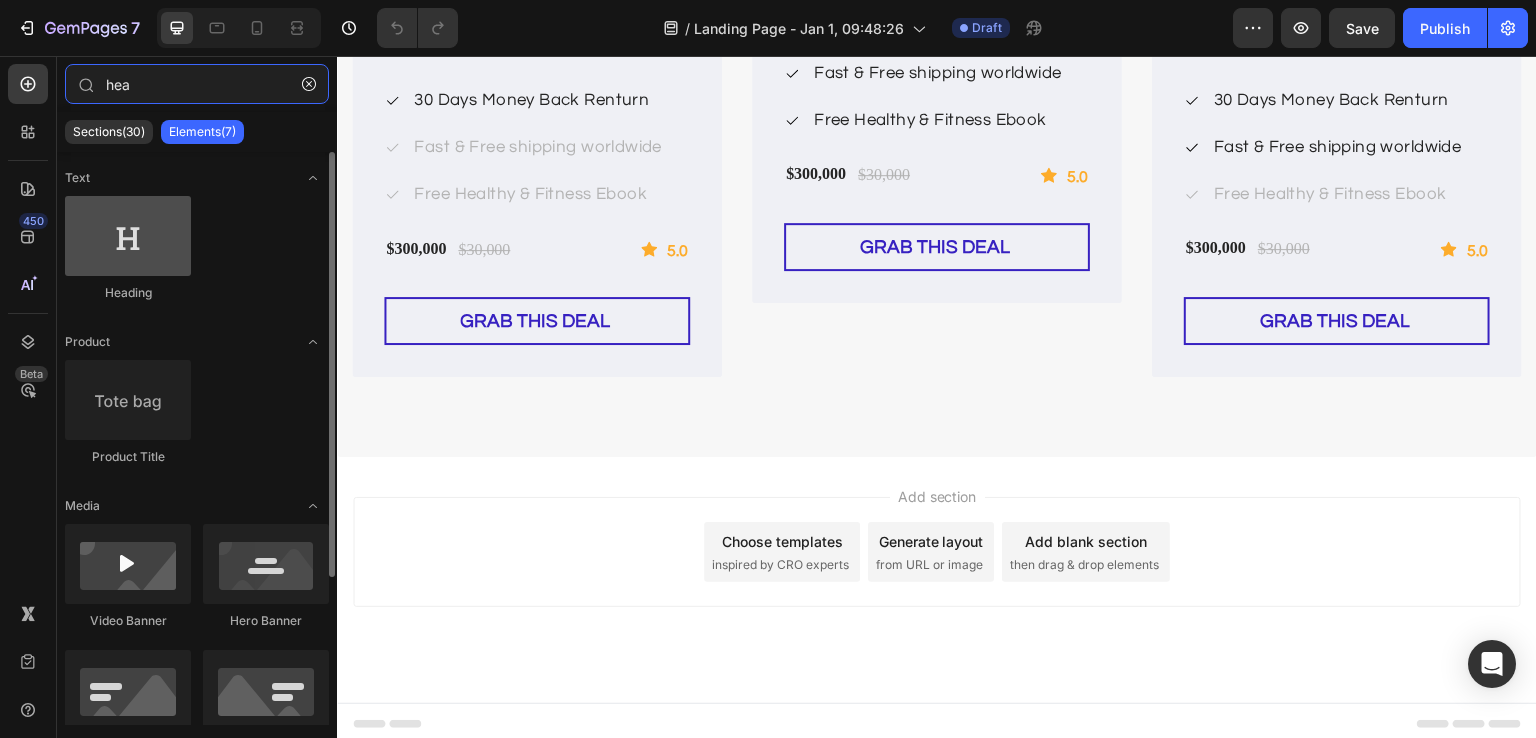 type on "hea" 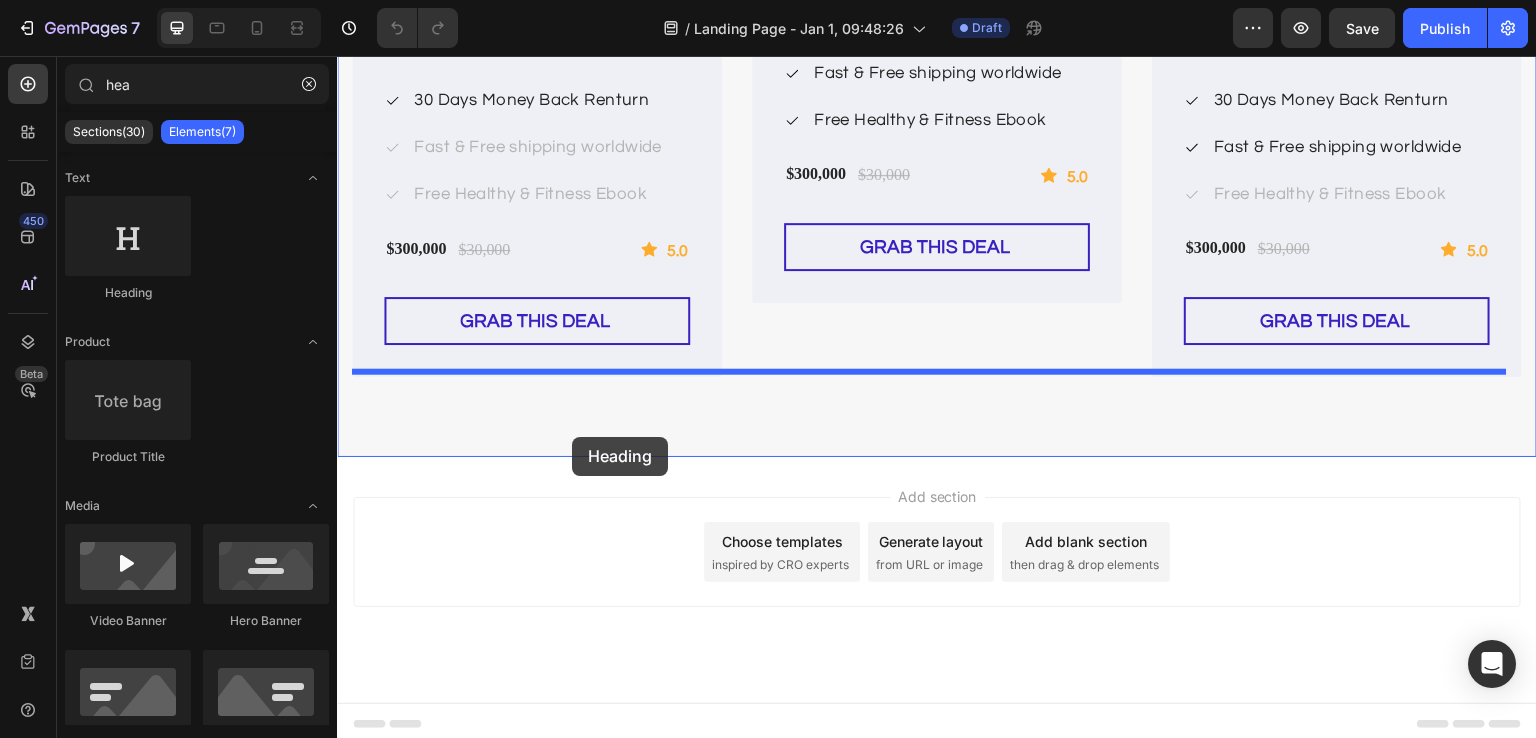 drag, startPoint x: 510, startPoint y: 309, endPoint x: 572, endPoint y: 437, distance: 142.22517 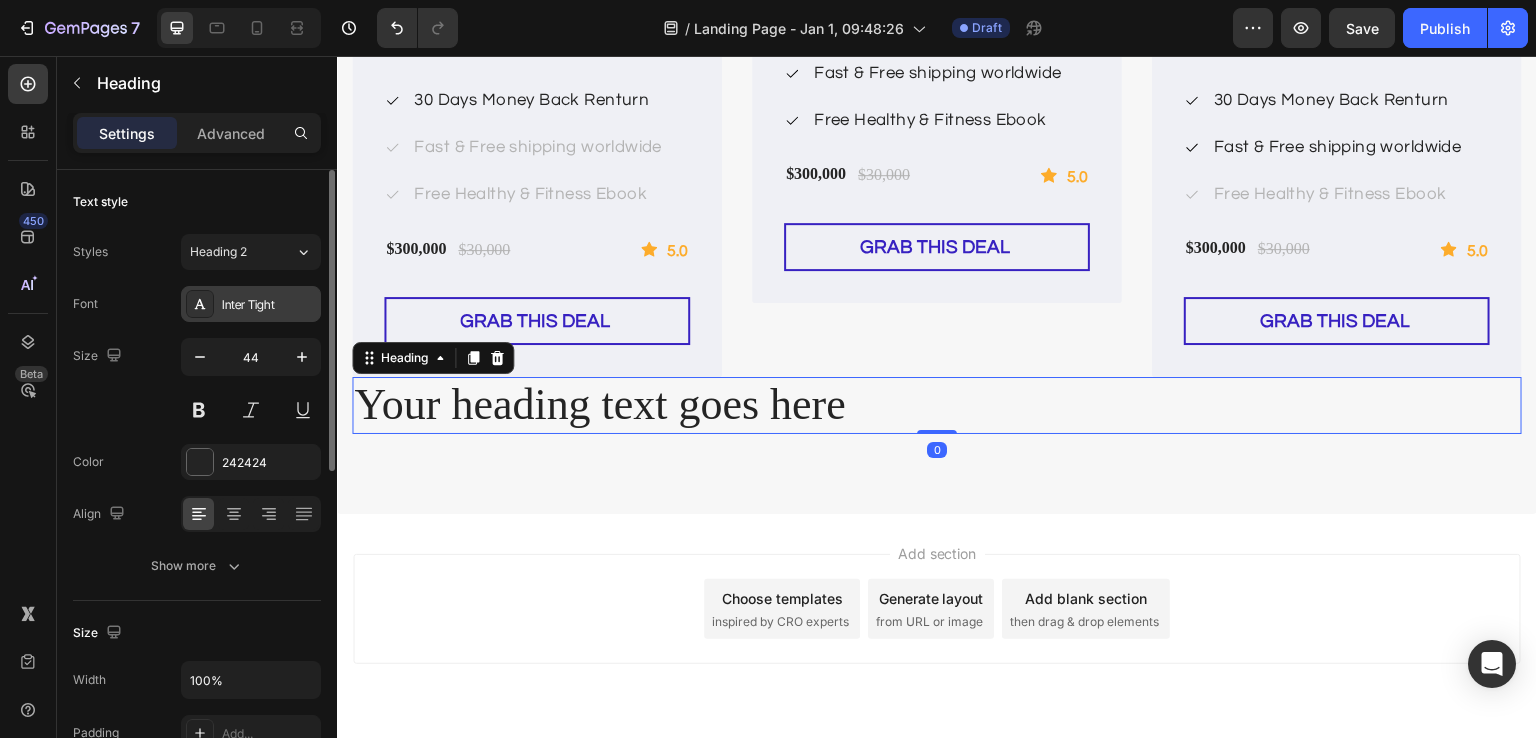 click on "Inter Tight" at bounding box center [269, 305] 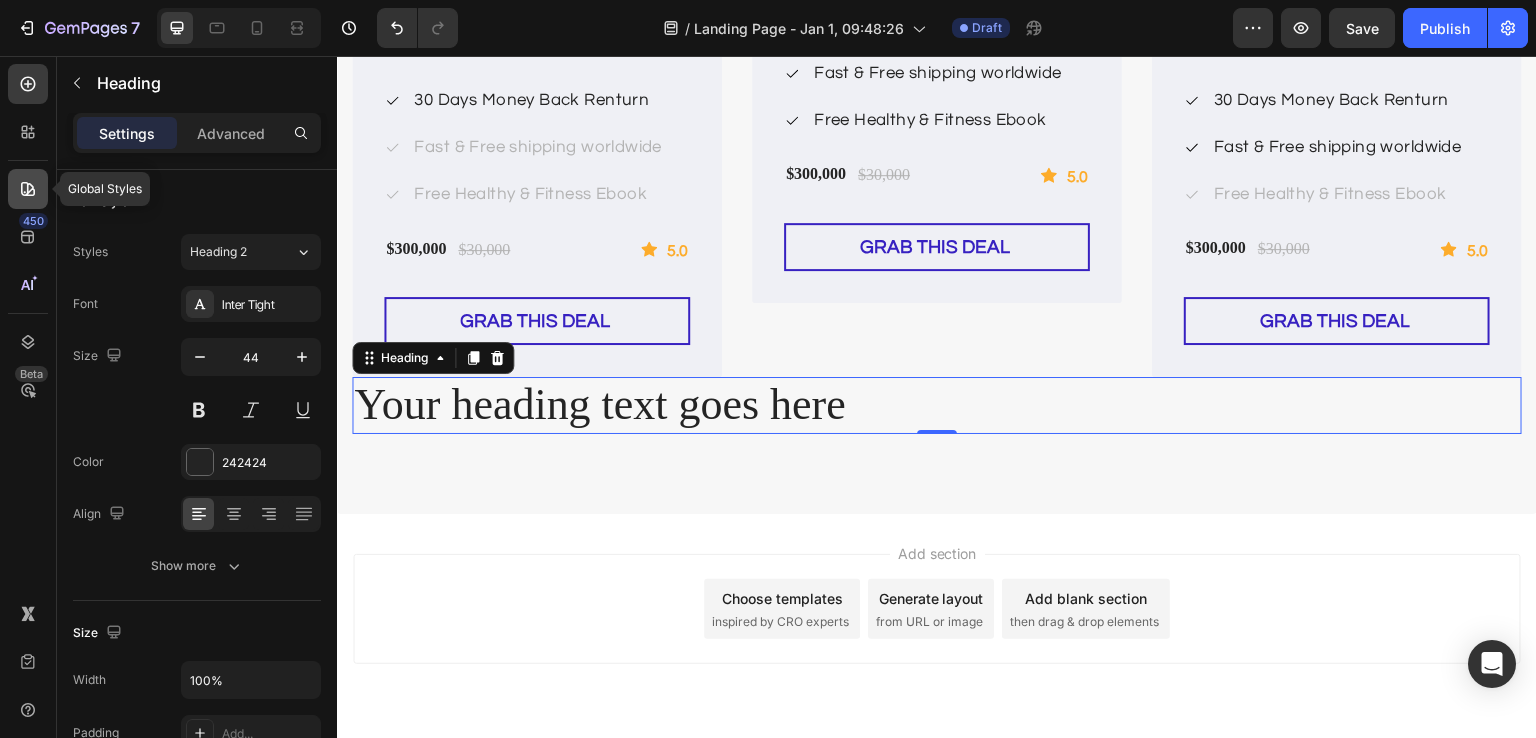 click 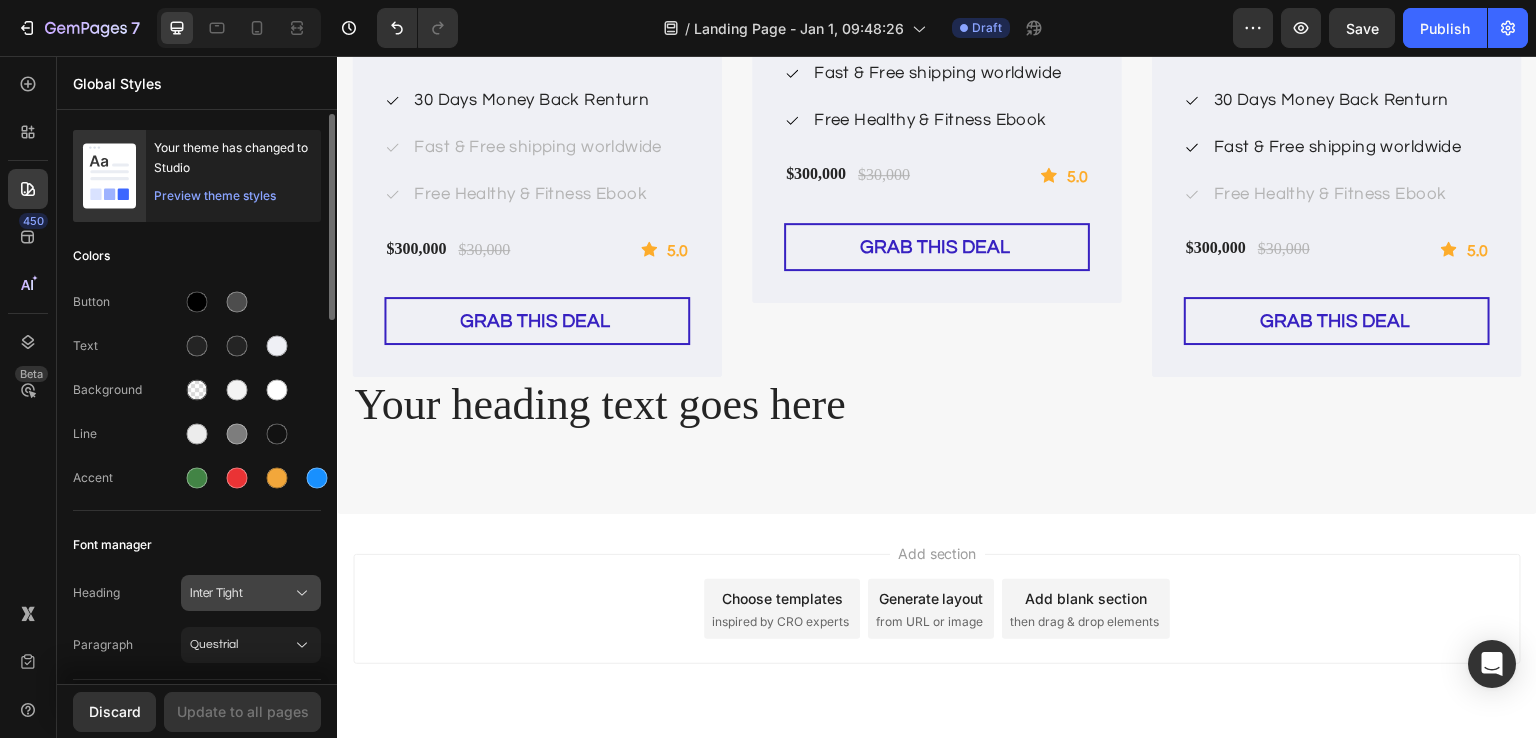 click on "Inter Tight" at bounding box center [241, 593] 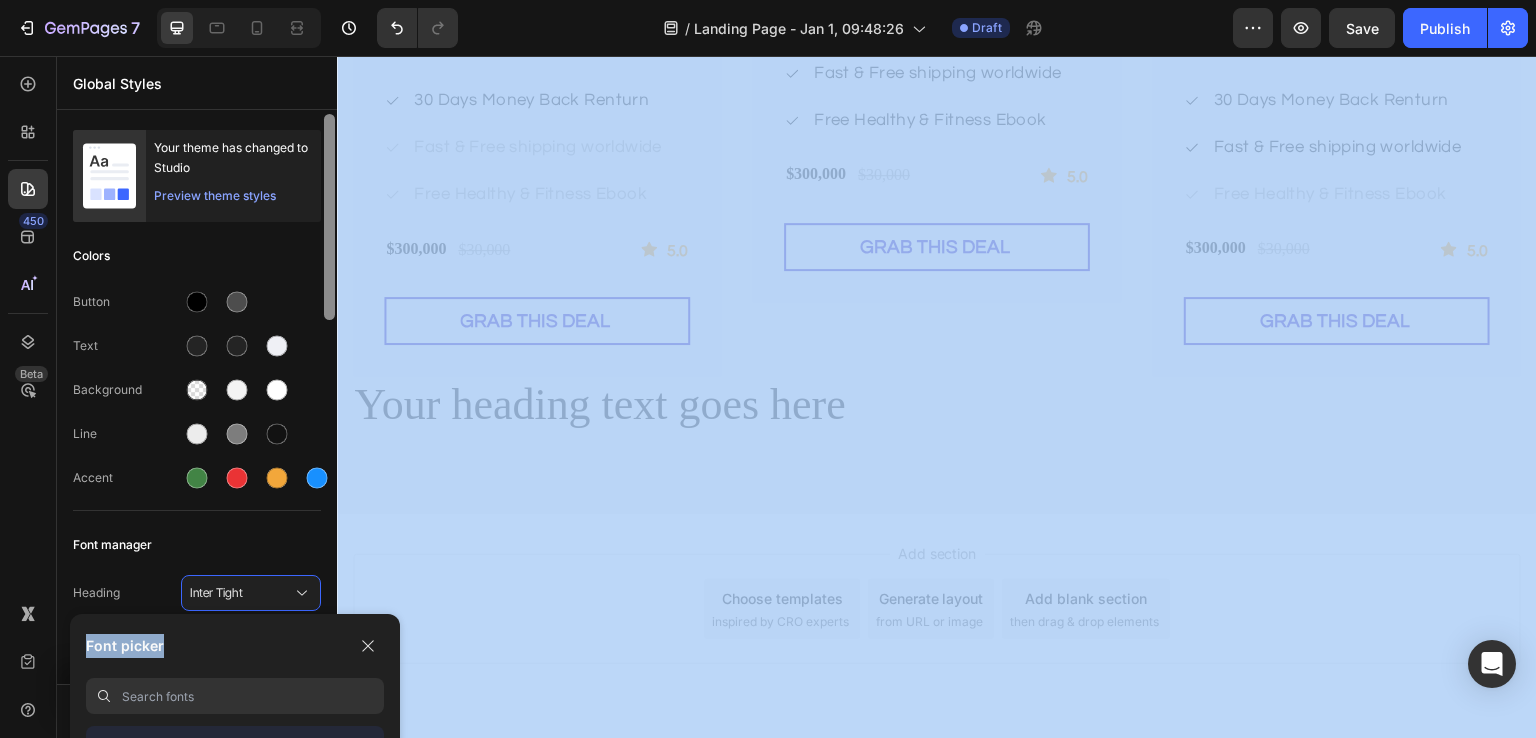 drag, startPoint x: 280, startPoint y: 629, endPoint x: 332, endPoint y: 568, distance: 80.1561 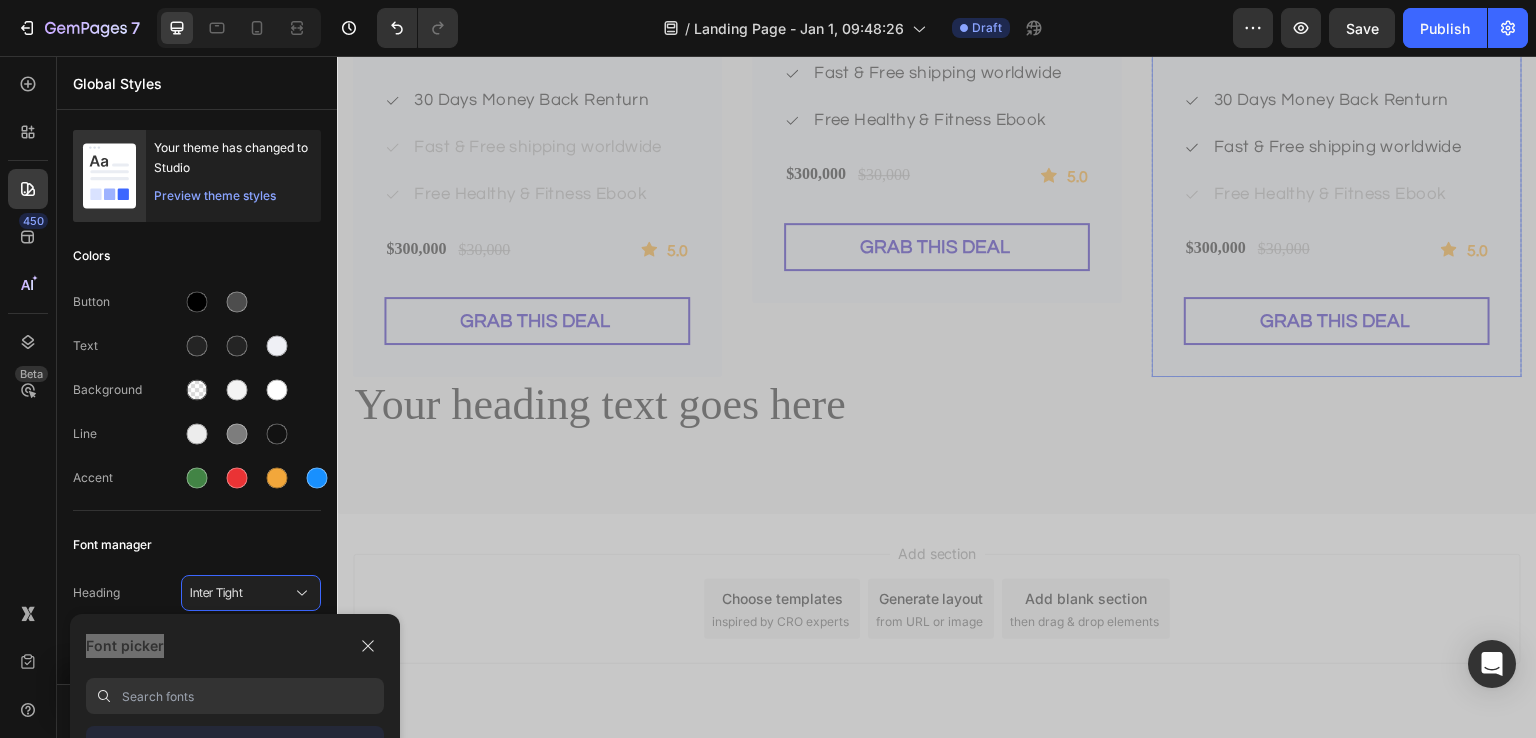 click on "Best Choice - 15% OFF Heading                Title Line Earrings Test (Price) (P) Title (P) Images & Gallery
Icon 30 Days Money Back Renturn Text block
Icon Fast & Free shipping worldwide Text block
Icon Free Healthy & Fitness Ebook Text block Icon List $300,000 (P) Price (P) Price $30,000 (P) Price (P) Price Row Icon 5.0 Text block Row Row GRAB THIS DEAL (P) Cart Button Product" at bounding box center (1337, -10) 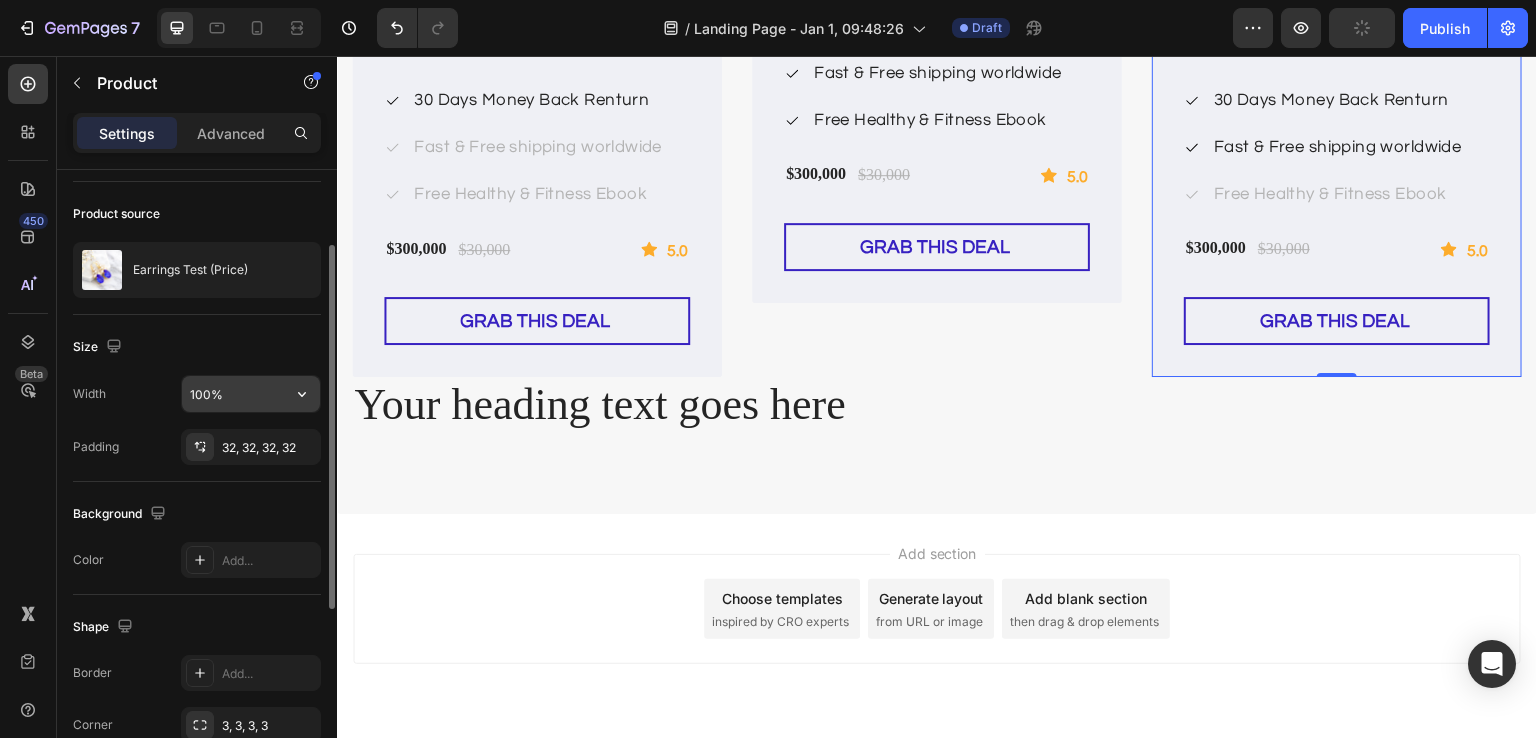 scroll, scrollTop: 0, scrollLeft: 0, axis: both 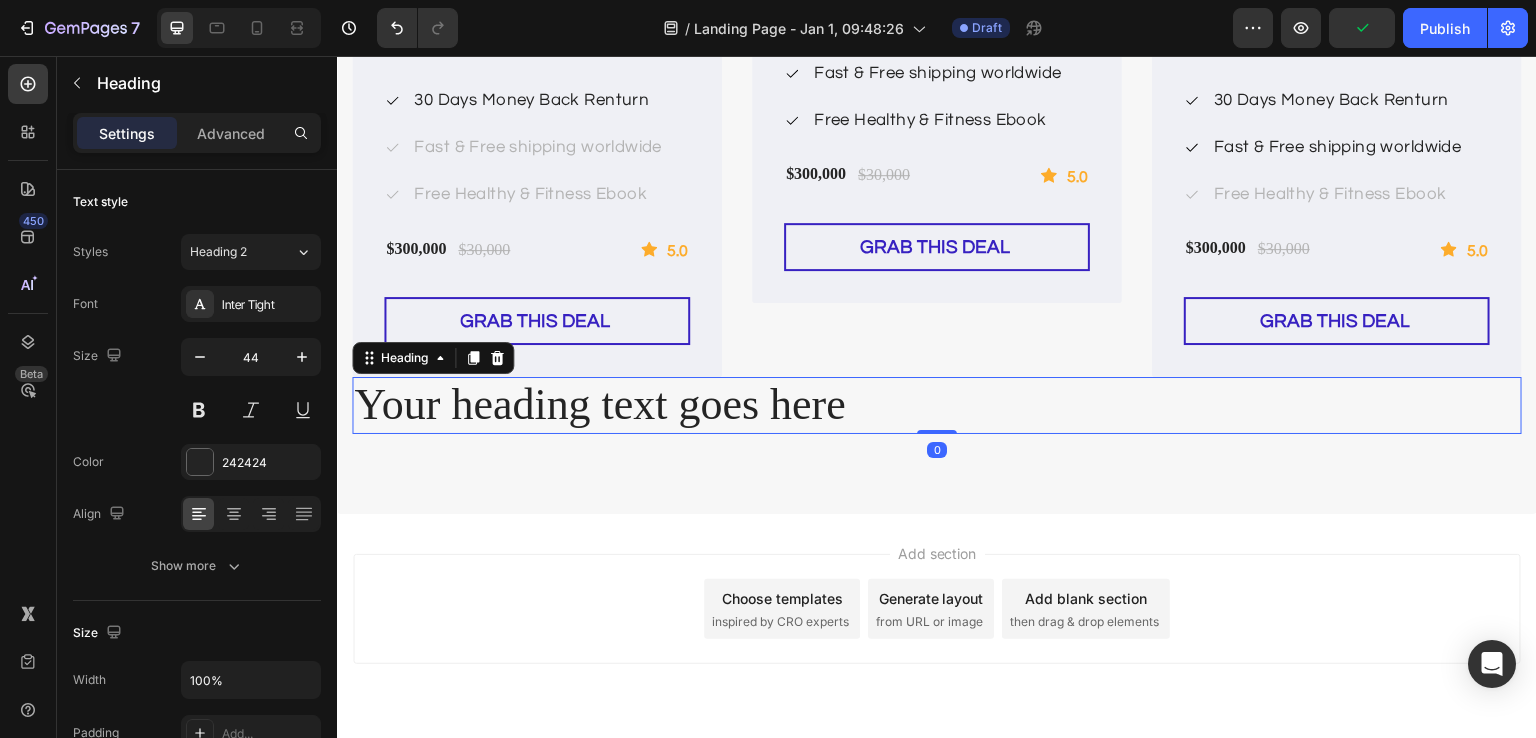 click on "Your heading text goes here" at bounding box center [937, 405] 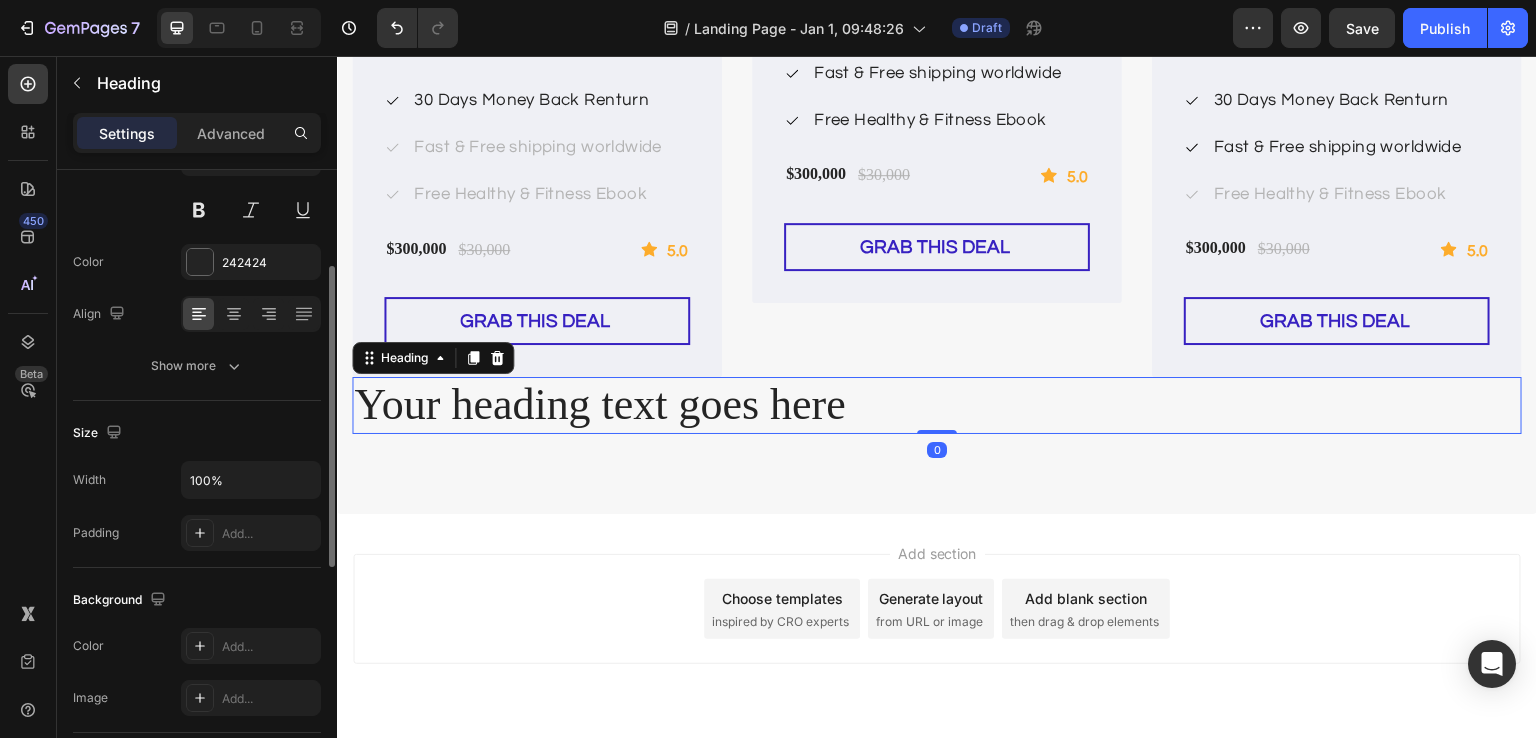 scroll, scrollTop: 0, scrollLeft: 0, axis: both 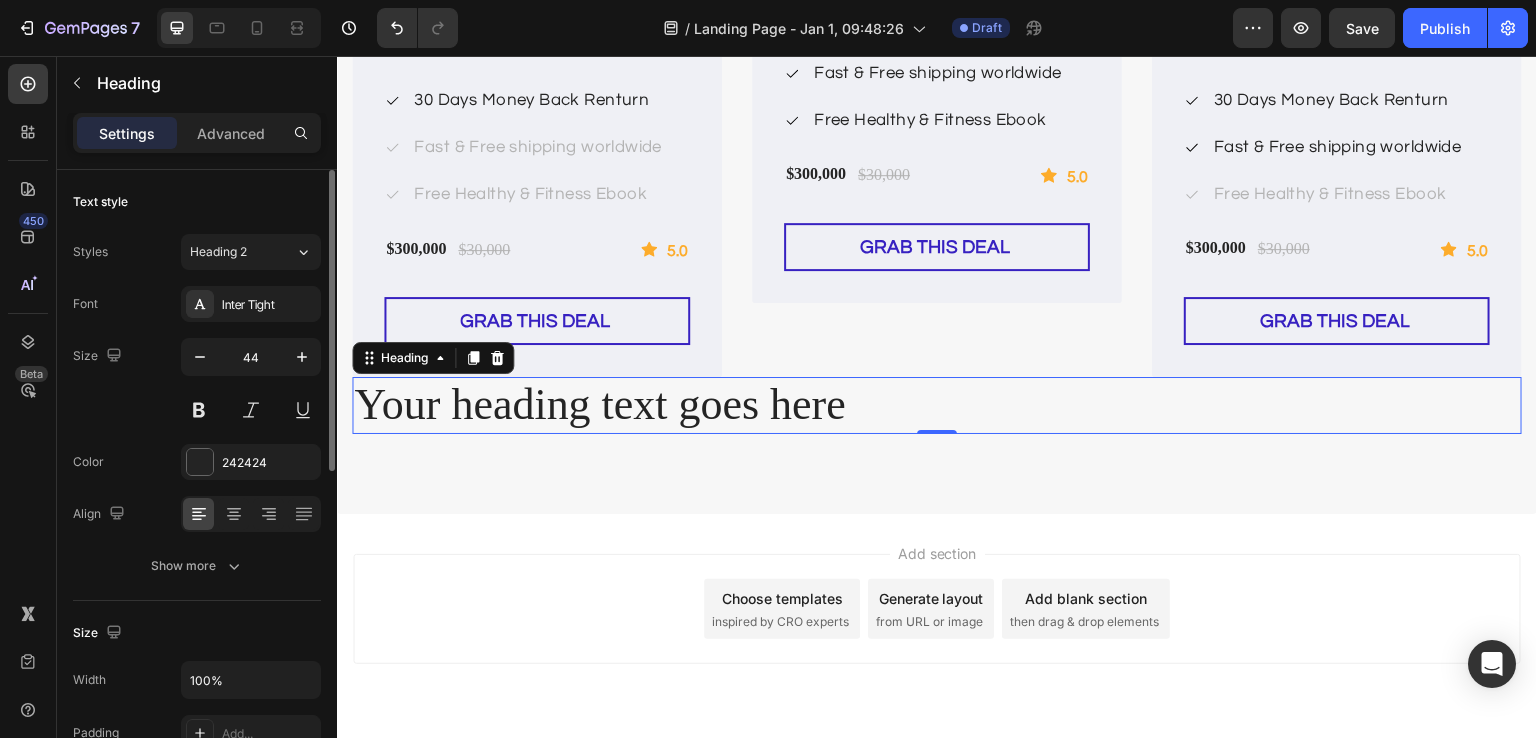 click on "Inter Tight" at bounding box center [251, 304] 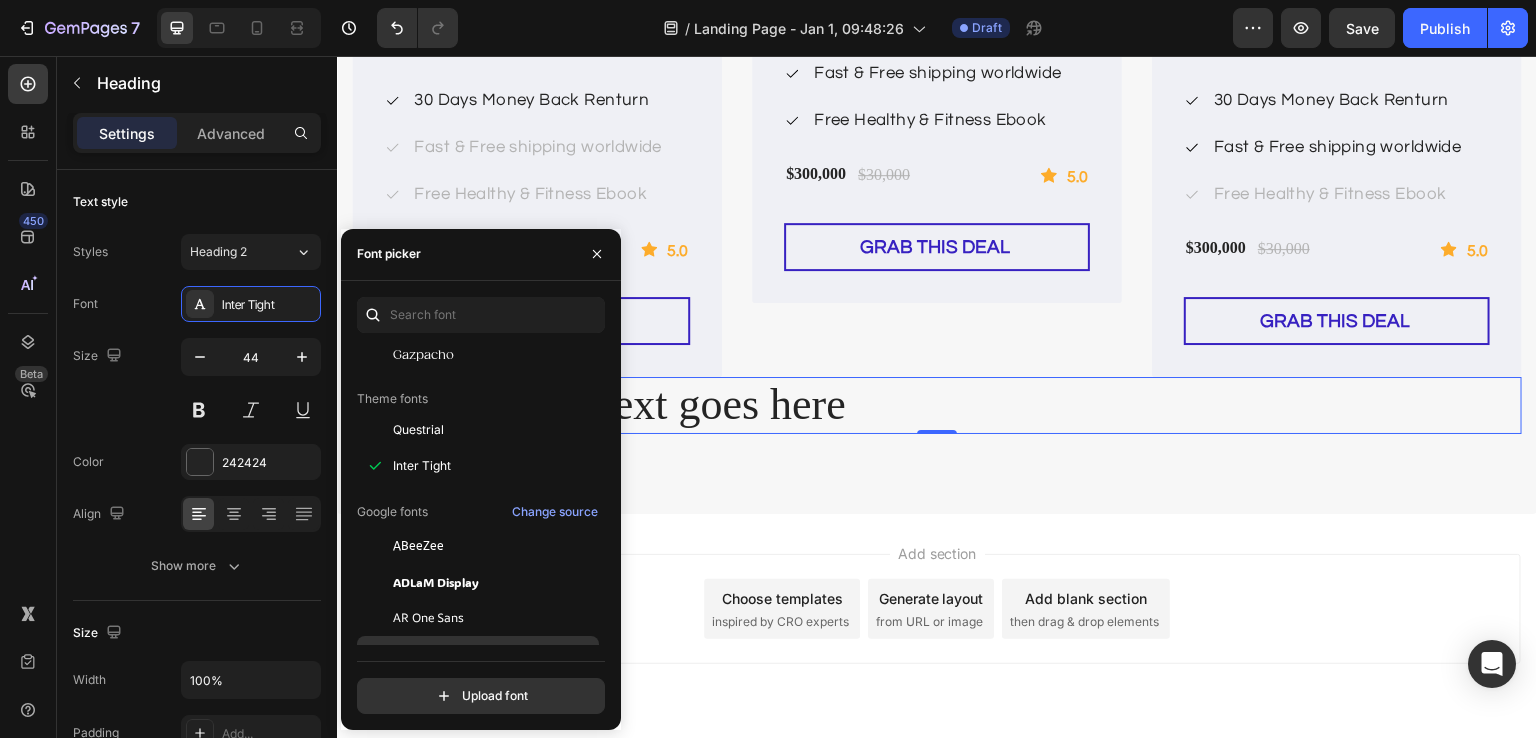 scroll, scrollTop: 300, scrollLeft: 0, axis: vertical 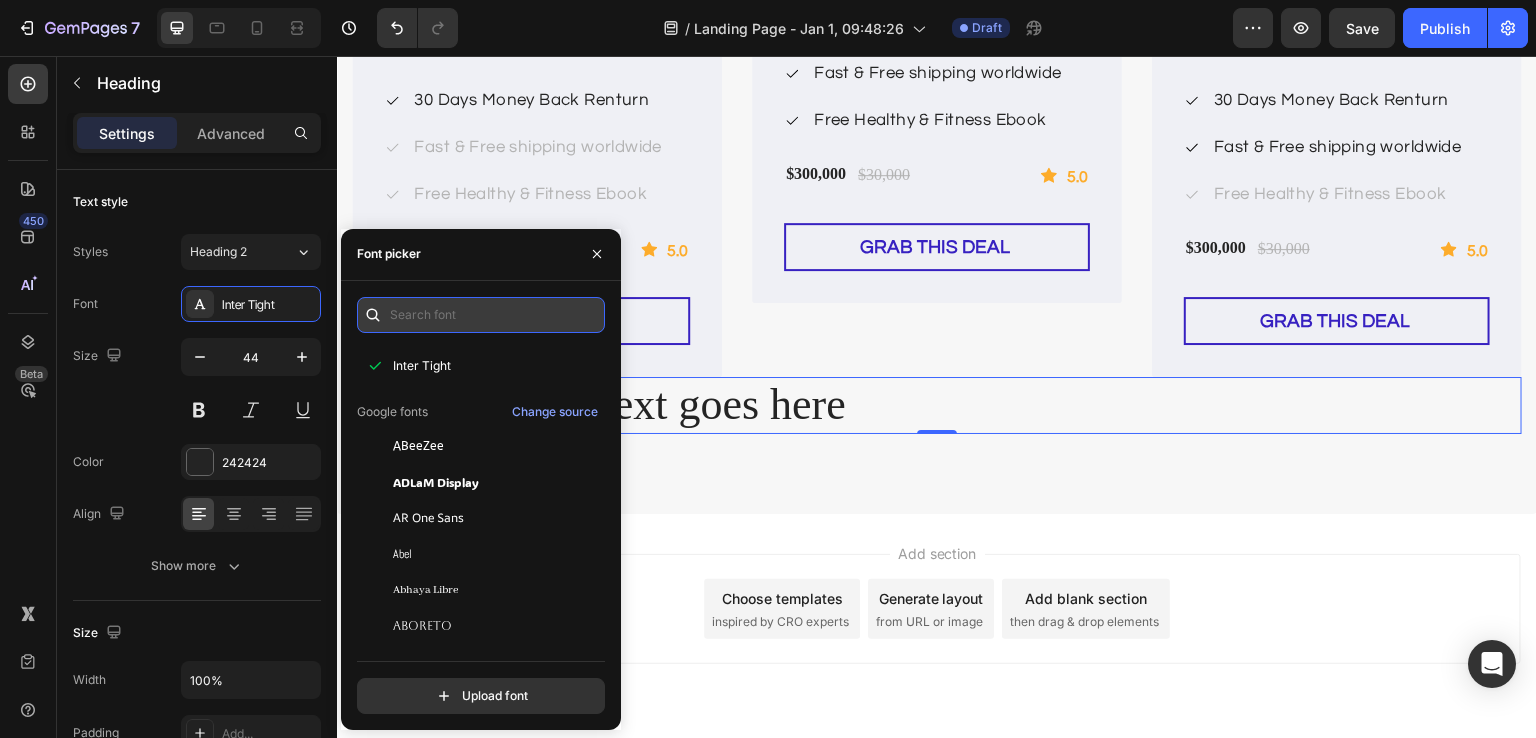 click at bounding box center (481, 315) 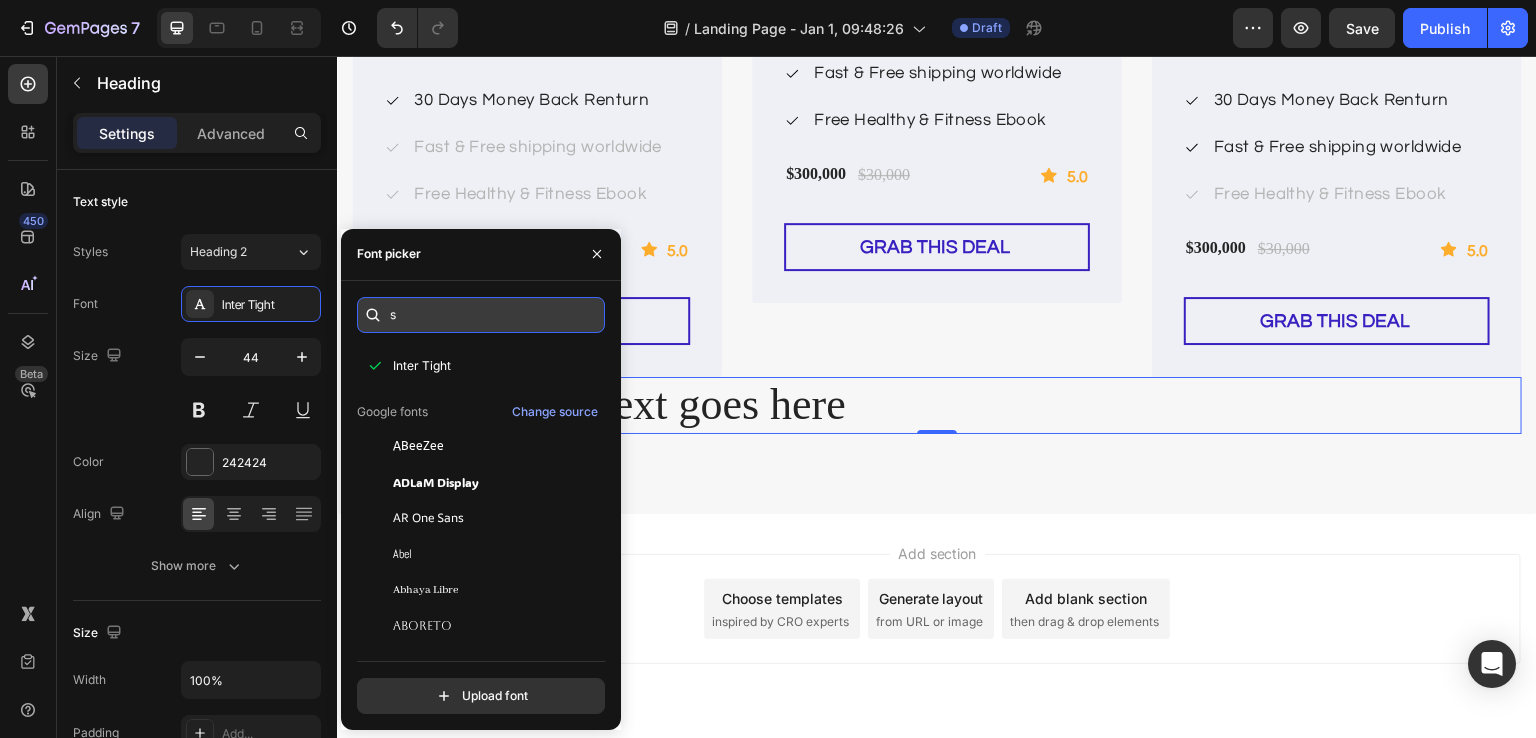 scroll, scrollTop: 0, scrollLeft: 0, axis: both 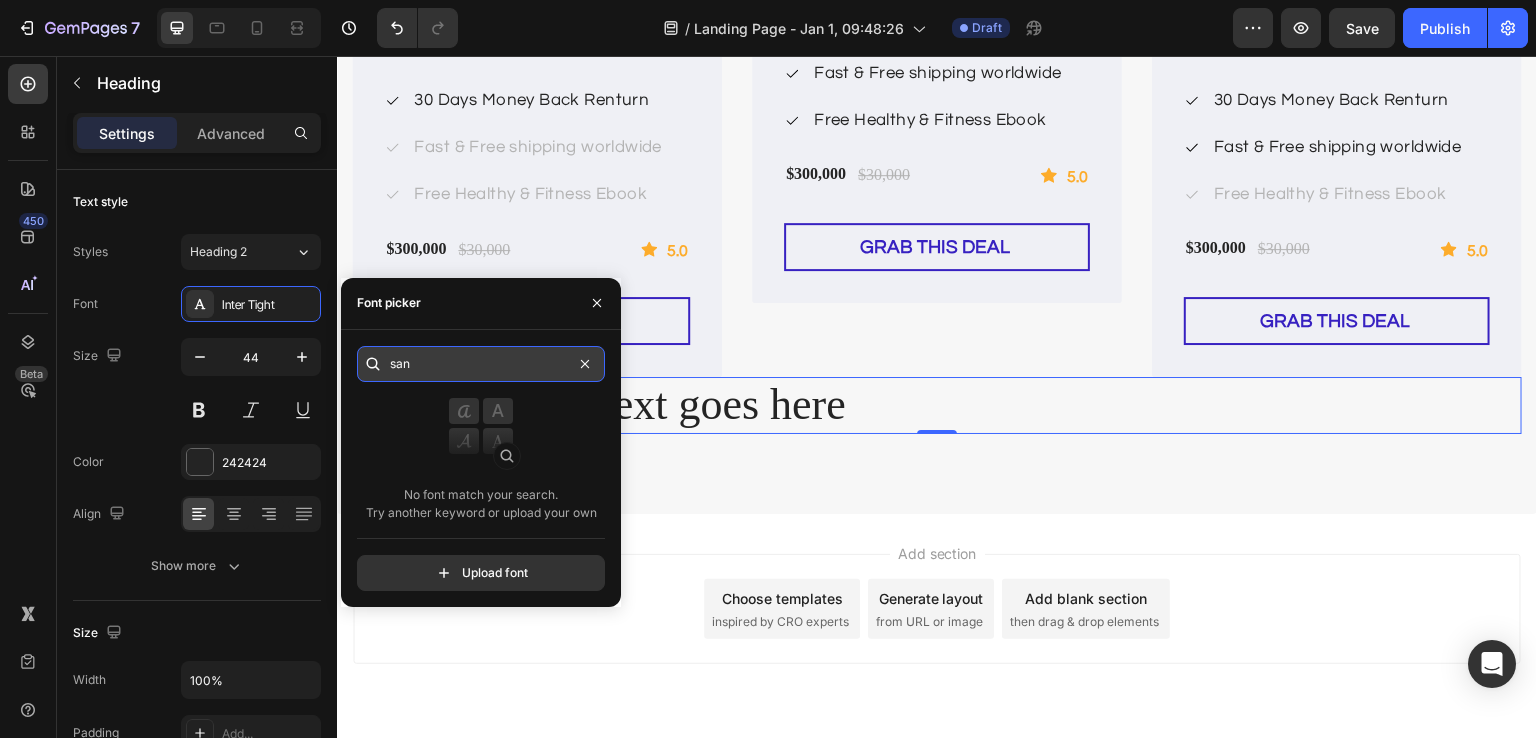 type on "sans" 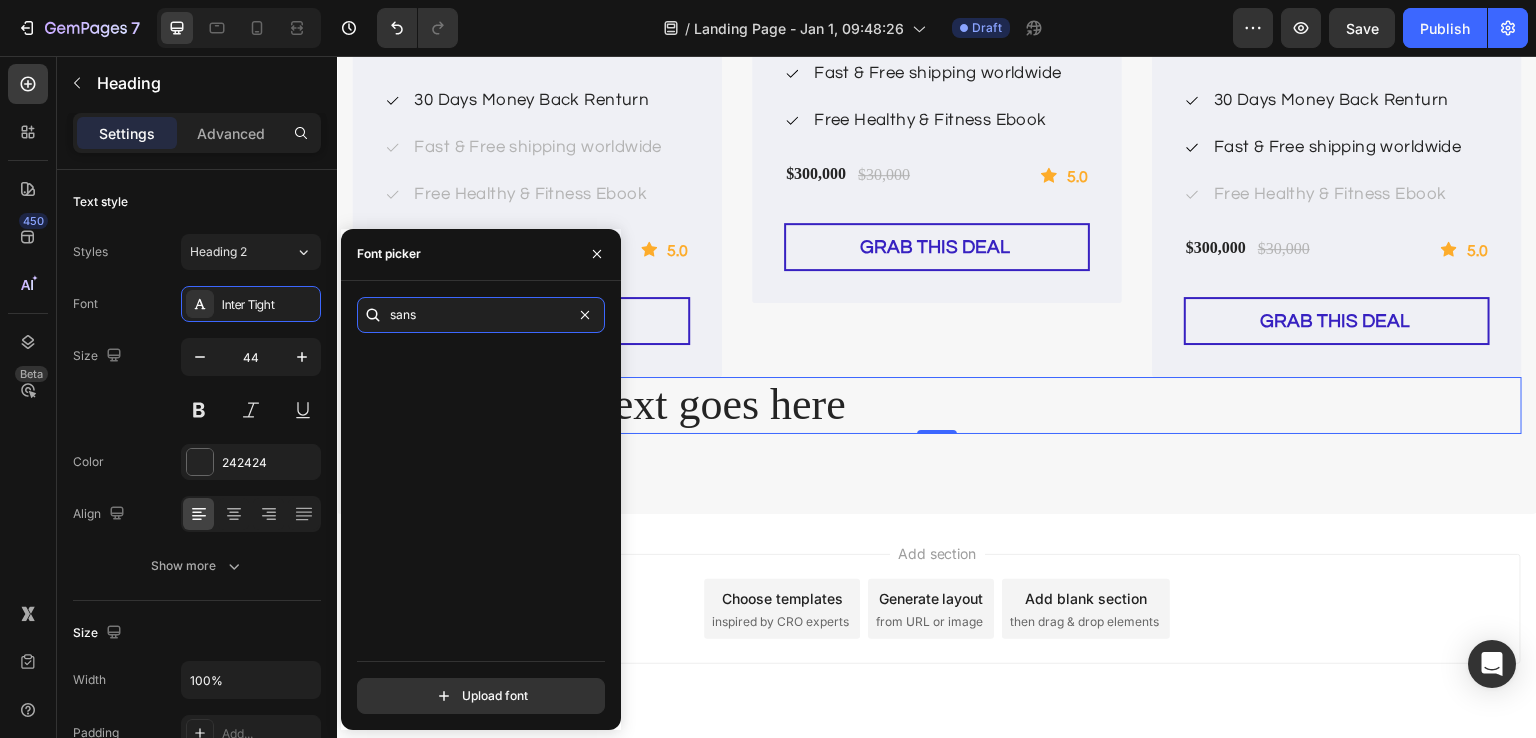 scroll, scrollTop: 3200, scrollLeft: 0, axis: vertical 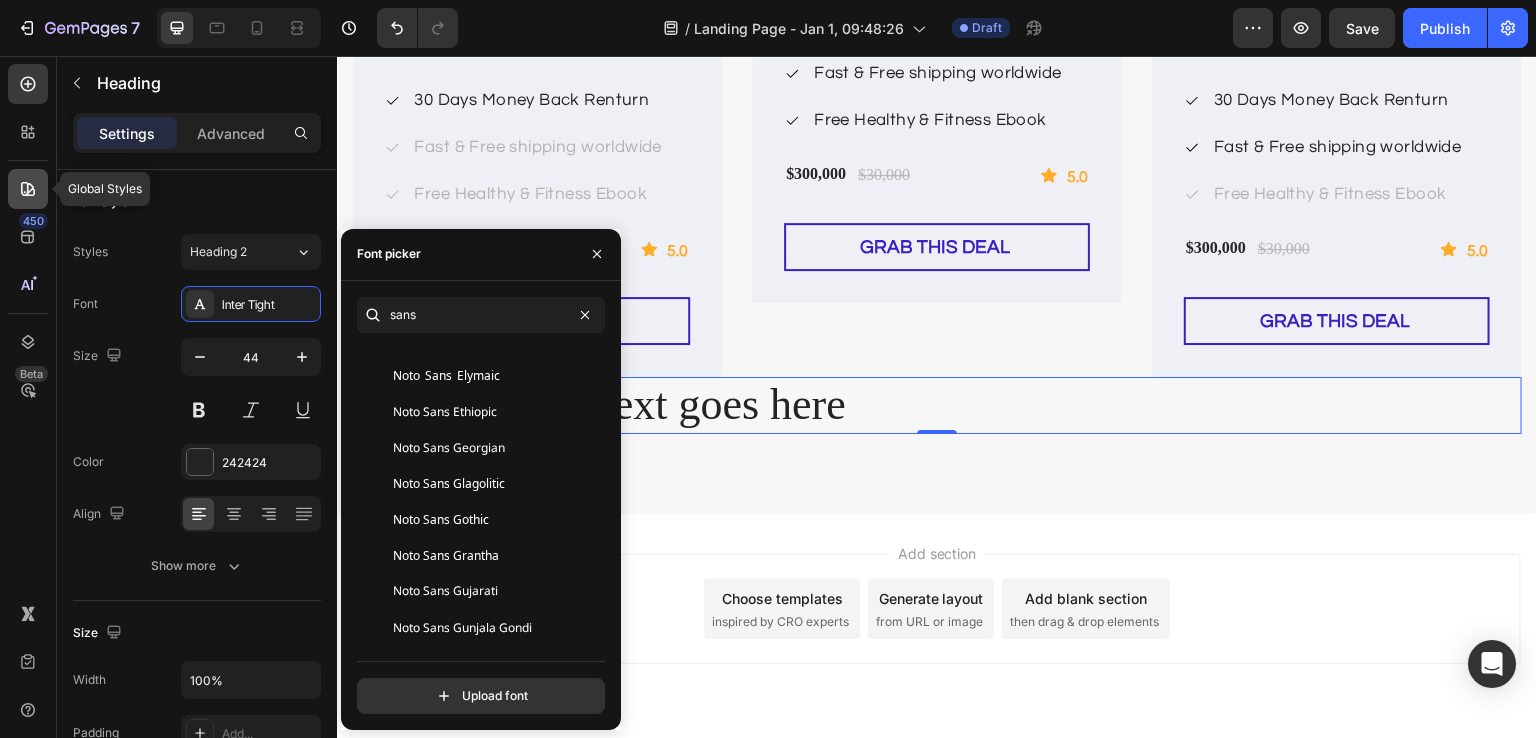 click 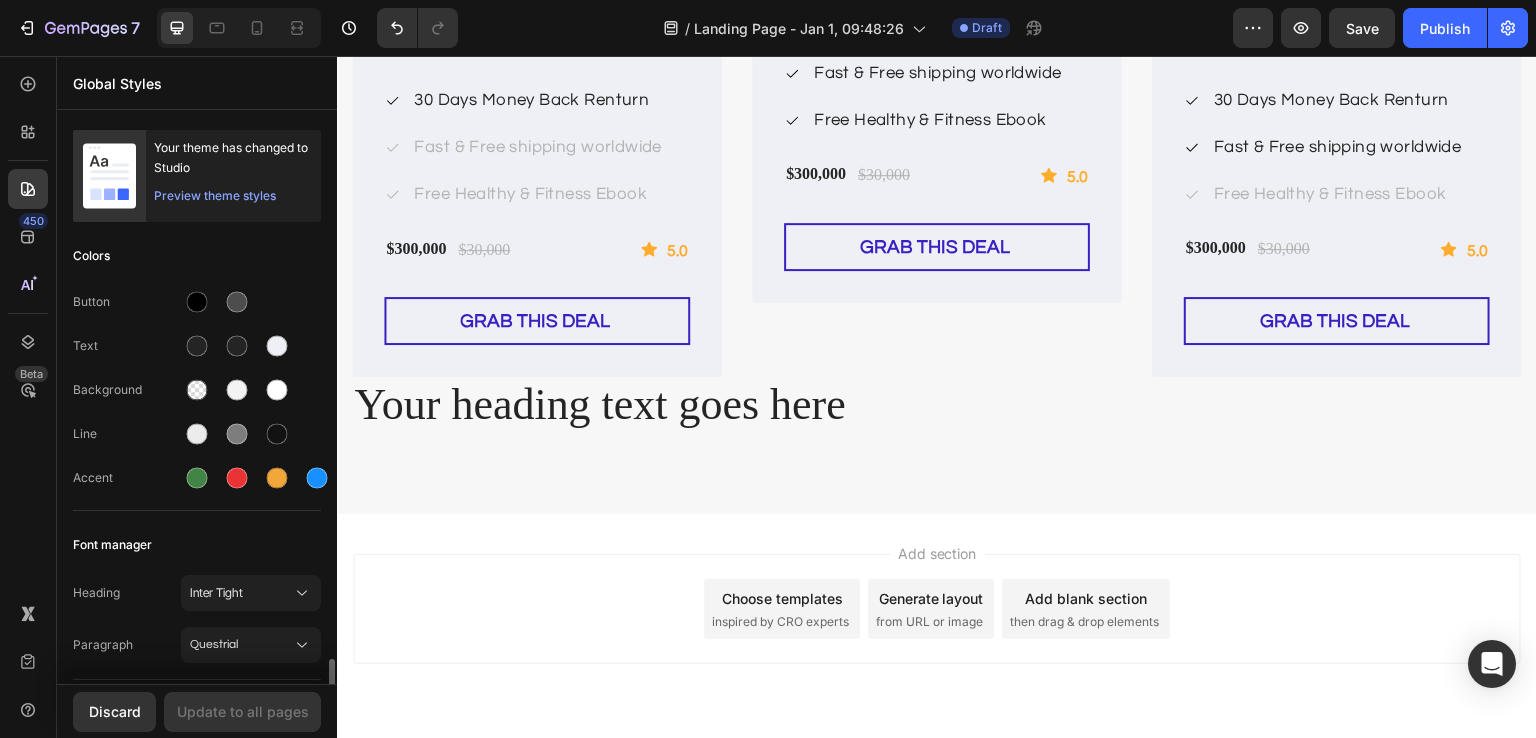 scroll, scrollTop: 400, scrollLeft: 0, axis: vertical 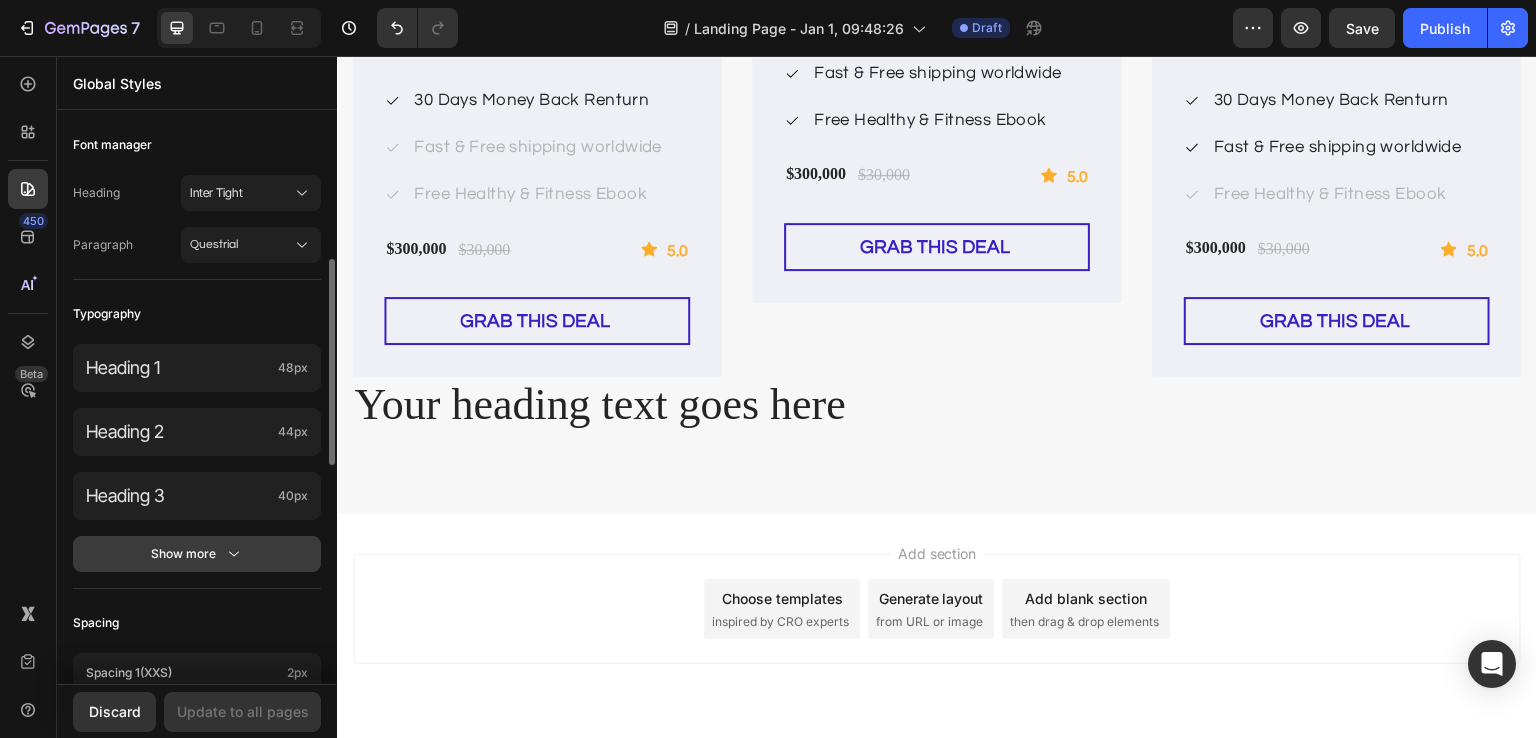 click on "Show more" 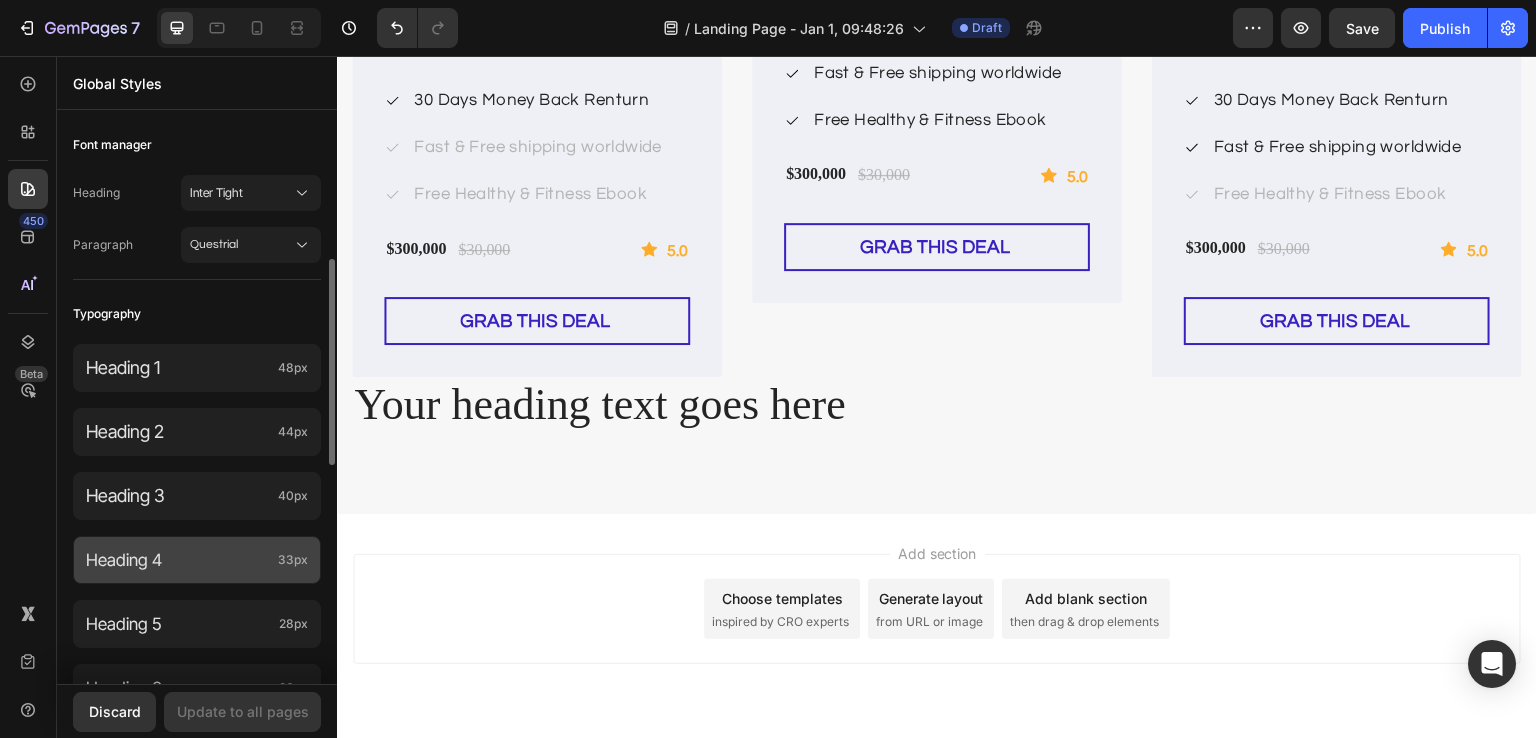 scroll, scrollTop: 1385, scrollLeft: 0, axis: vertical 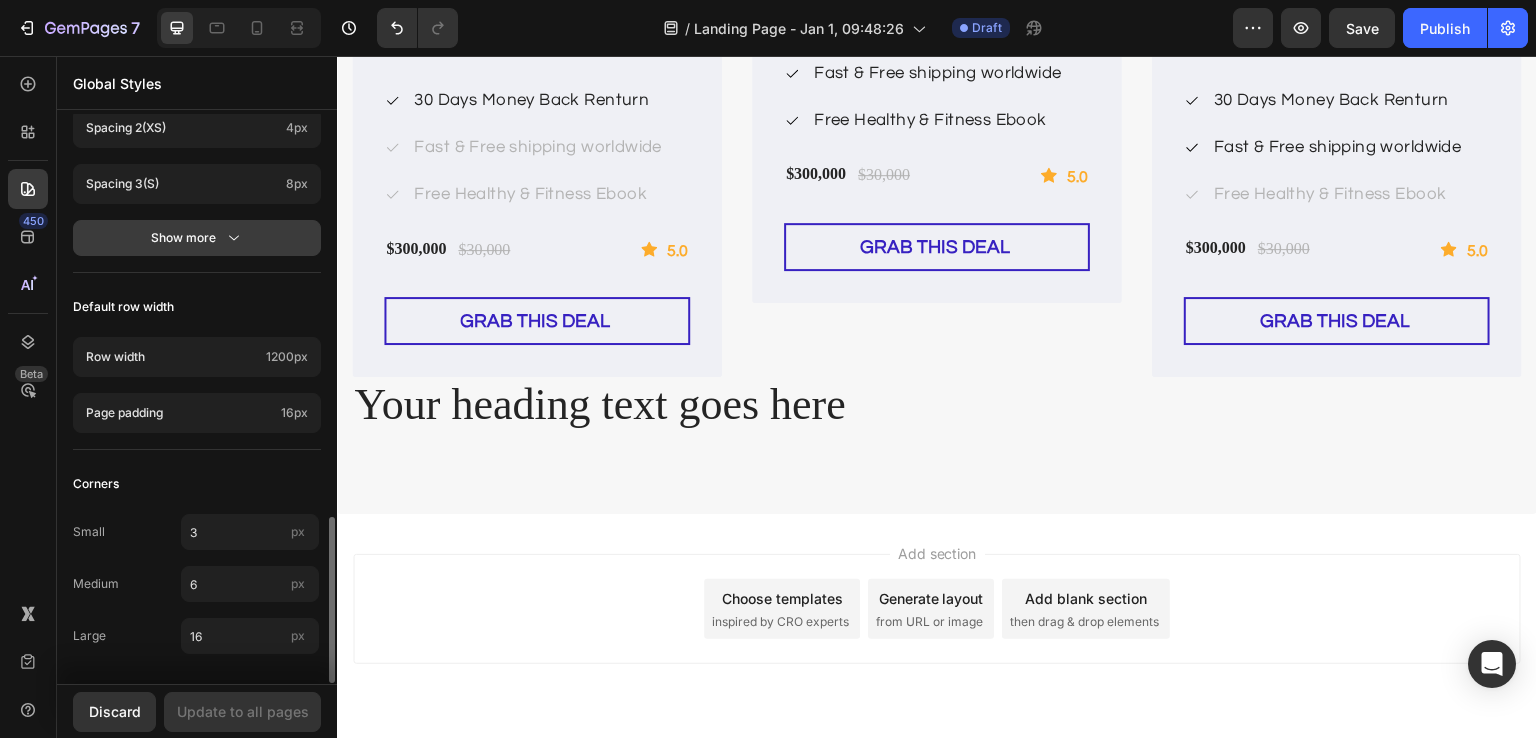 click on "Show more" at bounding box center (197, 238) 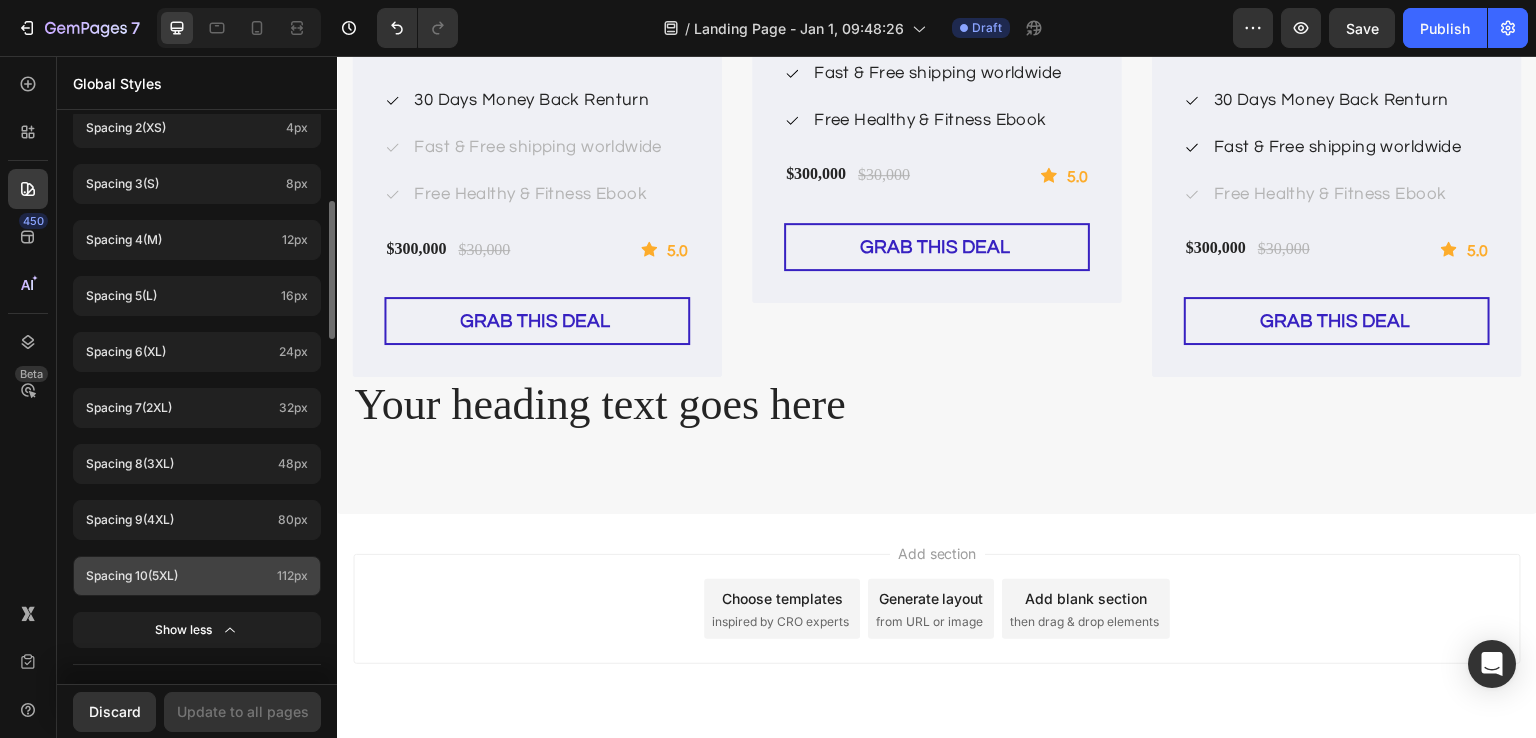 scroll, scrollTop: 1085, scrollLeft: 0, axis: vertical 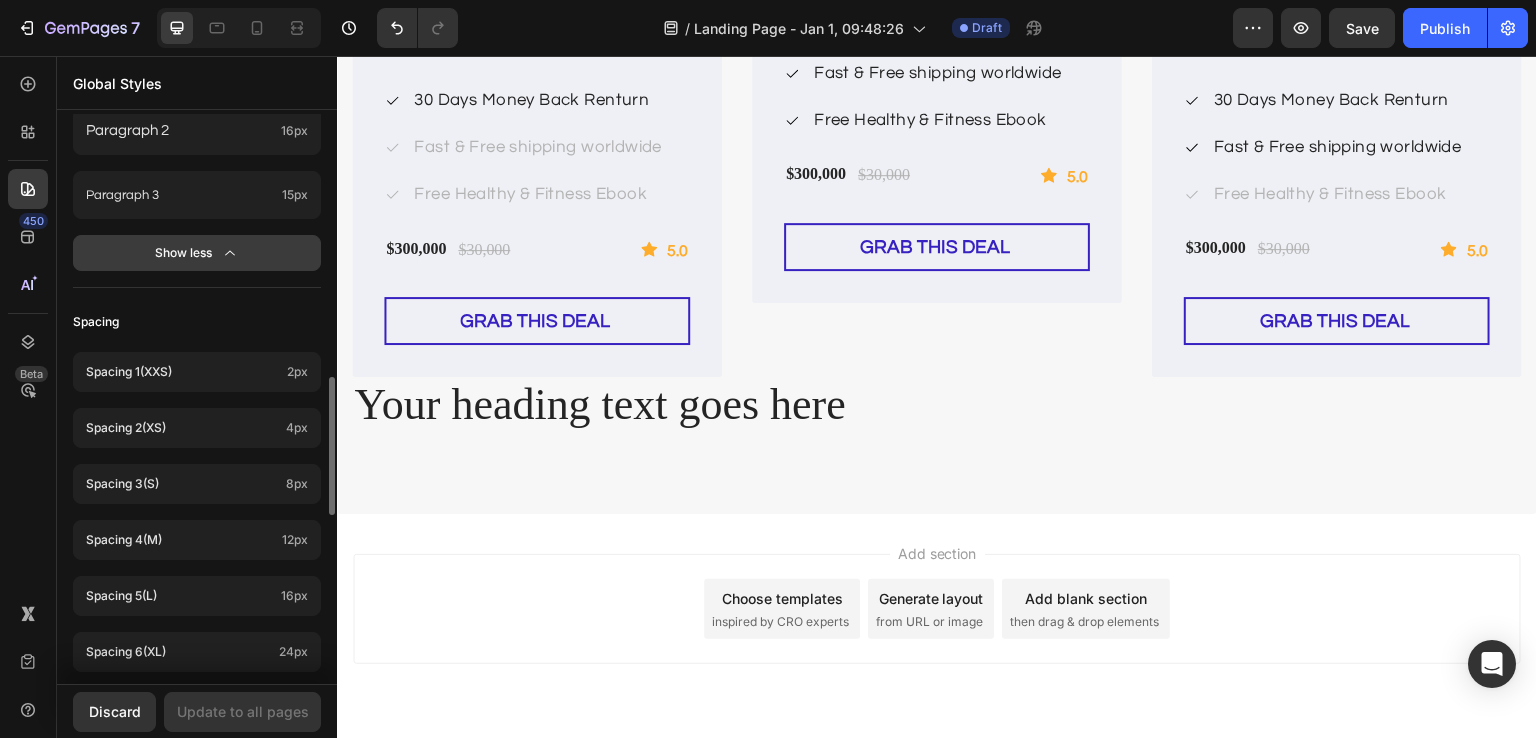 click on "Show less" at bounding box center [197, 253] 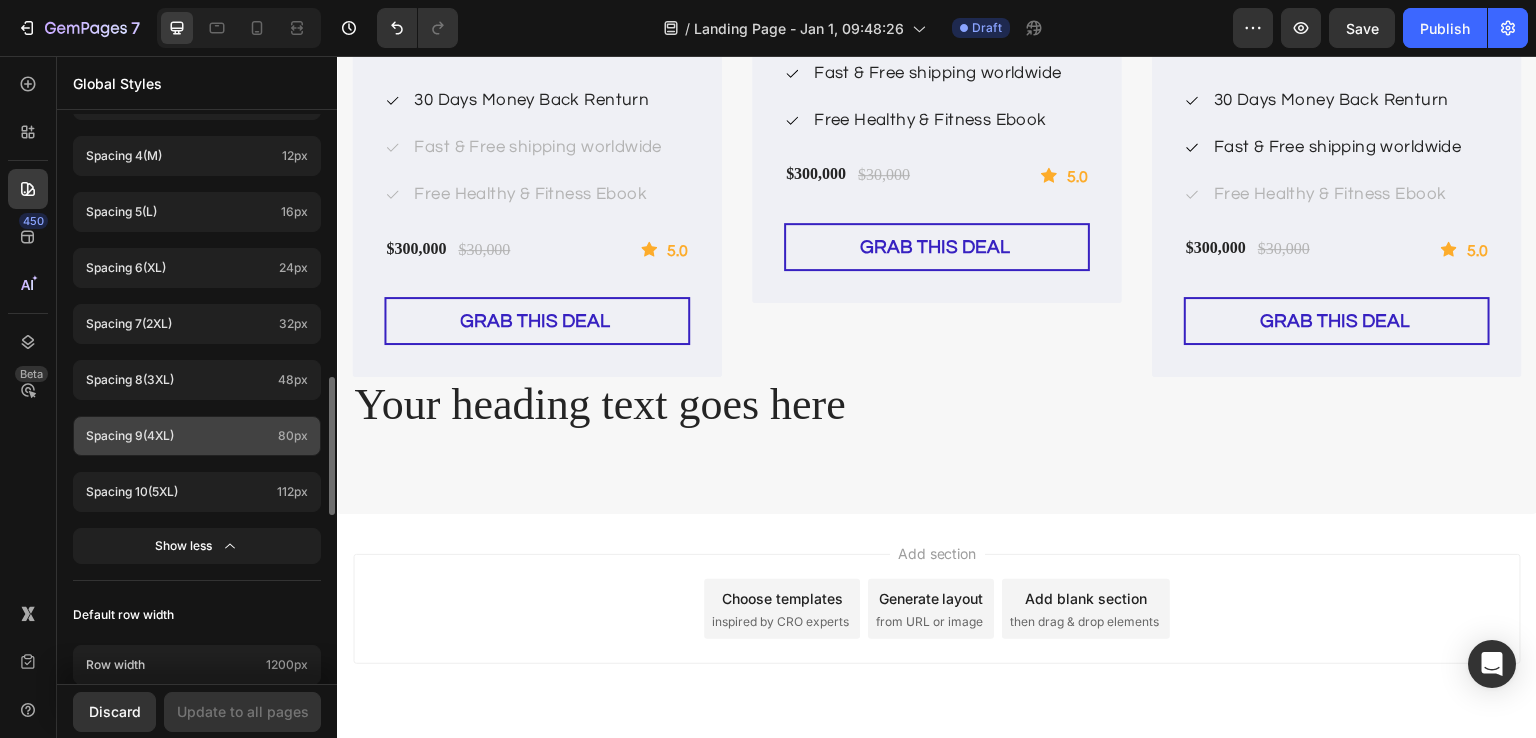 click on "Spacing 9  (4xl) 80px" 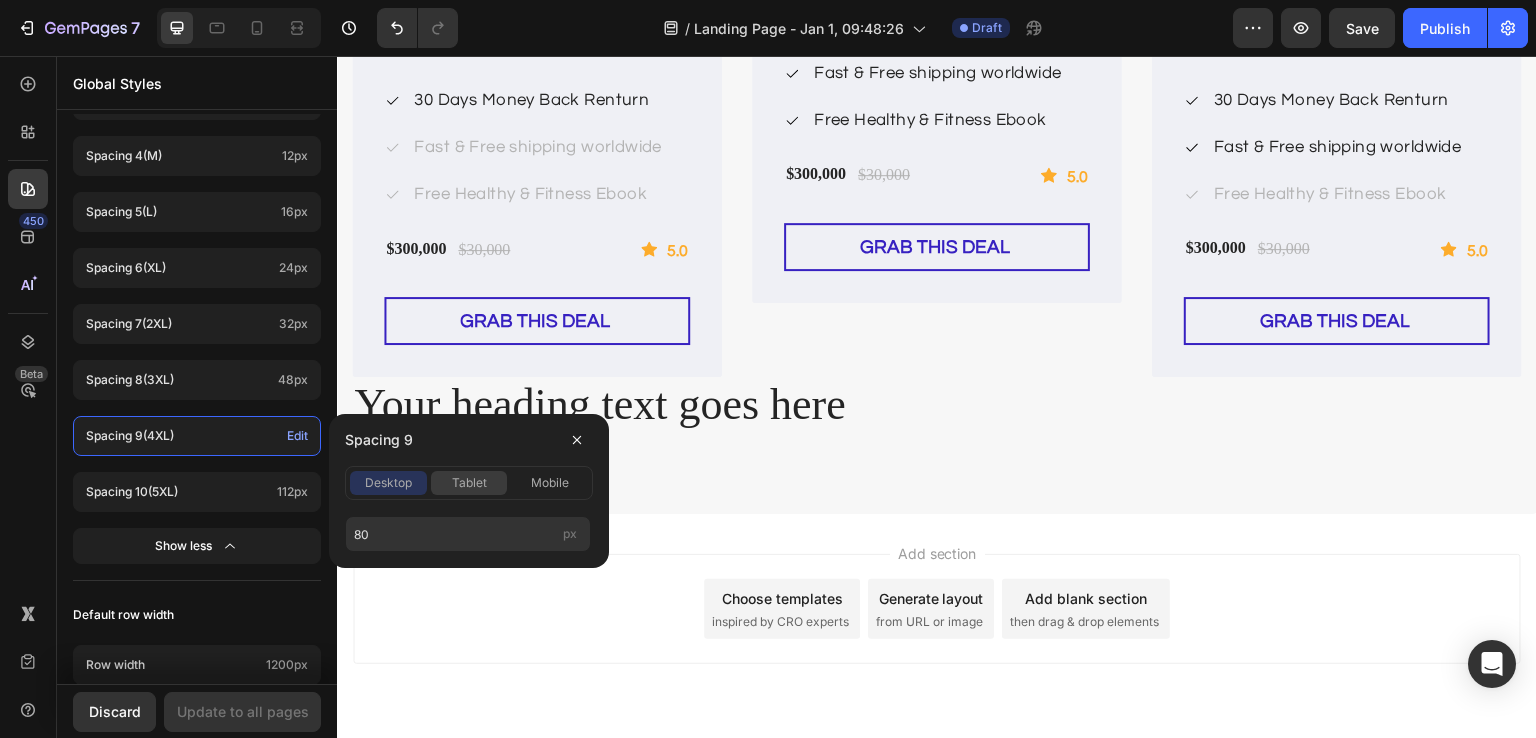 click on "tablet" at bounding box center (469, 483) 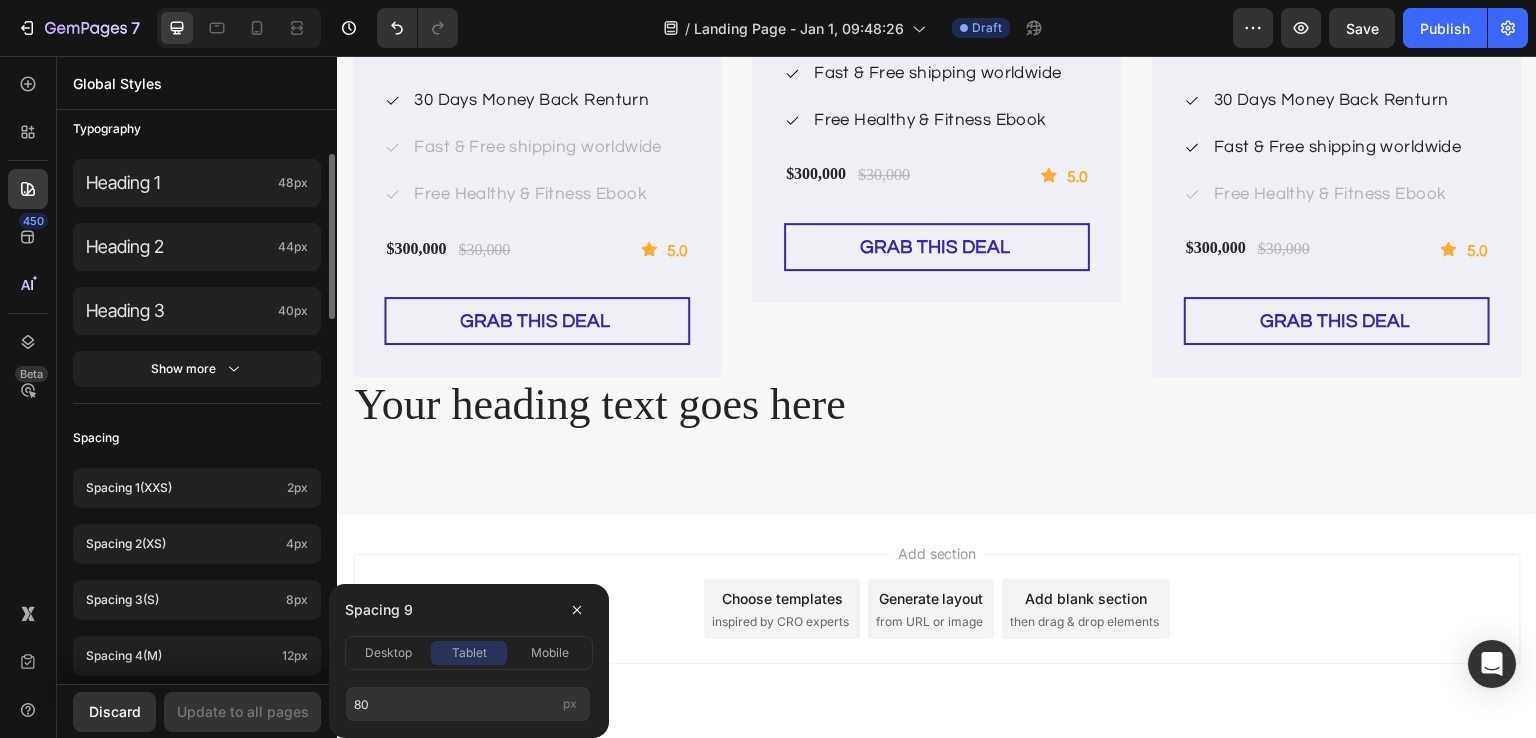 scroll, scrollTop: 385, scrollLeft: 0, axis: vertical 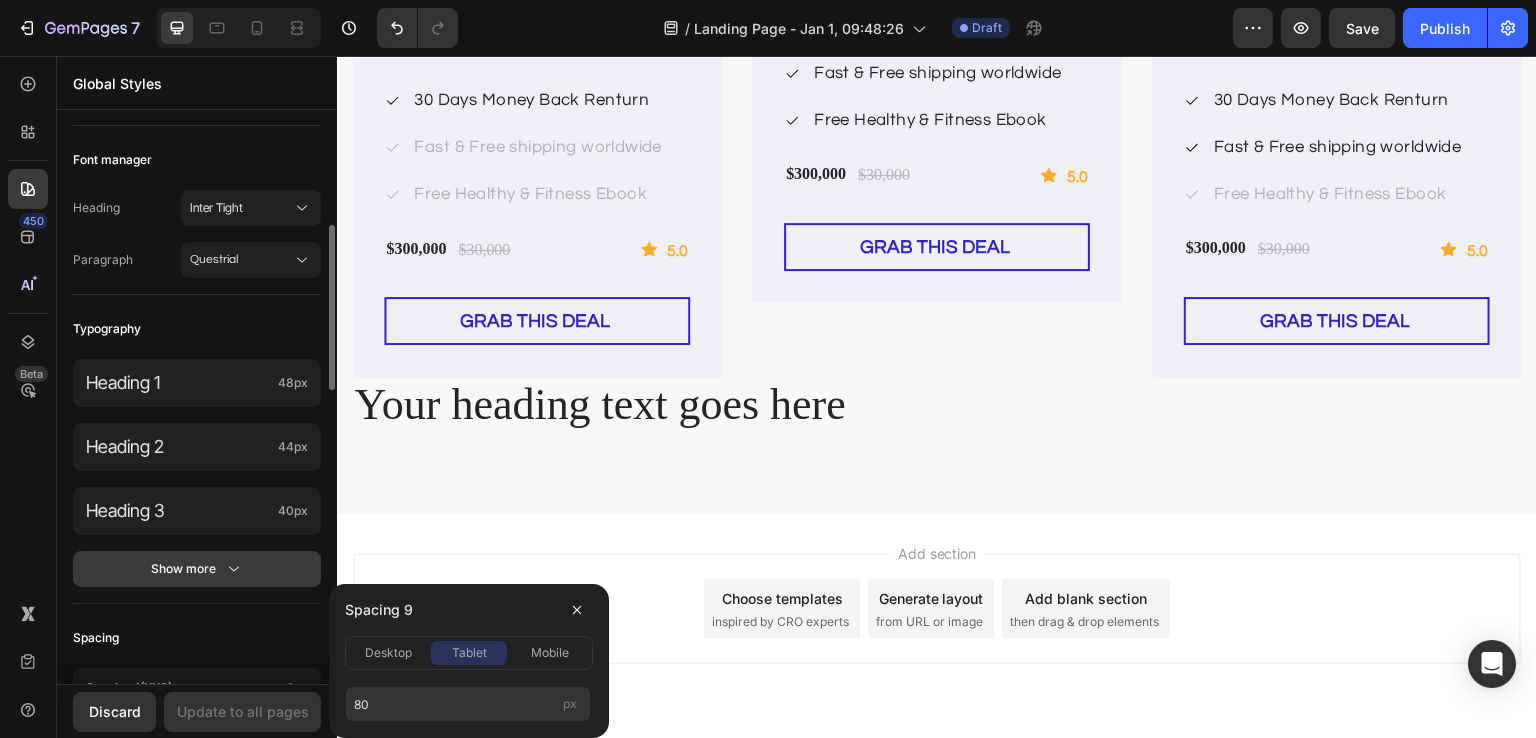 click on "Show more" at bounding box center [197, 569] 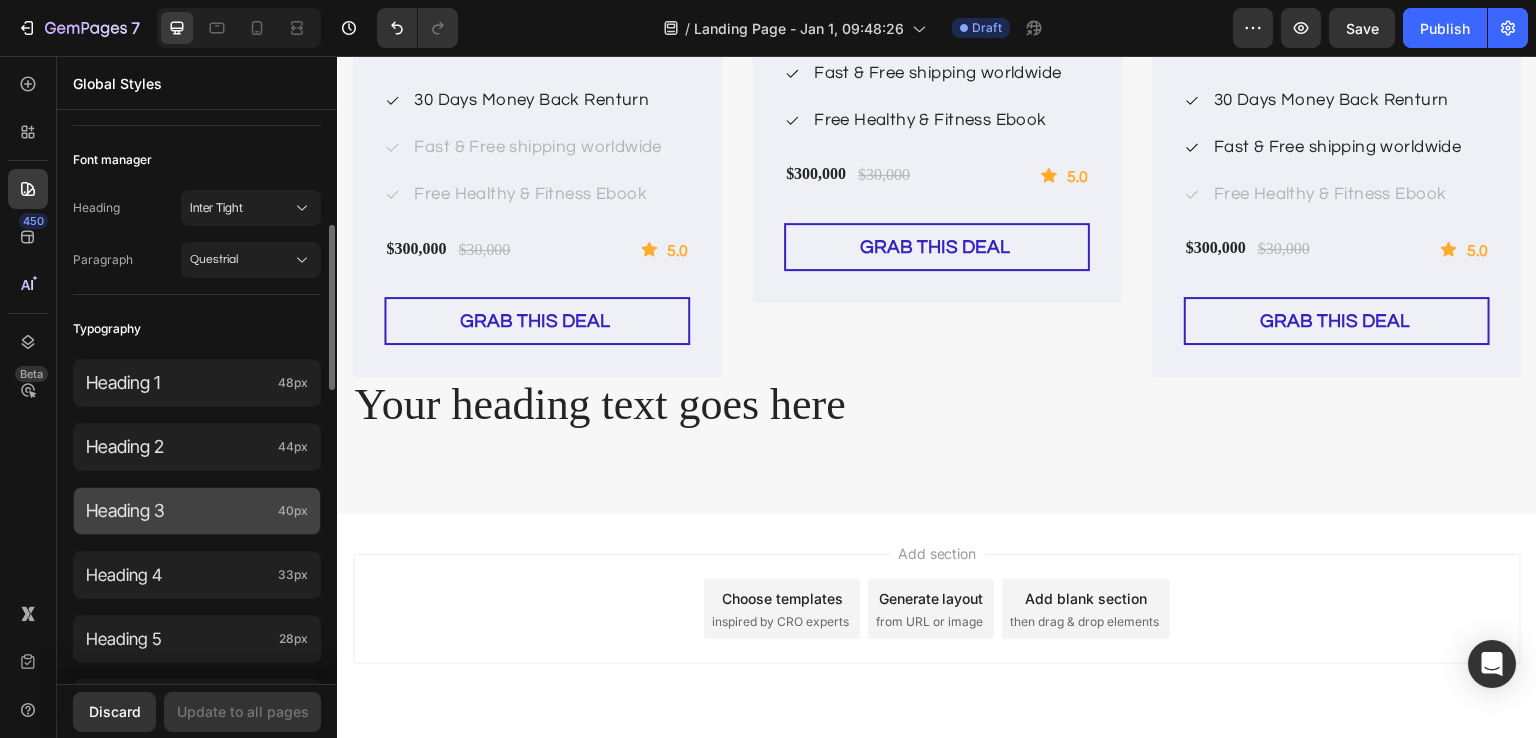 scroll, scrollTop: 685, scrollLeft: 0, axis: vertical 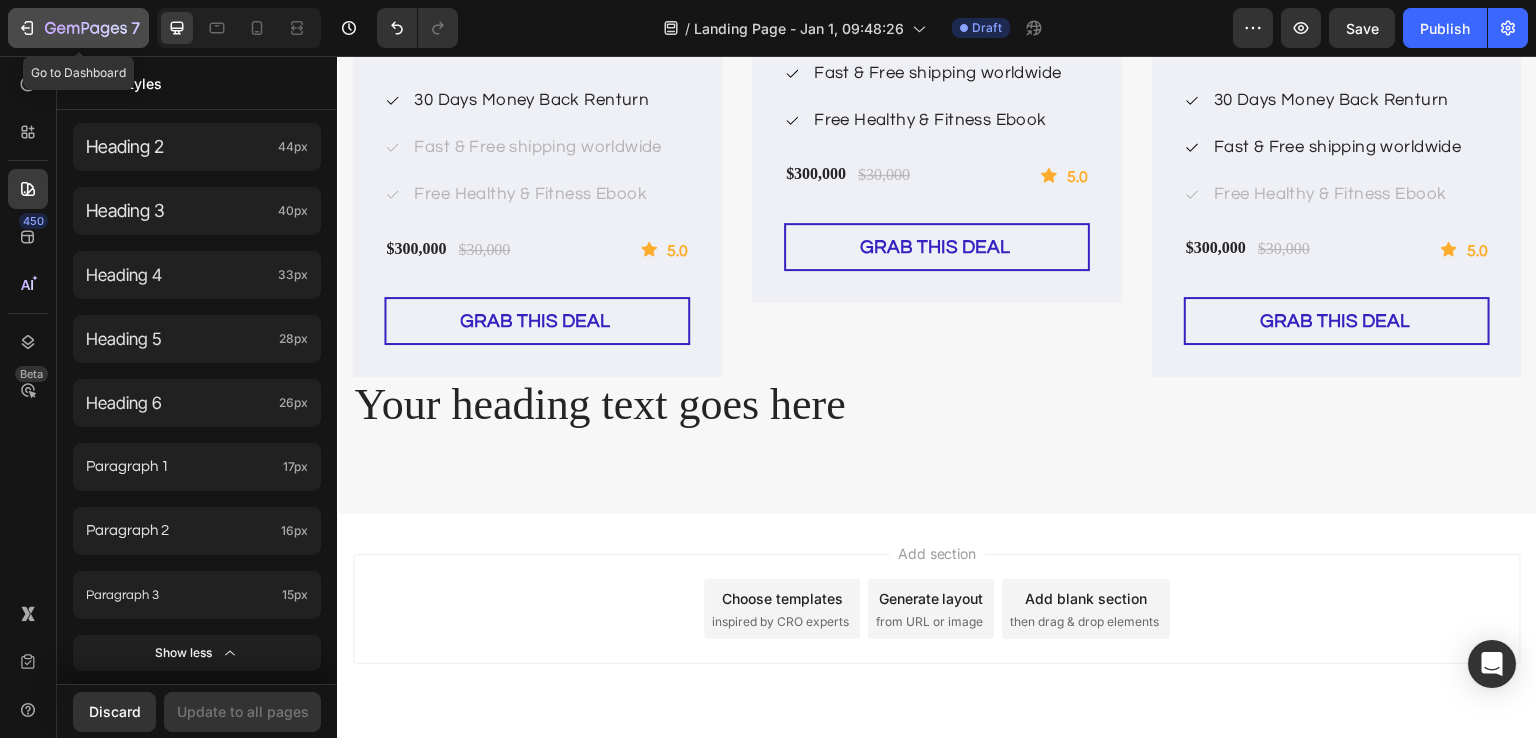 click on "7" 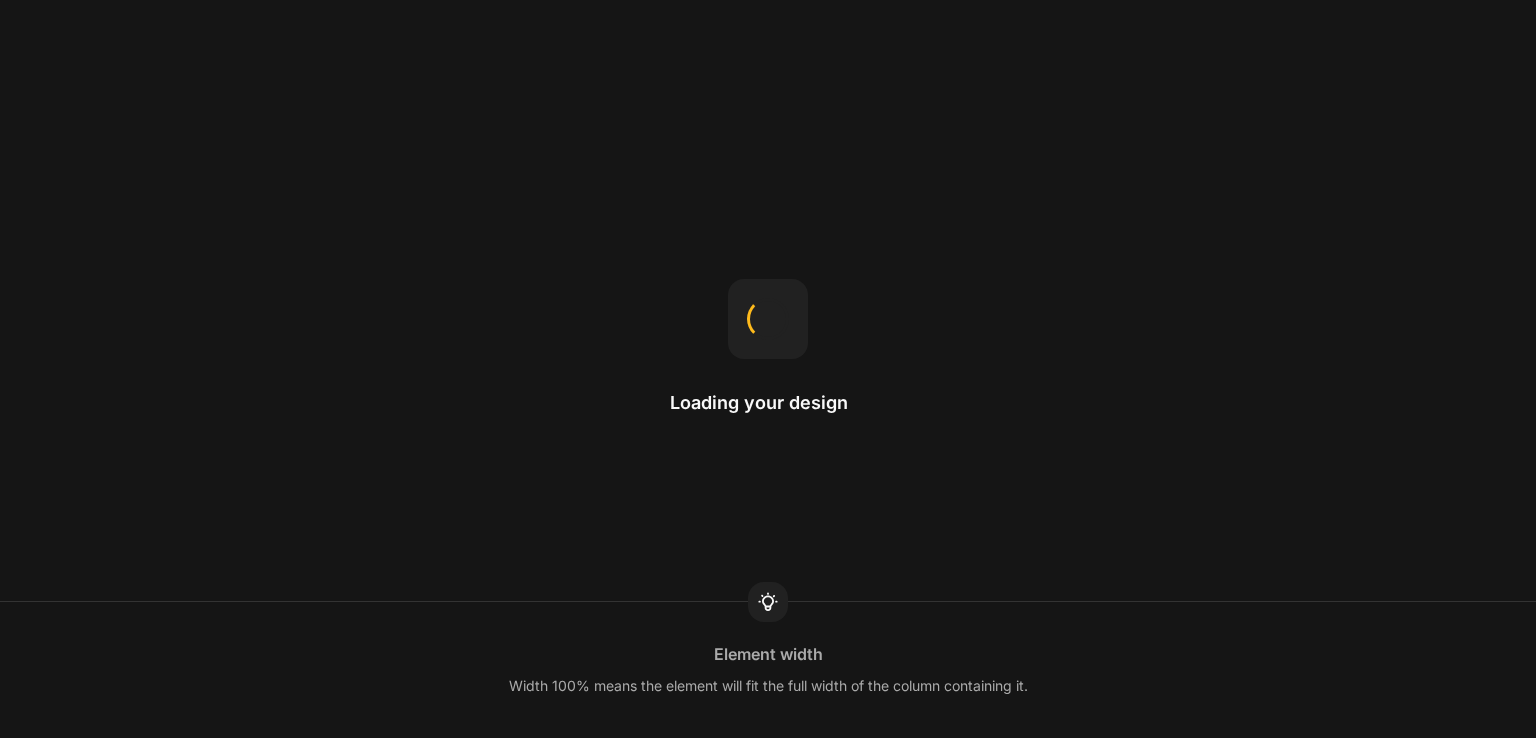 scroll, scrollTop: 0, scrollLeft: 0, axis: both 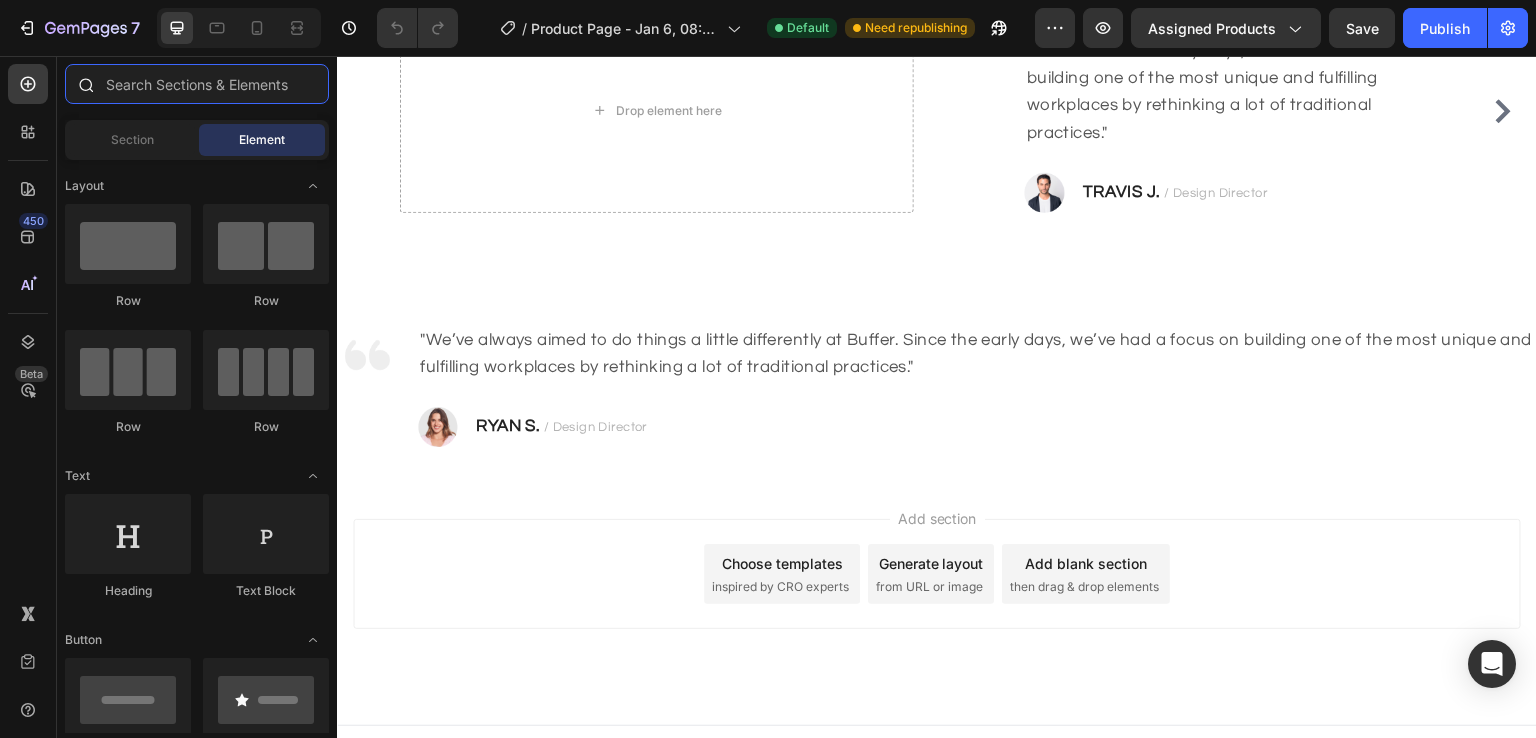 click at bounding box center (197, 84) 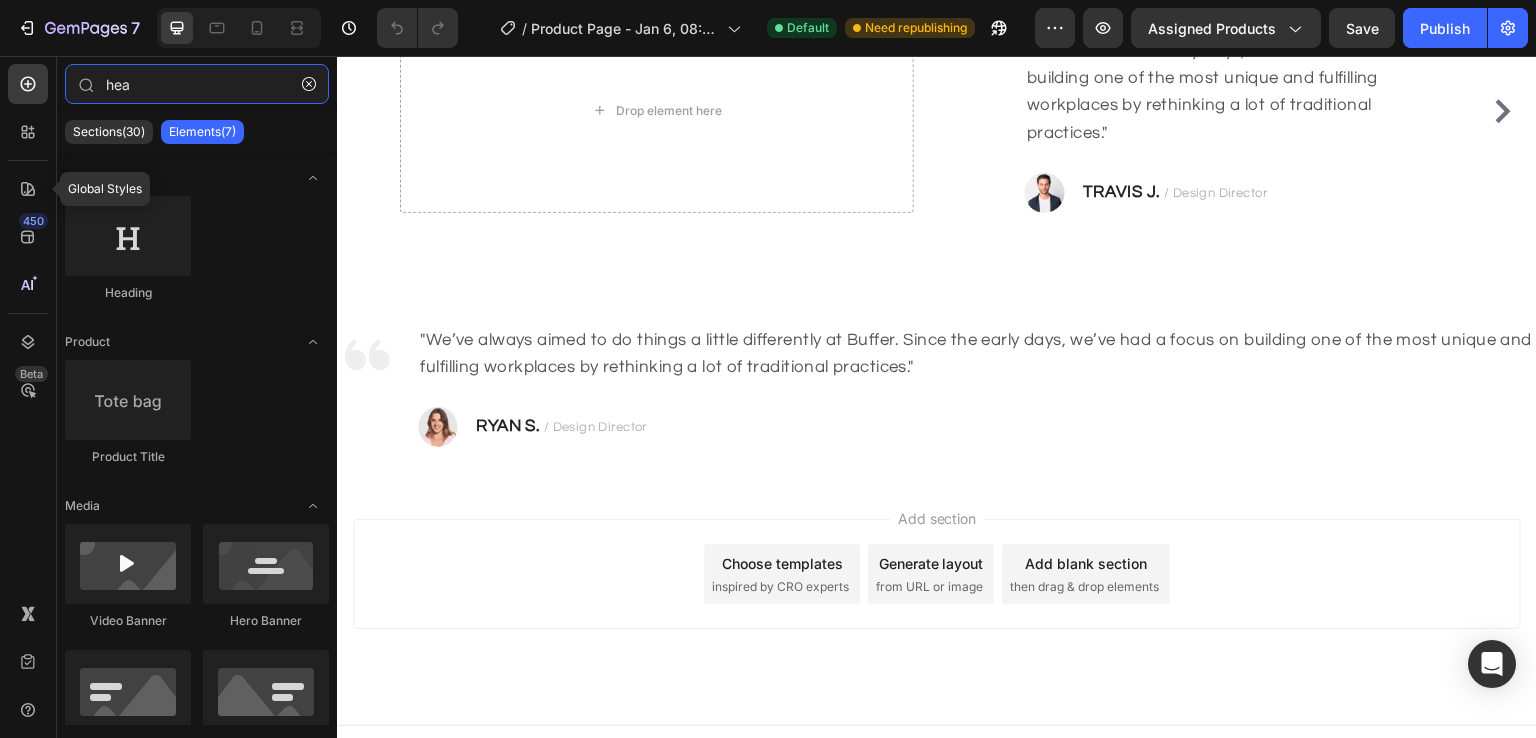 type on "hea" 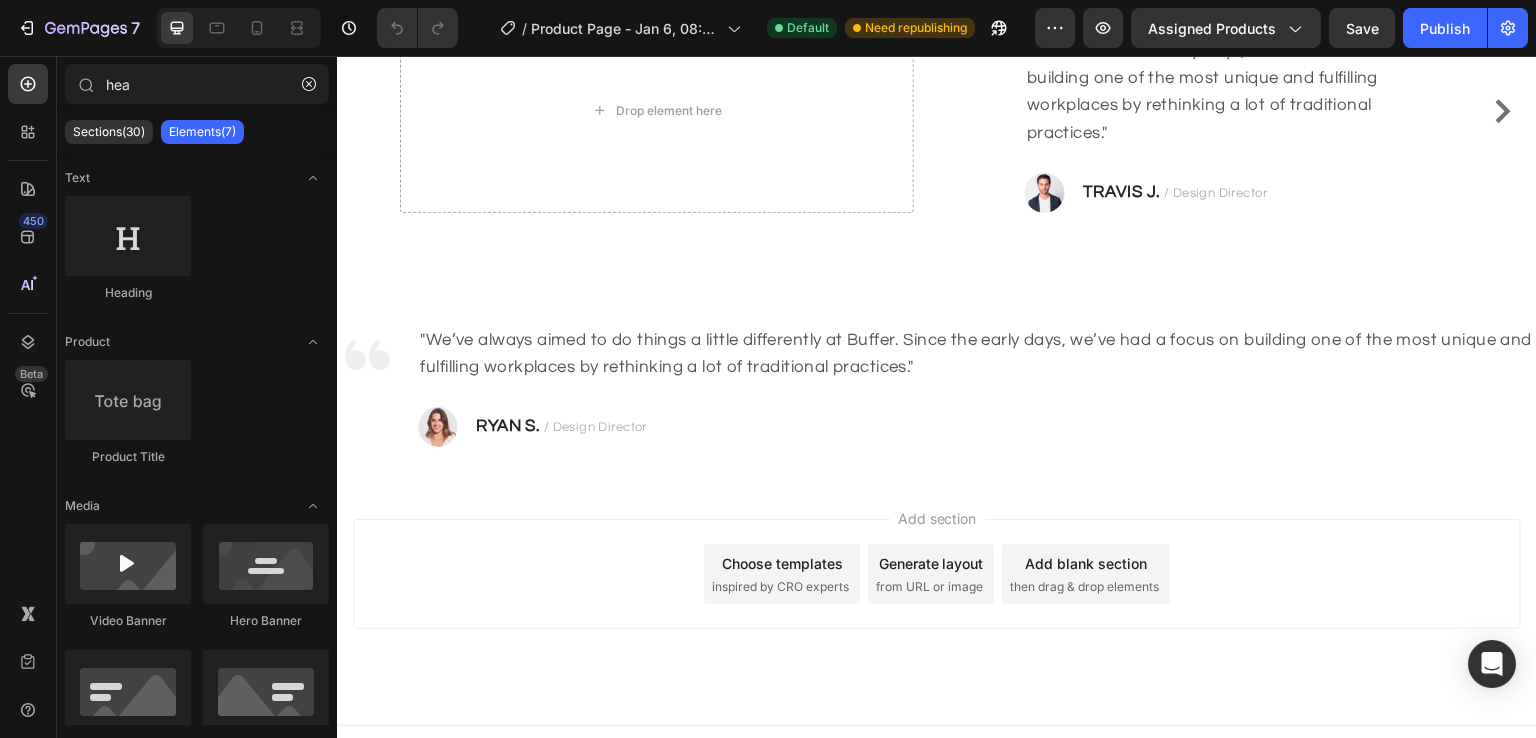 click on "450 Beta" at bounding box center [28, 329] 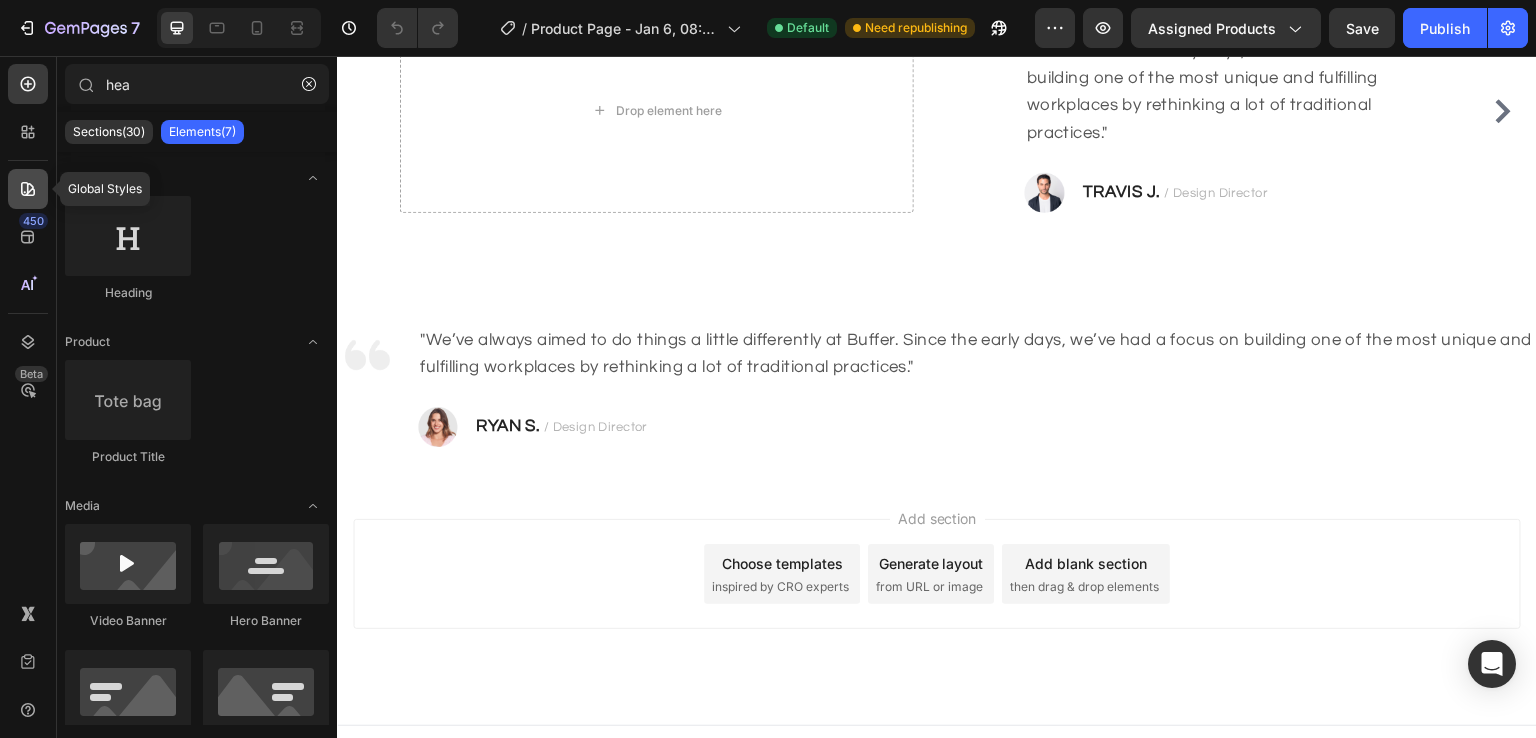 click 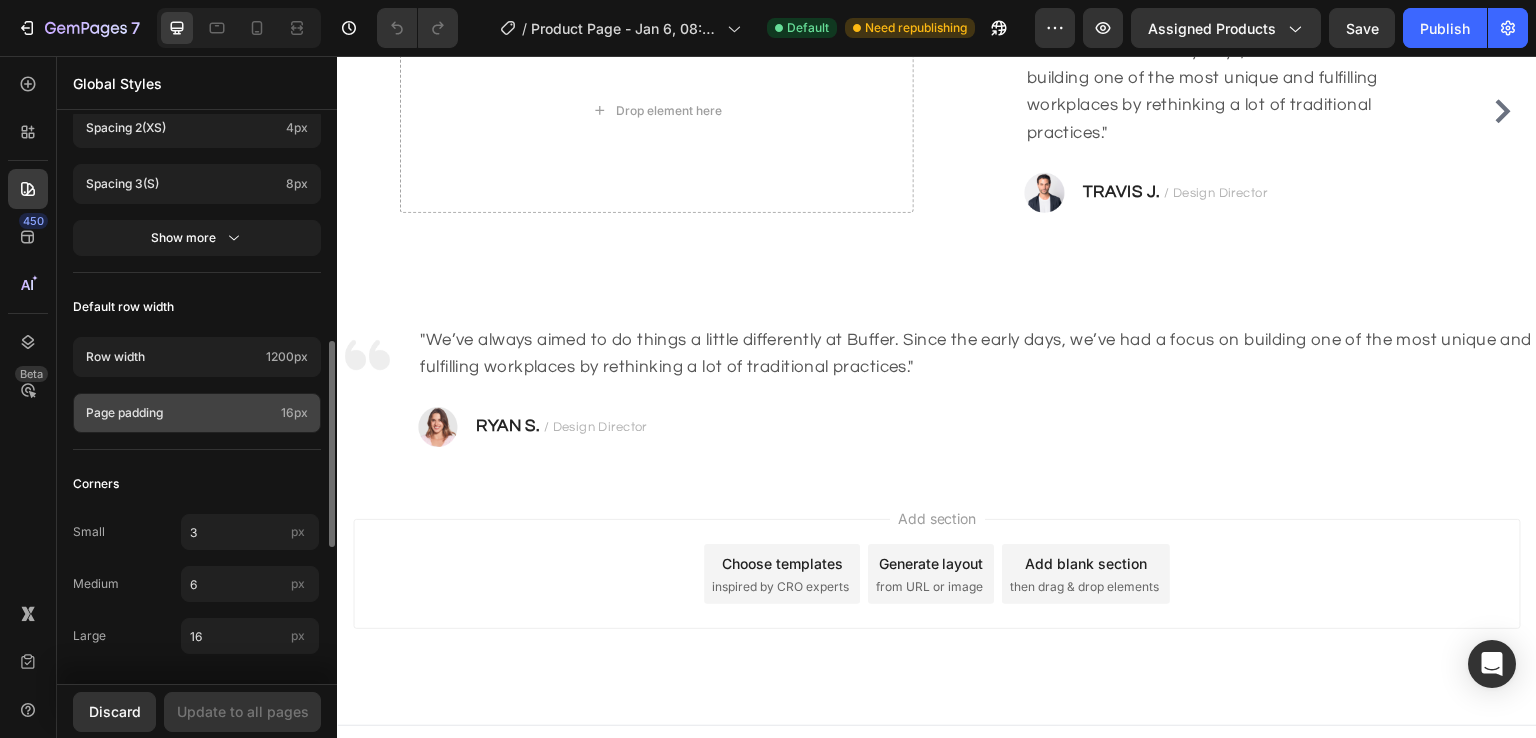 scroll, scrollTop: 901, scrollLeft: 0, axis: vertical 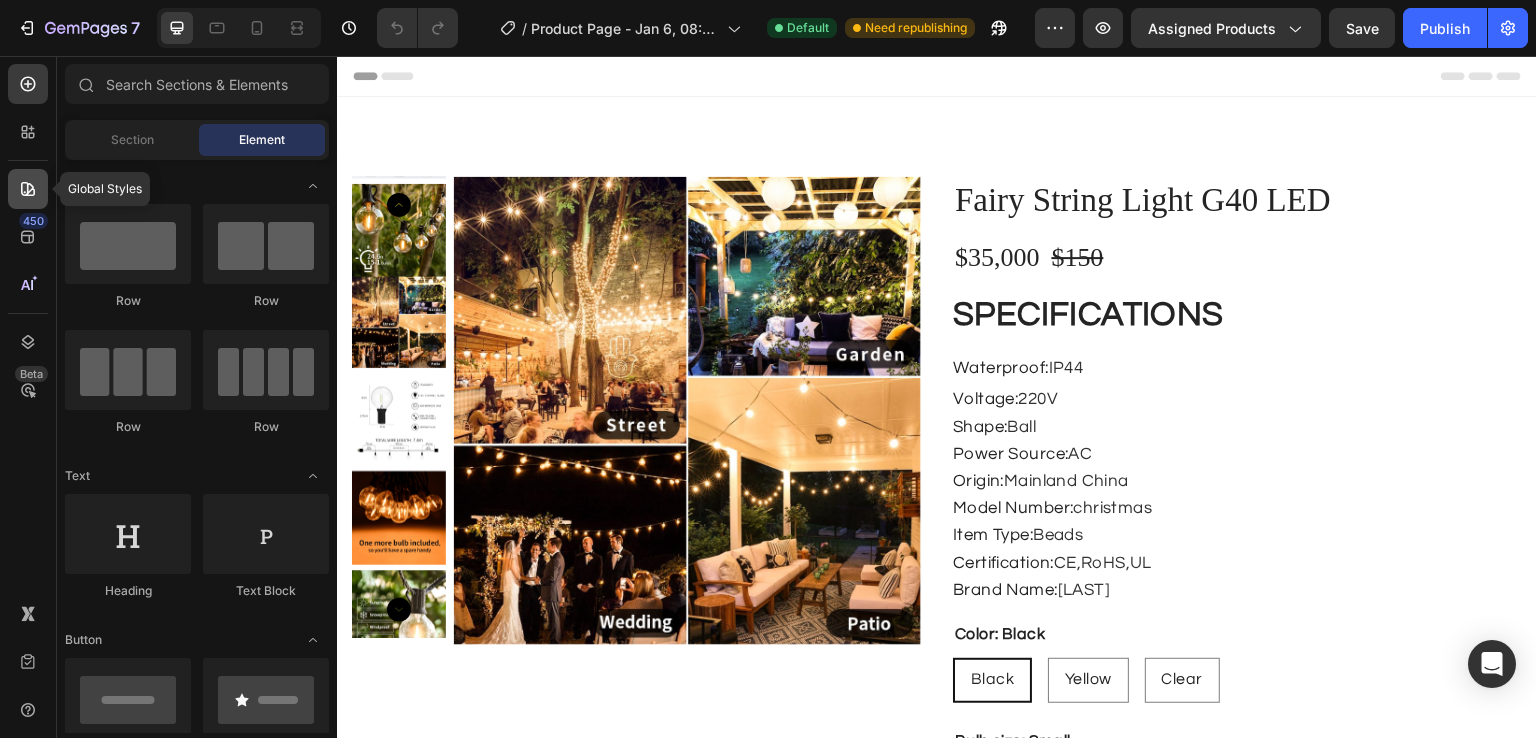 click 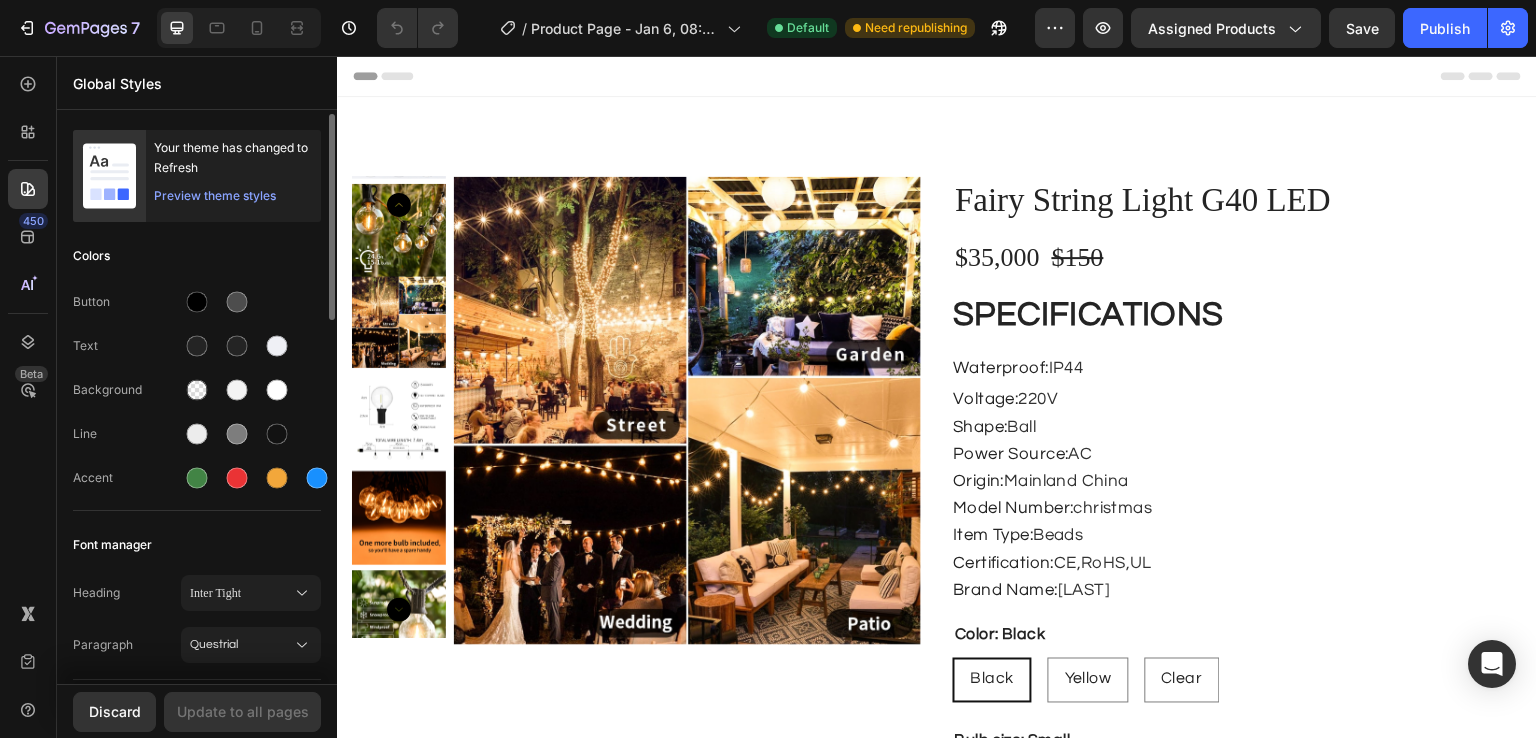 scroll, scrollTop: 100, scrollLeft: 0, axis: vertical 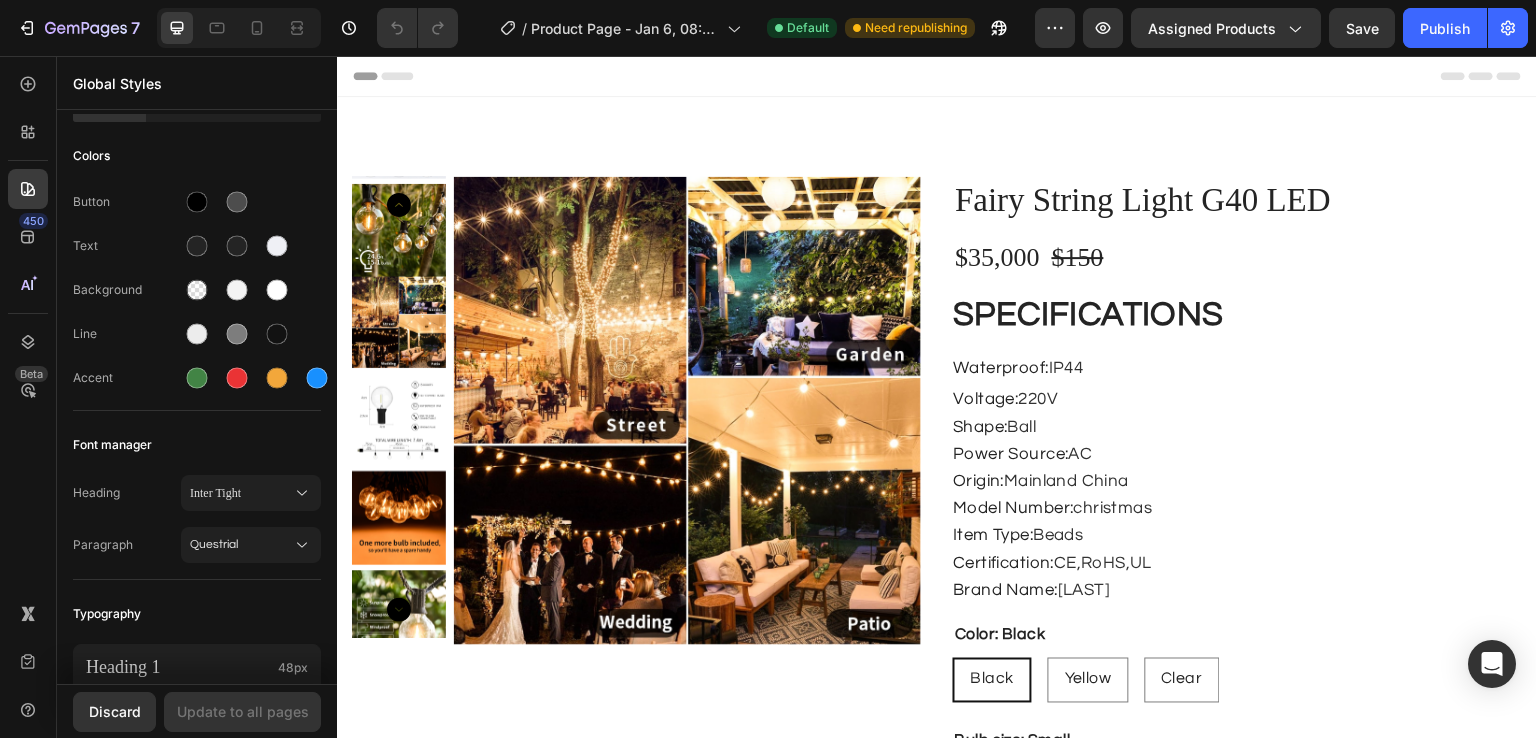 click on "7  Version history  /  Product Page - Jan 6, 08:02:59 Default Need republishing Preview Assigned Products  Save   Publish" 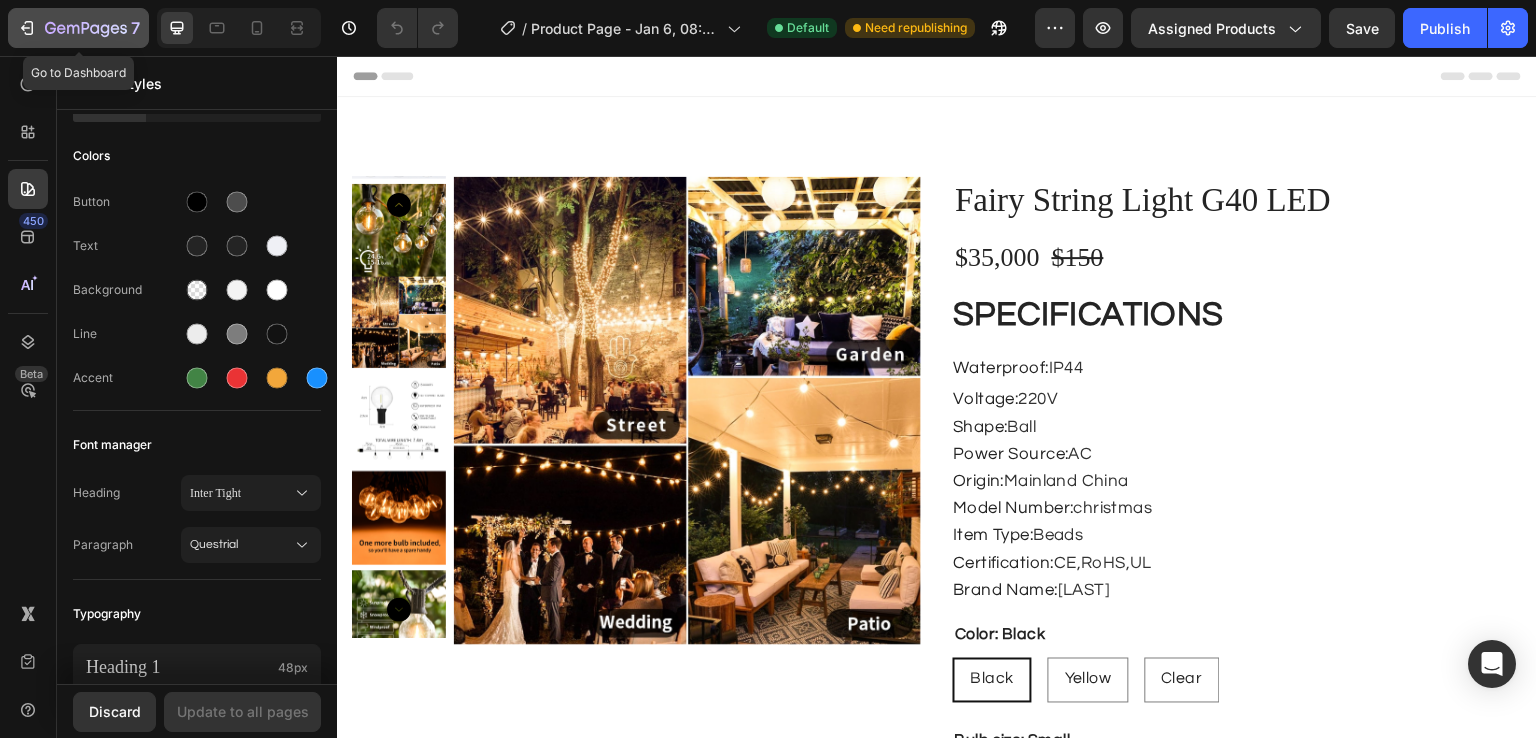 click on "7" 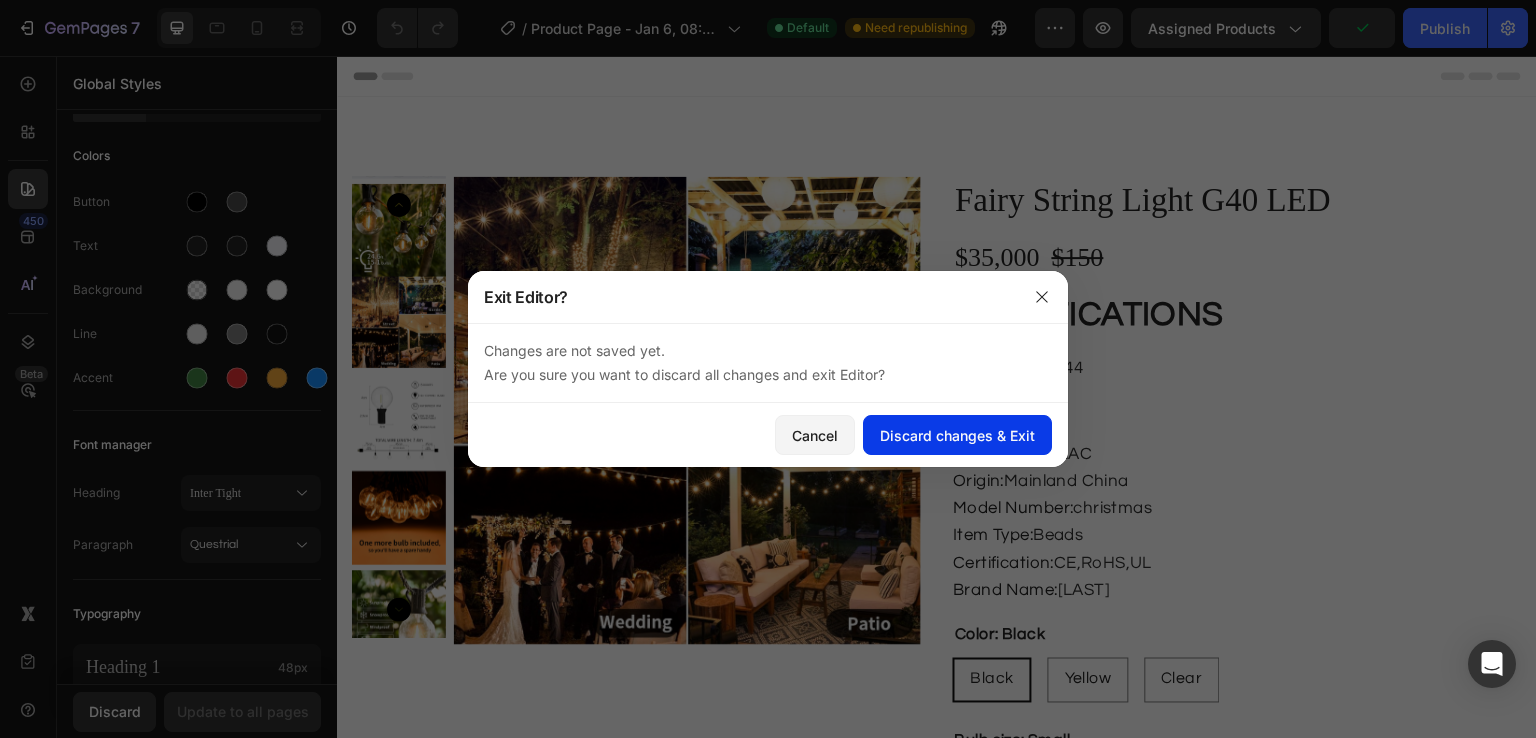 click on "Discard changes & Exit" 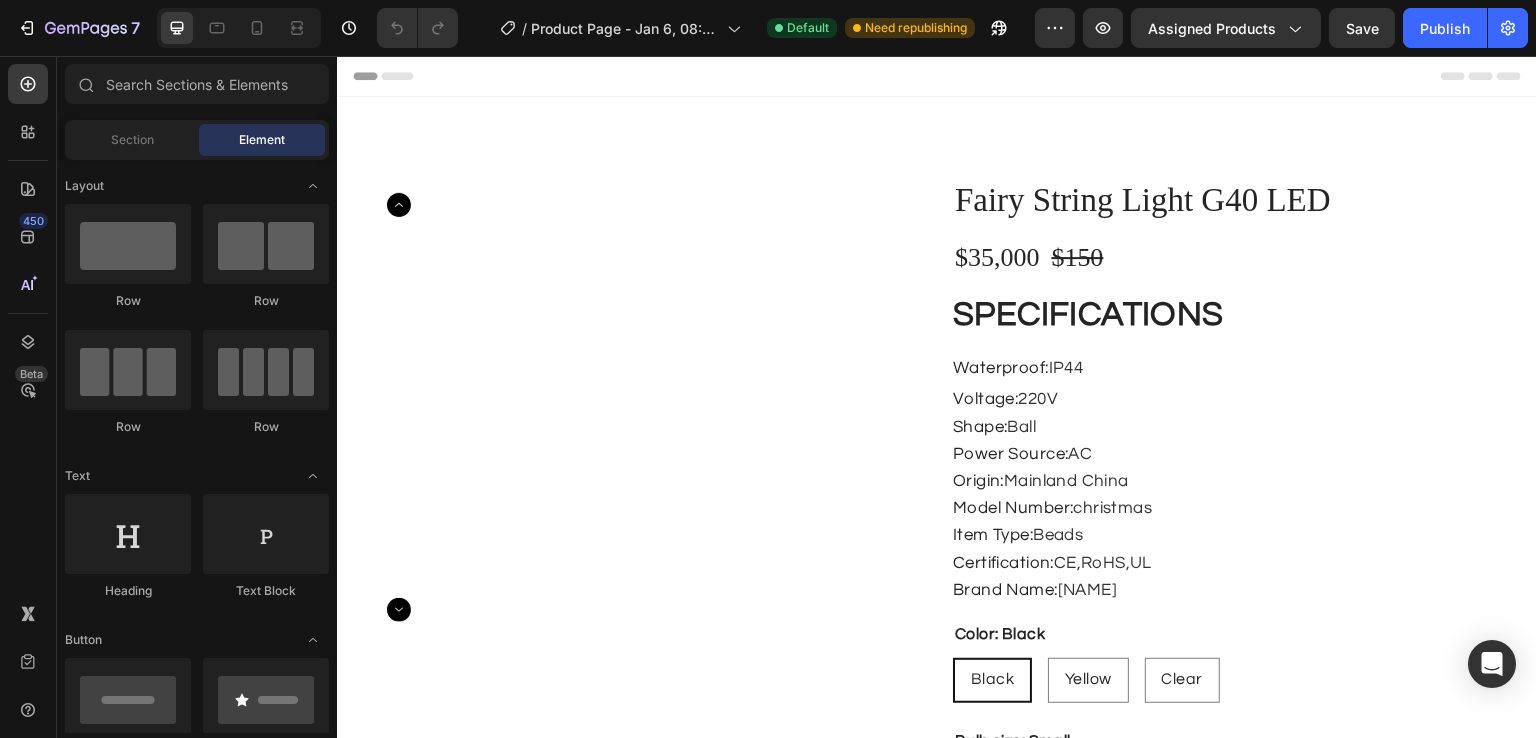 scroll, scrollTop: 0, scrollLeft: 0, axis: both 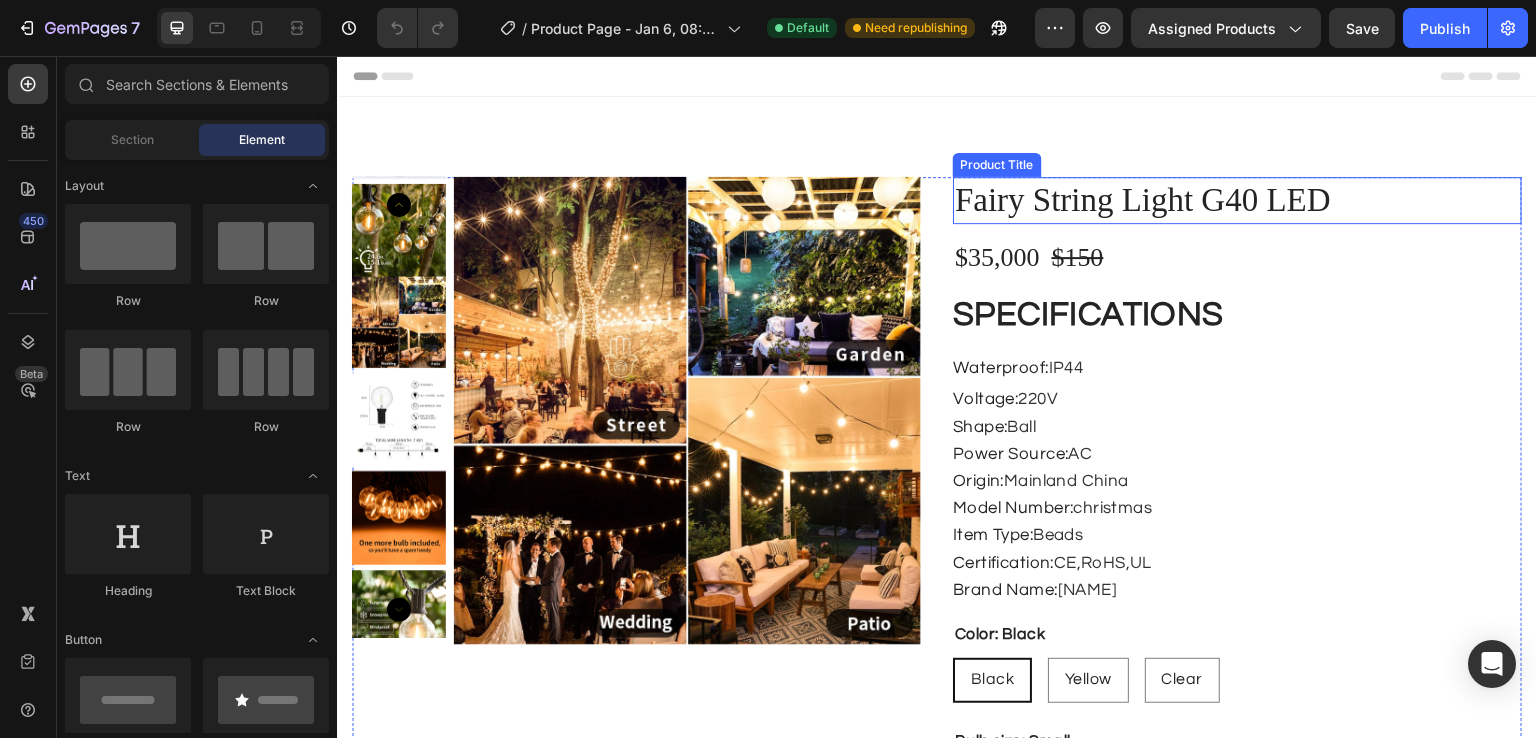 click on "Fairy String Light G40 LED" at bounding box center [1237, 200] 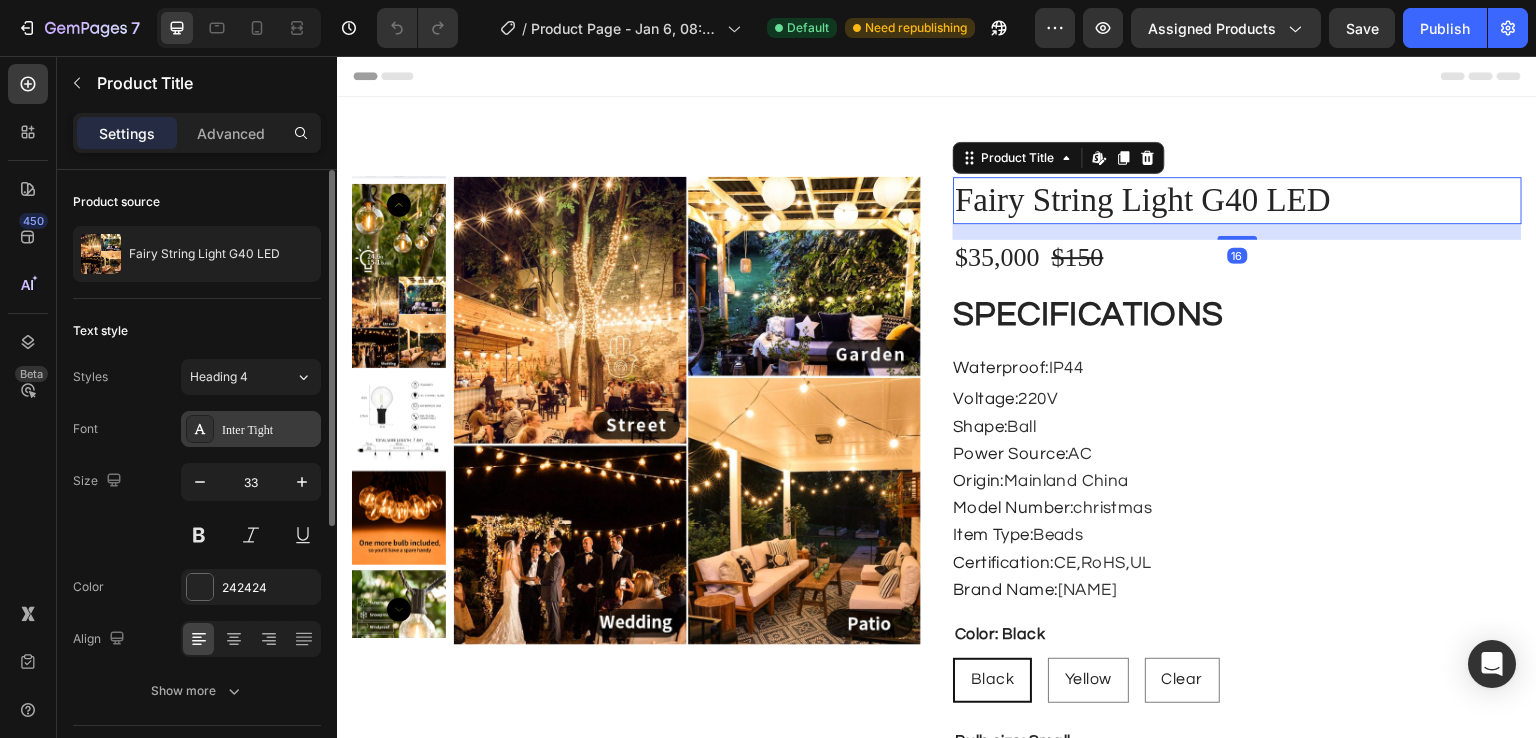 click on "Inter Tight" at bounding box center (269, 430) 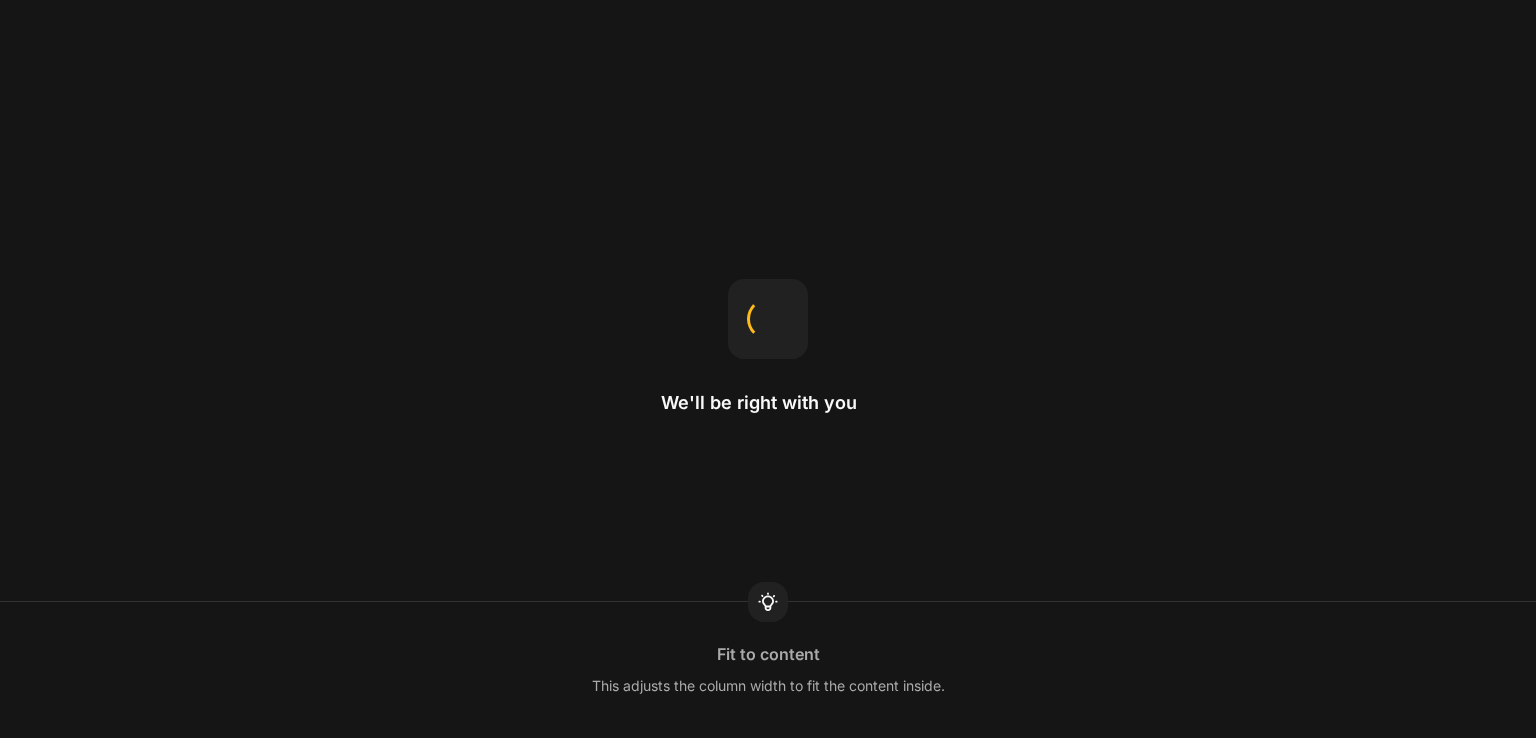 scroll, scrollTop: 0, scrollLeft: 0, axis: both 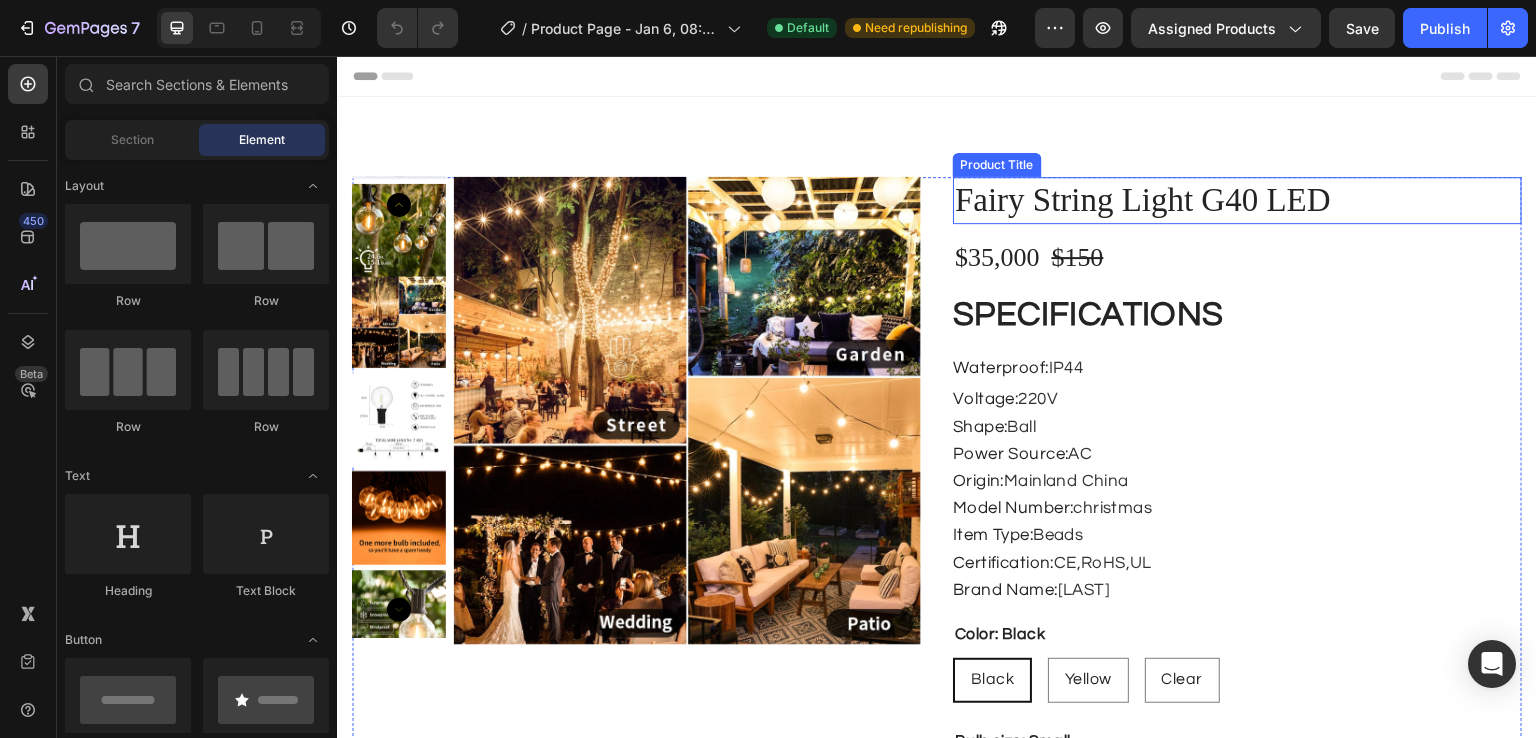 click on "Fairy String Light G40 LED" at bounding box center [1237, 200] 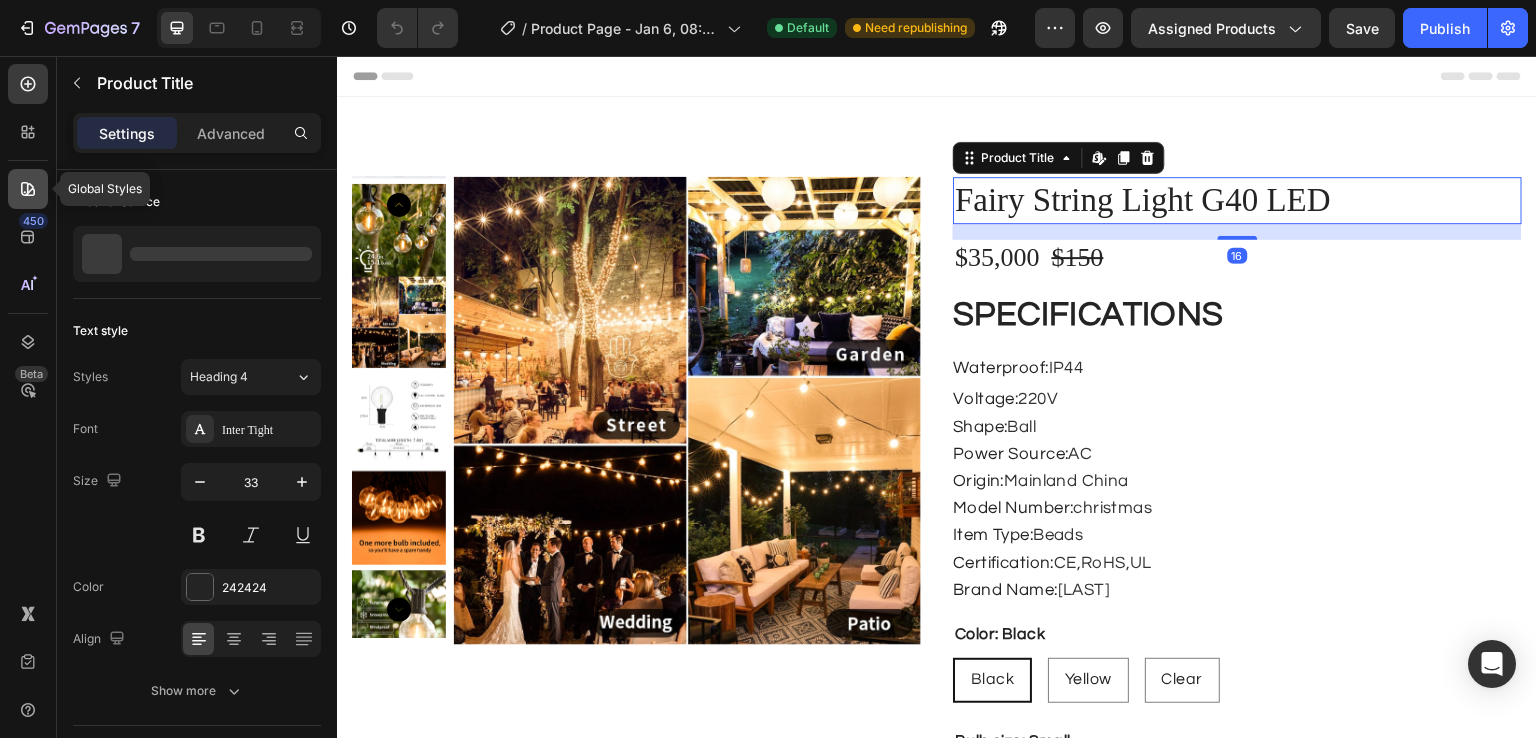 click 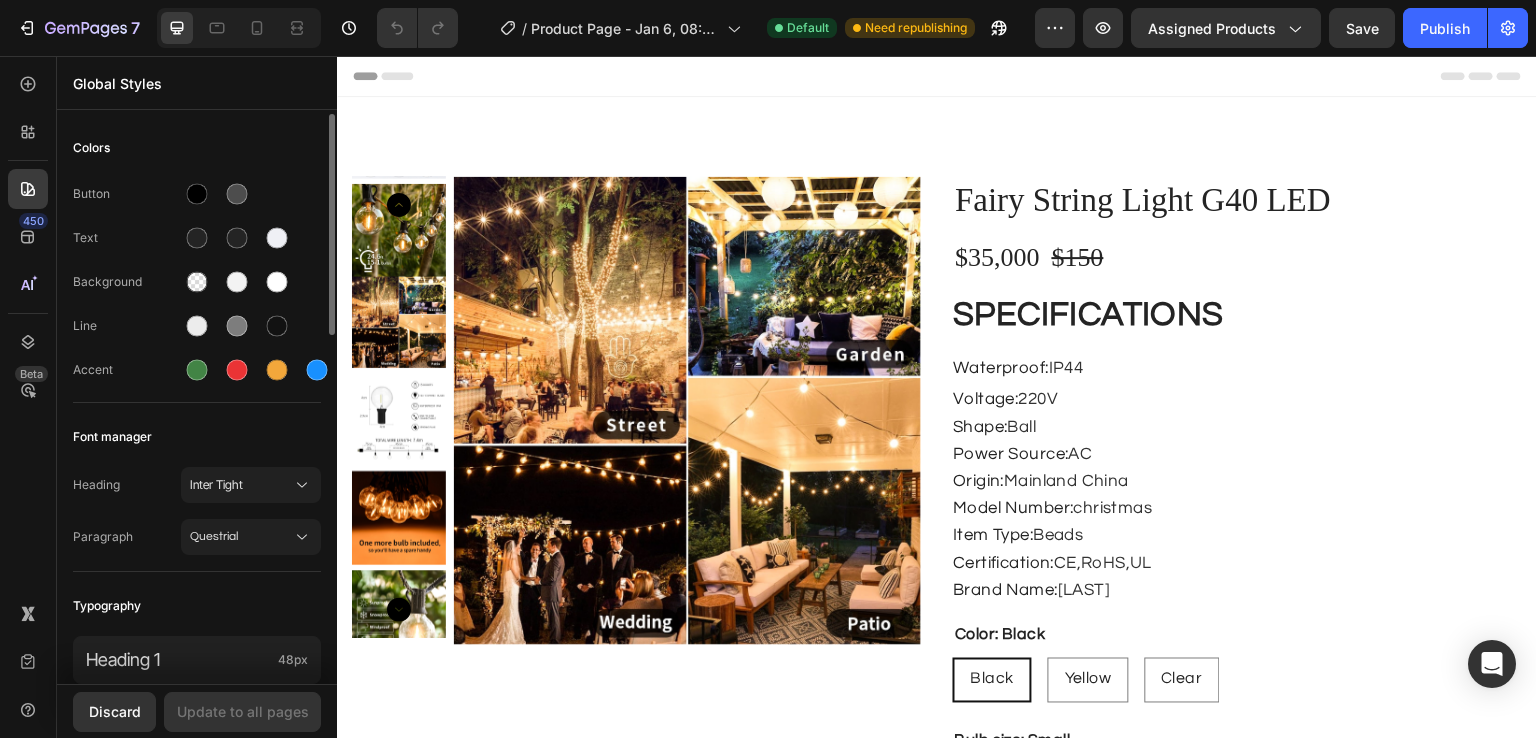 scroll, scrollTop: 0, scrollLeft: 0, axis: both 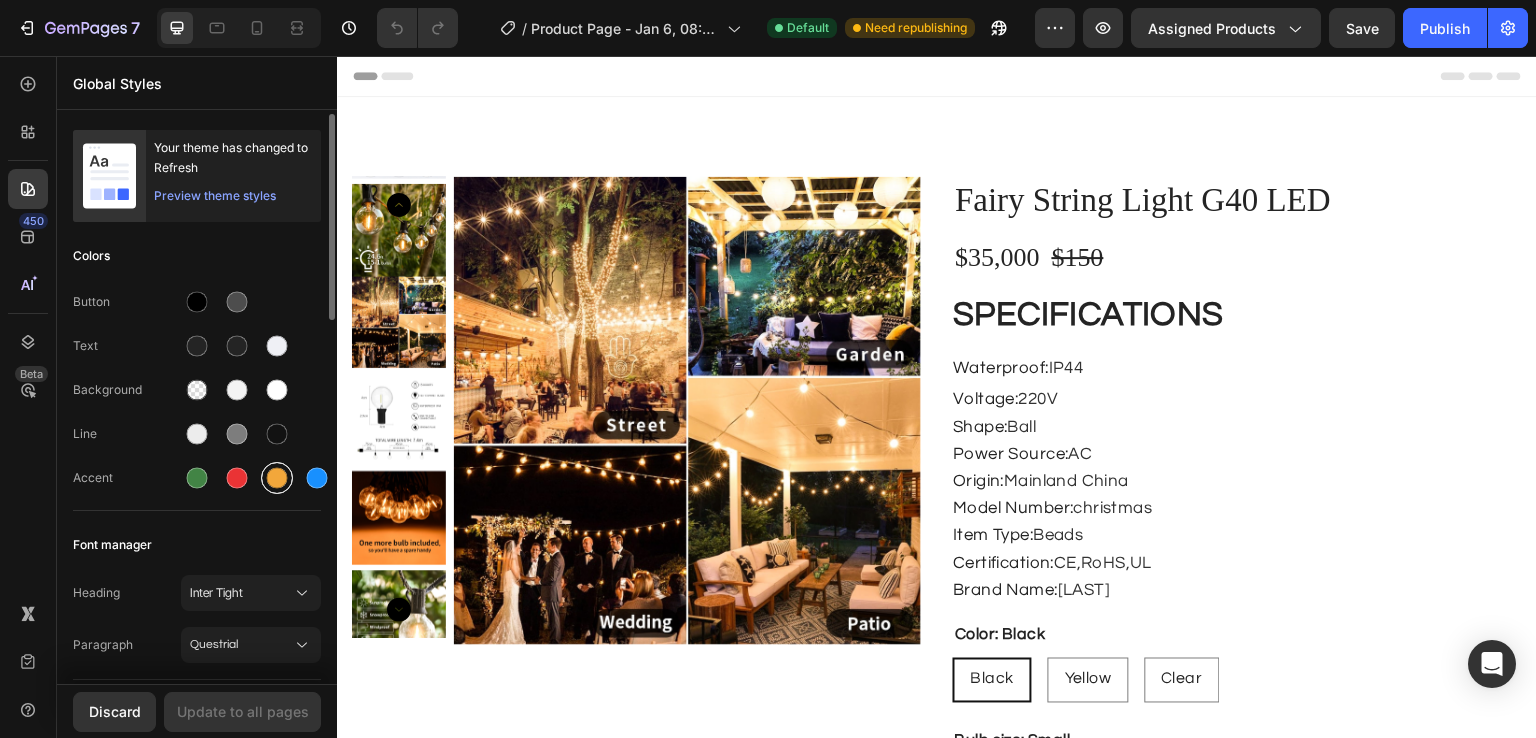 click at bounding box center [277, 478] 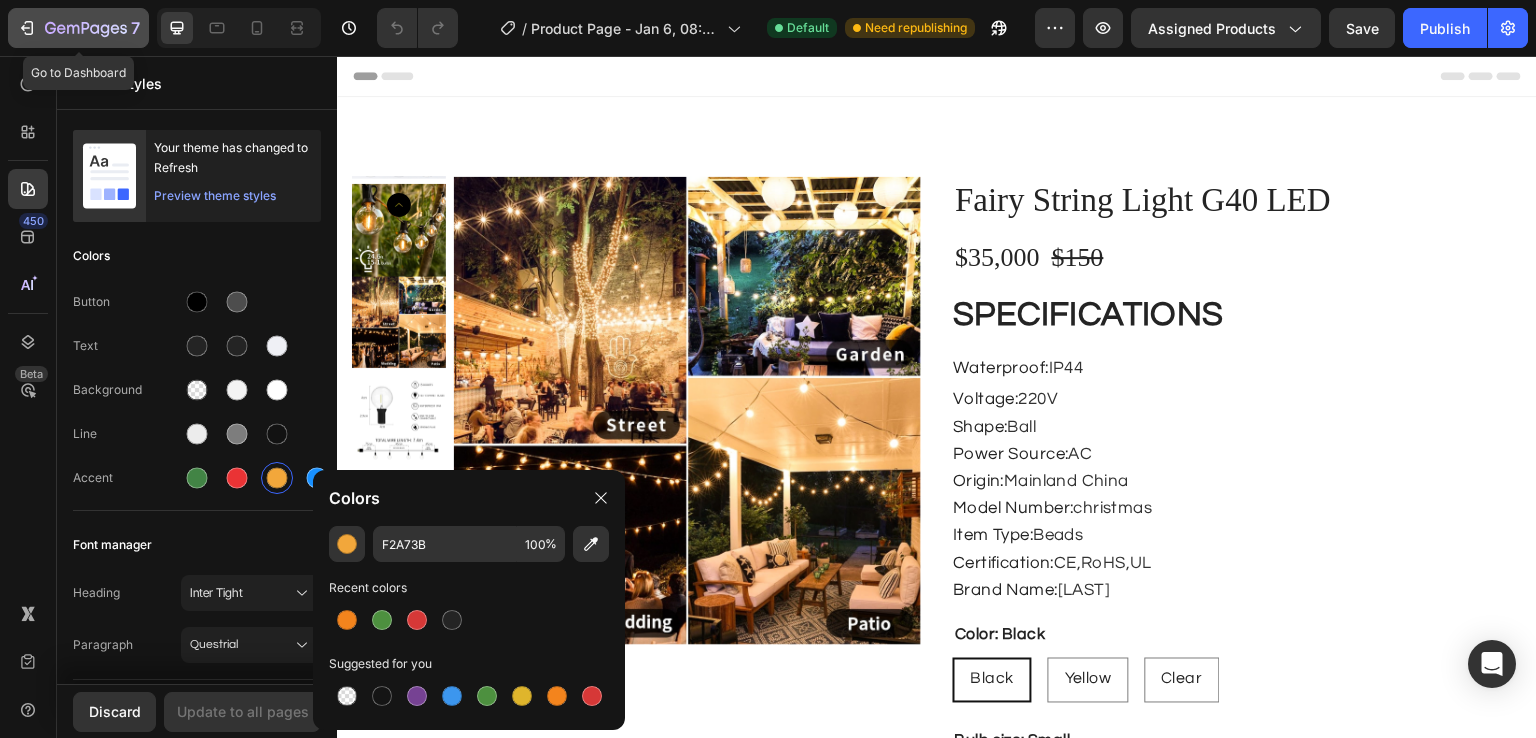 click 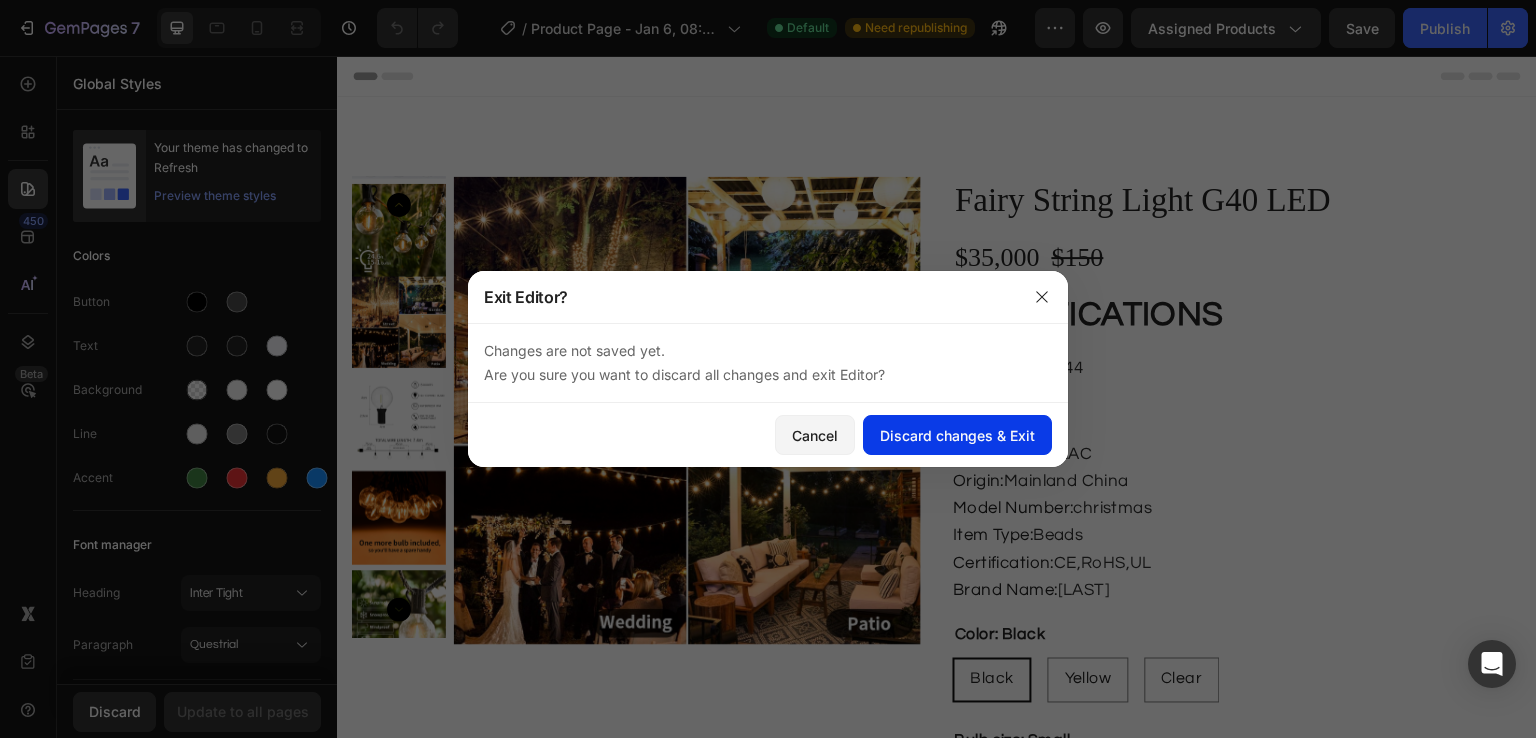 click on "Discard changes & Exit" at bounding box center (957, 435) 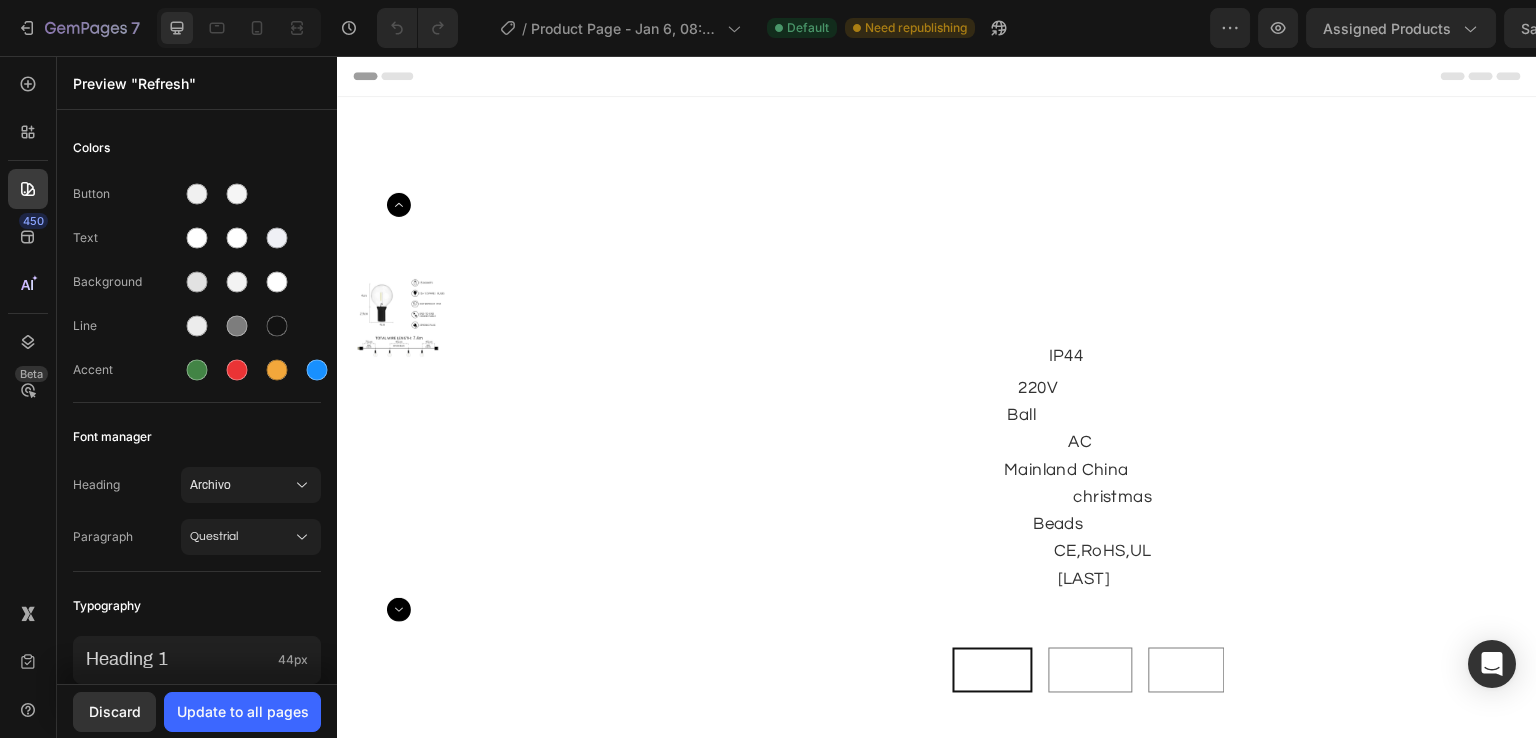 scroll, scrollTop: 0, scrollLeft: 0, axis: both 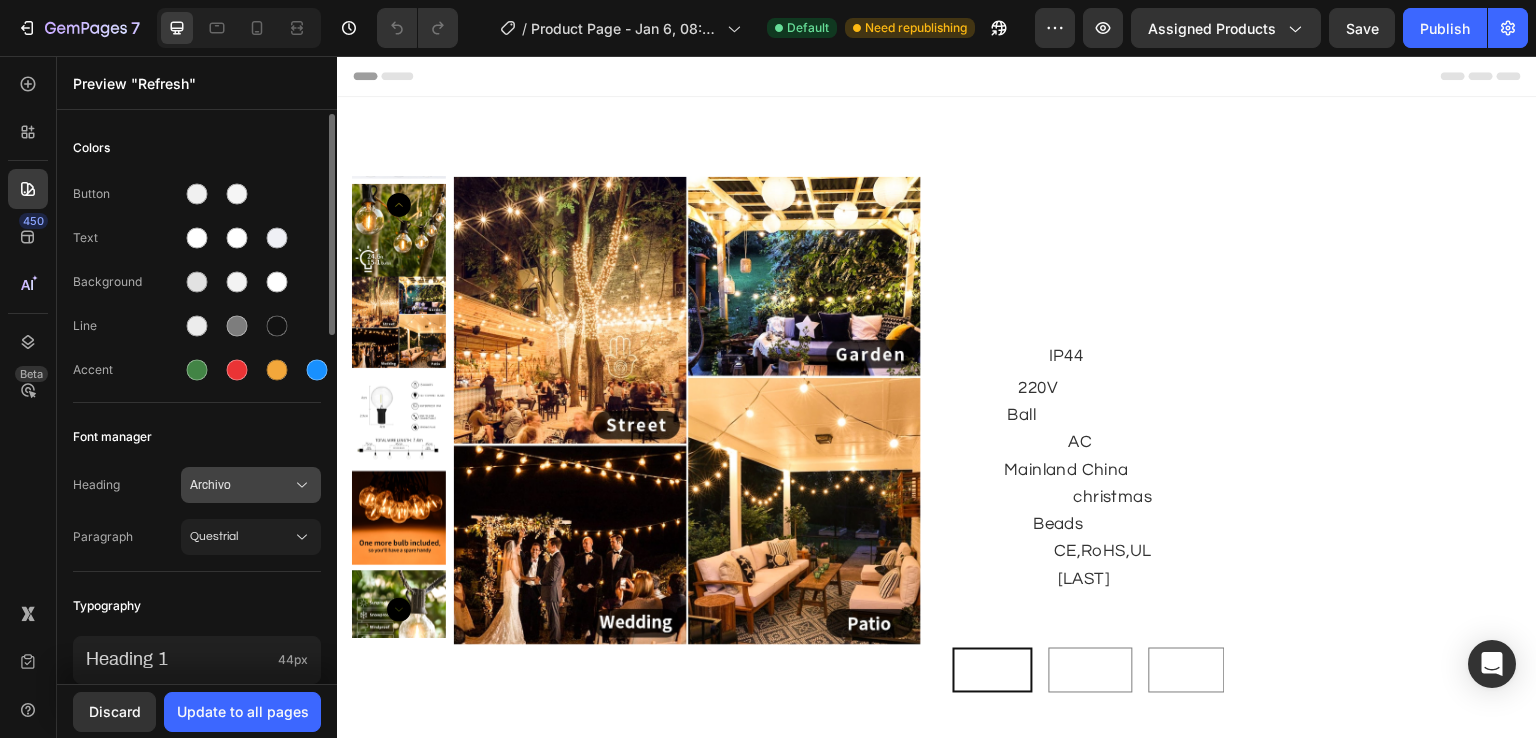 click on "Archivo" at bounding box center (241, 485) 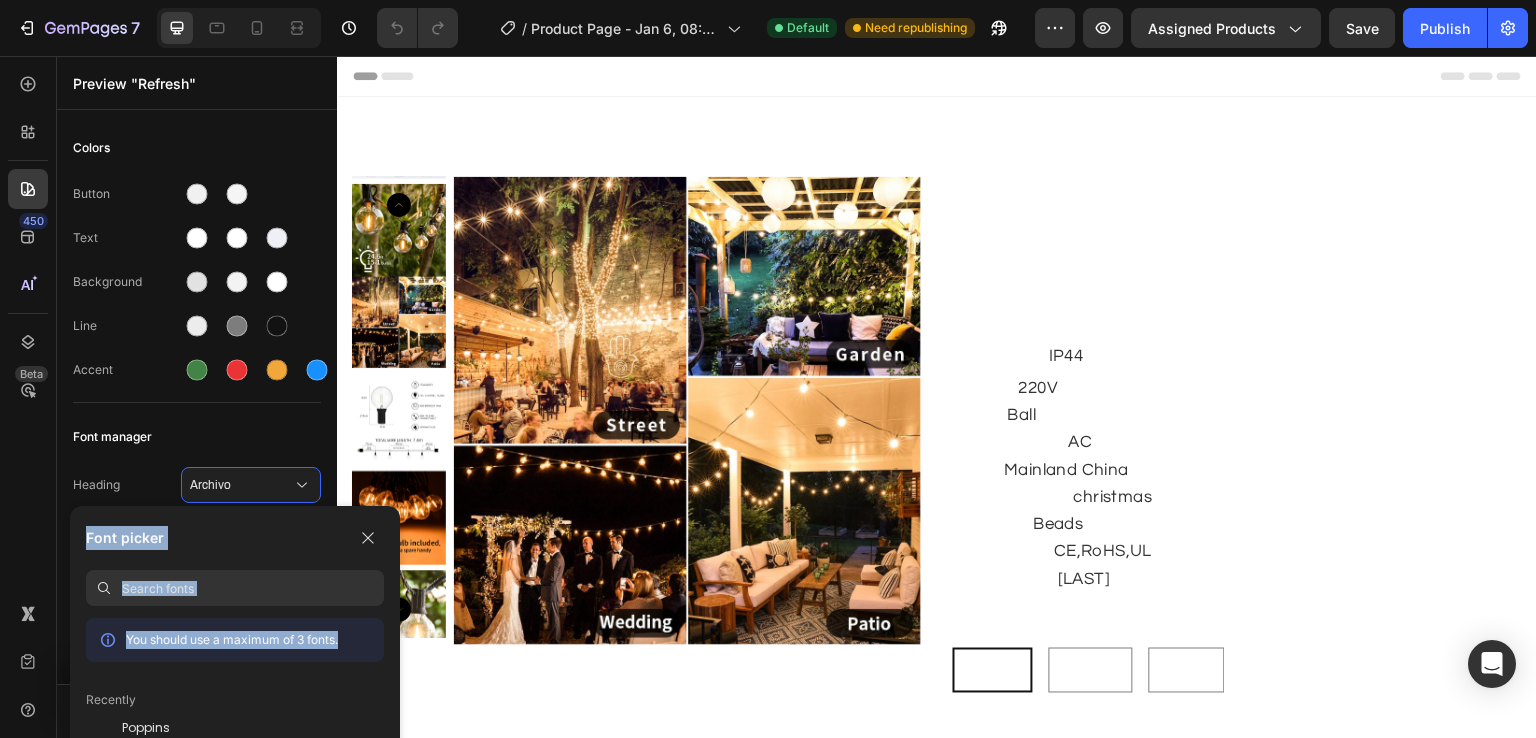 drag, startPoint x: 383, startPoint y: 622, endPoint x: 392, endPoint y: 739, distance: 117.34564 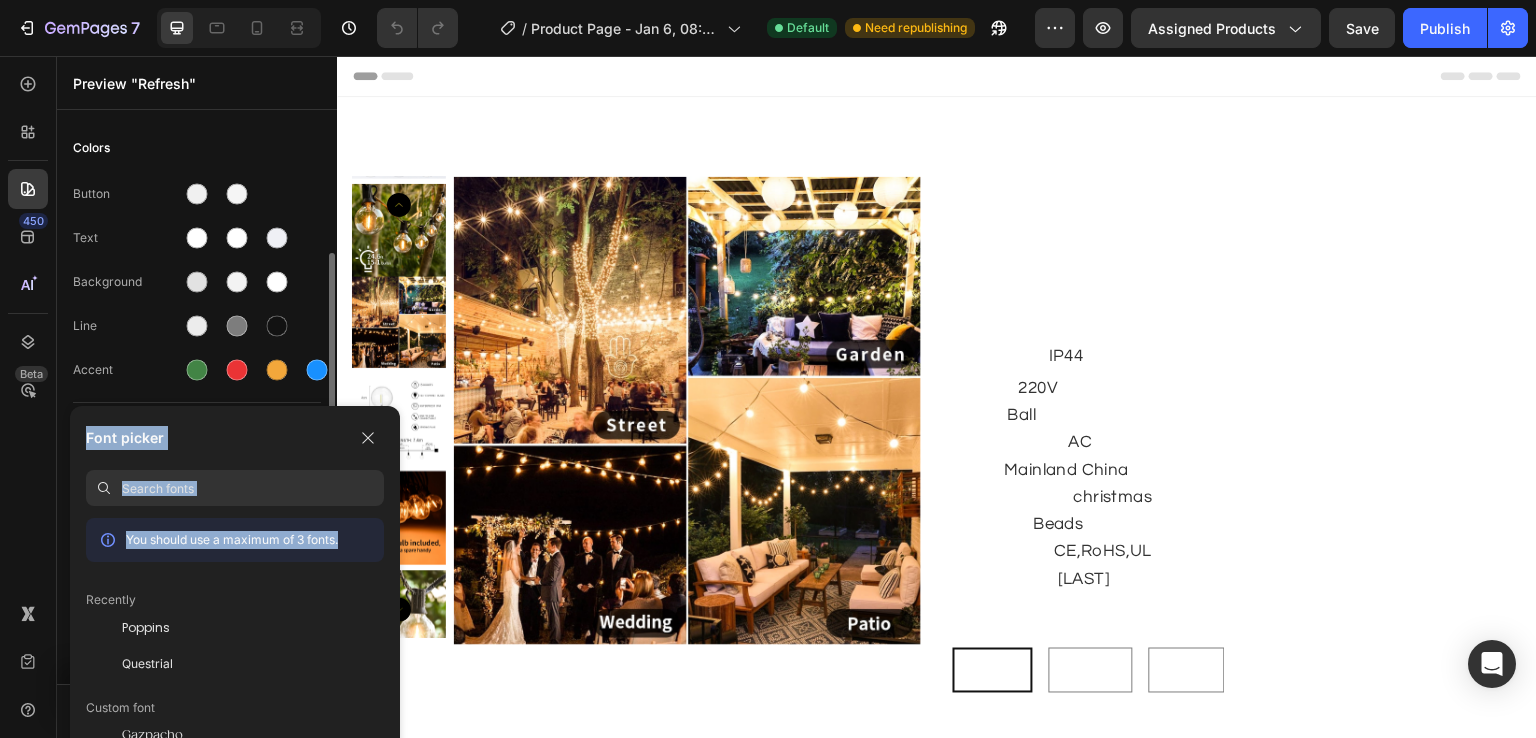 scroll, scrollTop: 100, scrollLeft: 0, axis: vertical 